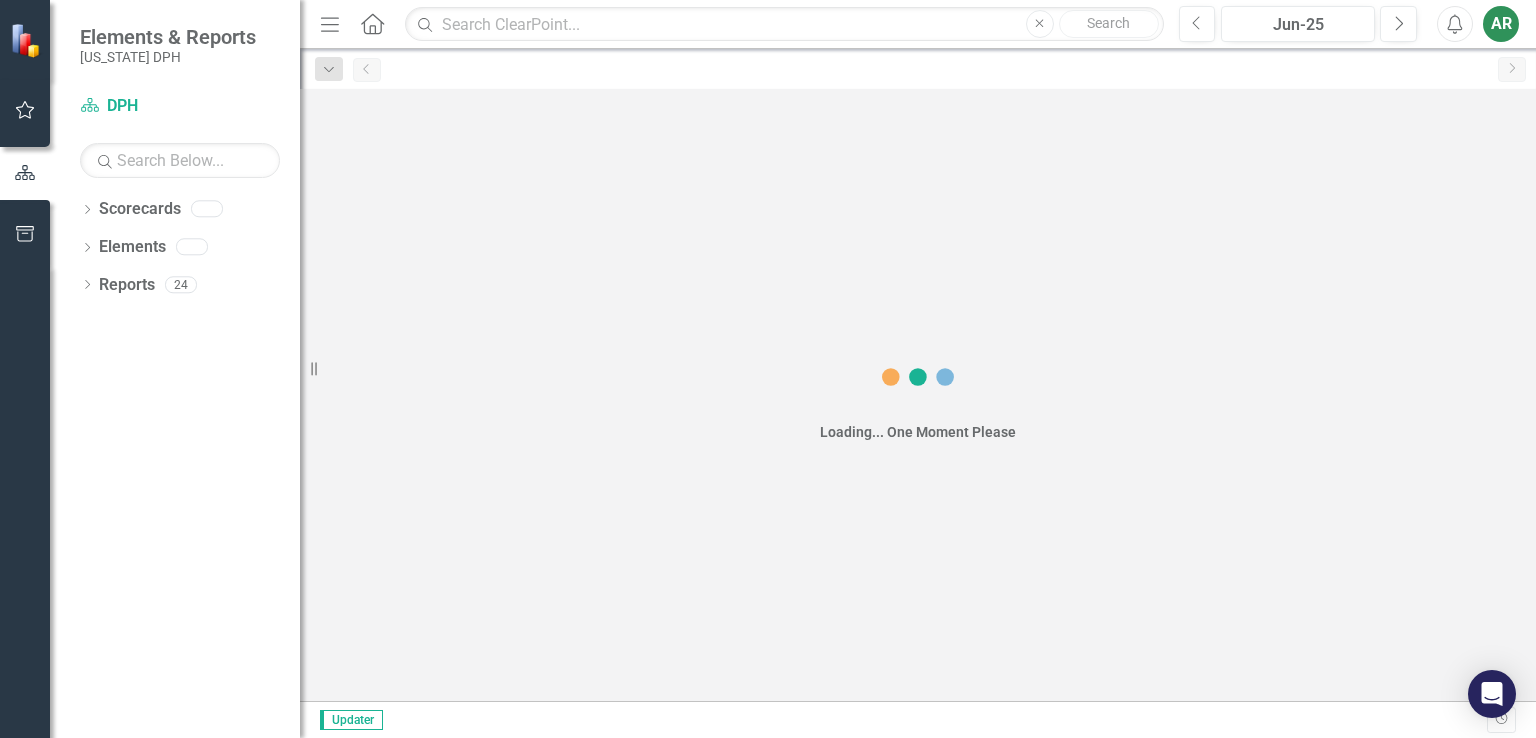 scroll, scrollTop: 0, scrollLeft: 0, axis: both 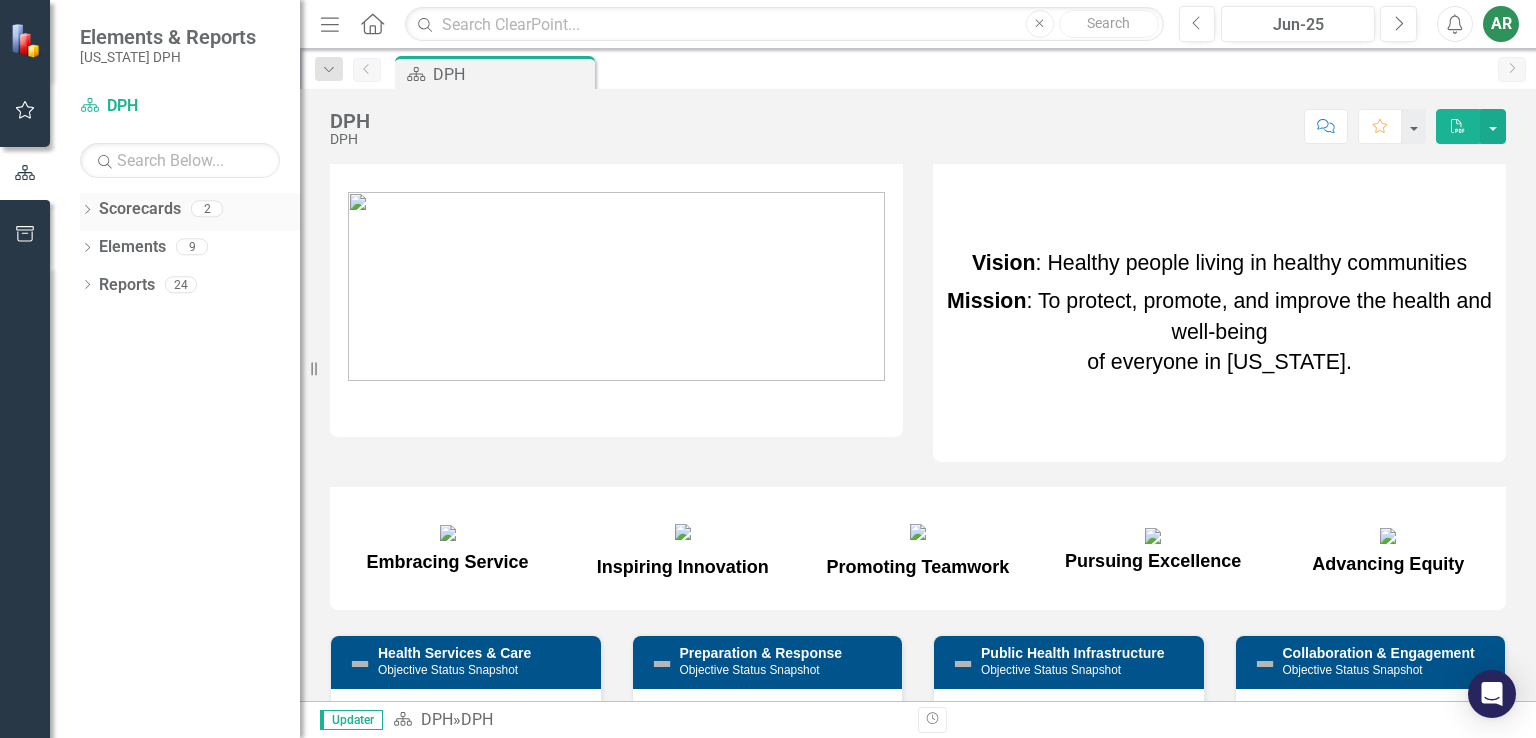 click on "Dropdown" 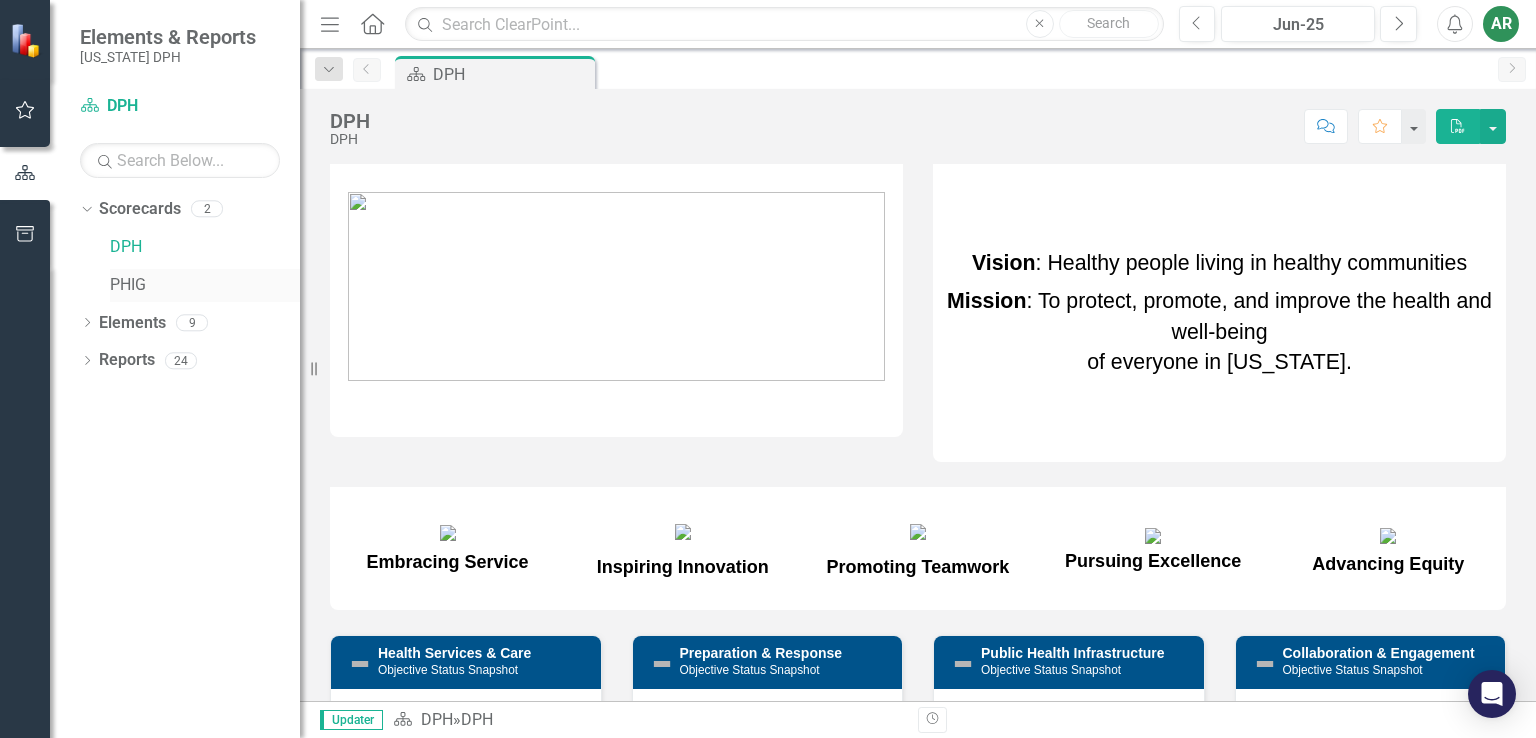 click on "PHIG" at bounding box center [205, 285] 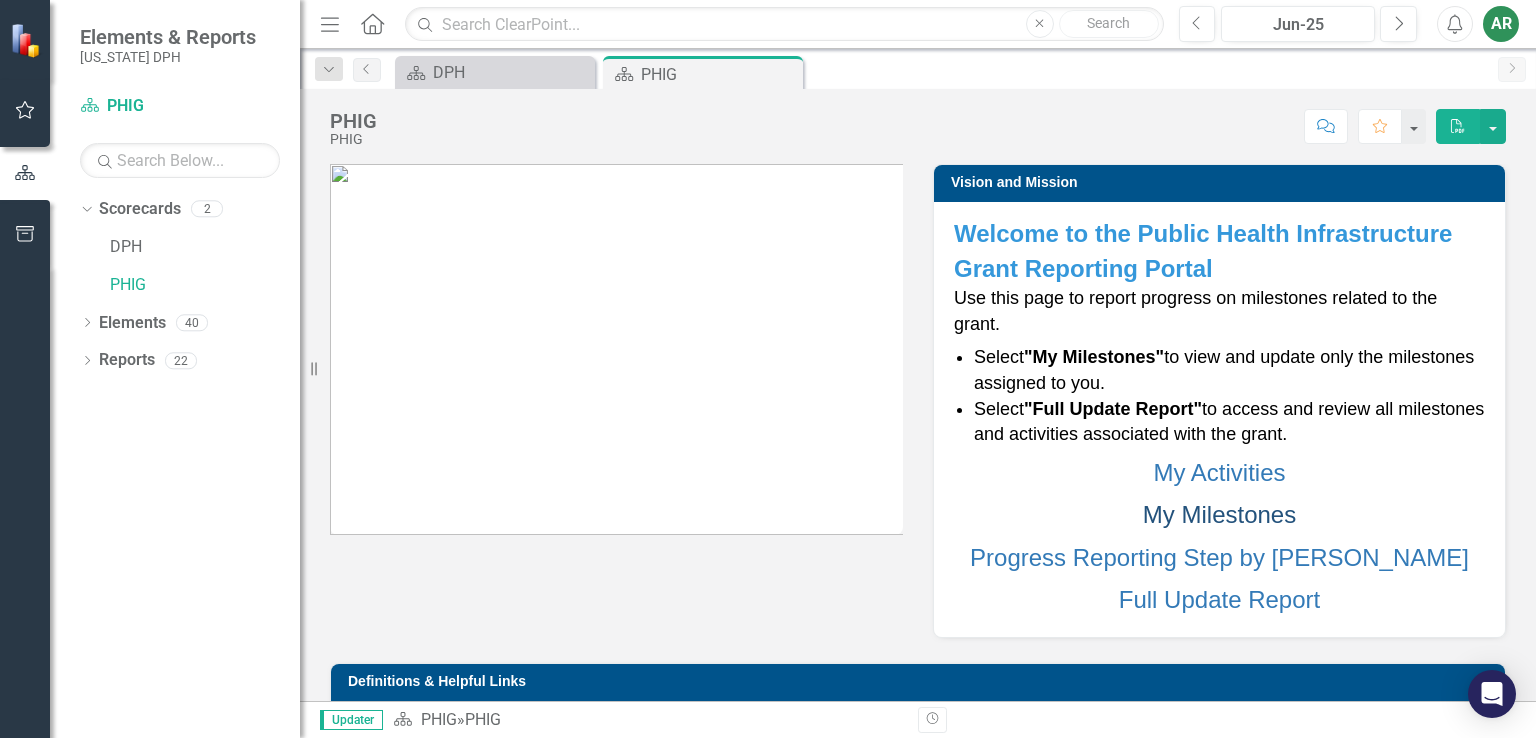 click on "My Milestones" at bounding box center [1219, 514] 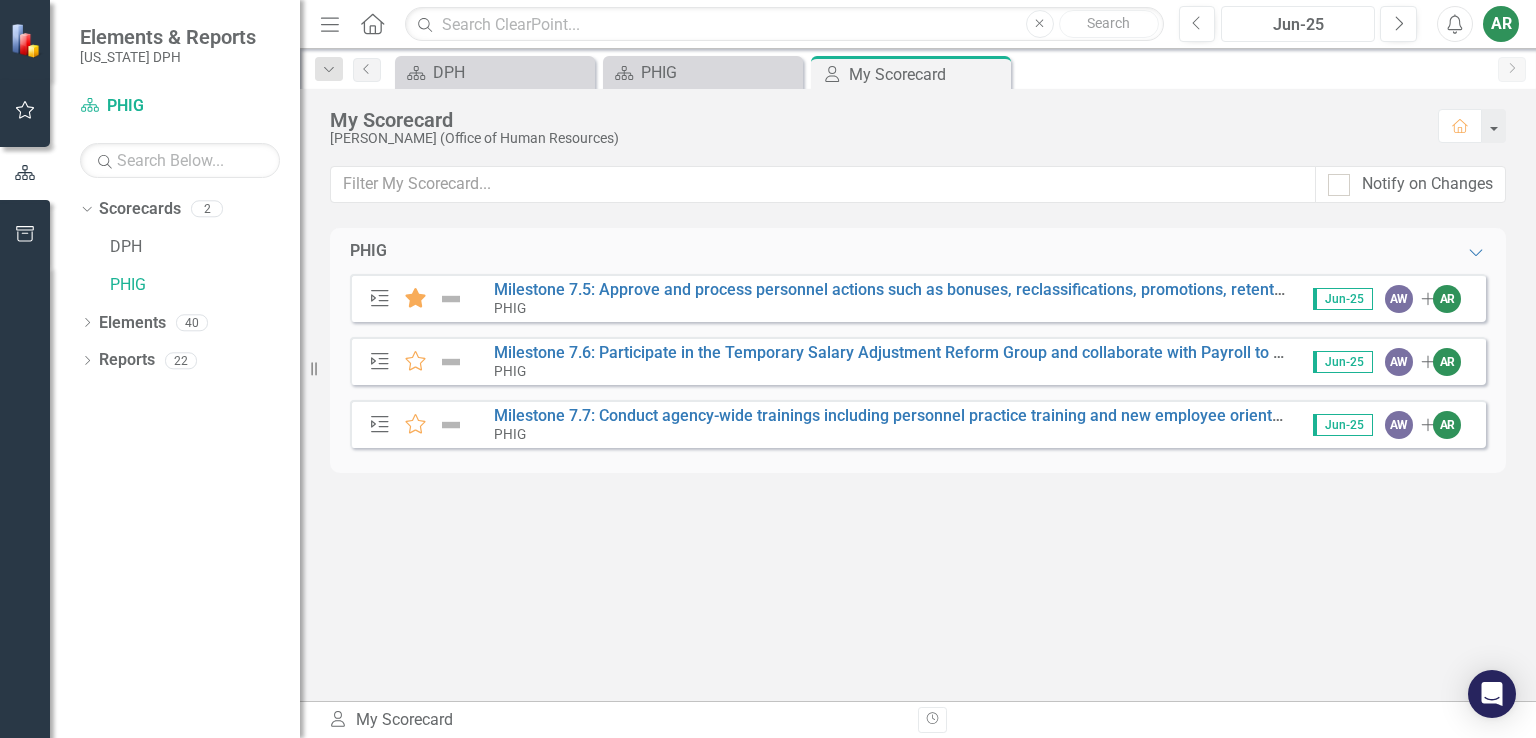 click on "Jun-25" at bounding box center (1298, 25) 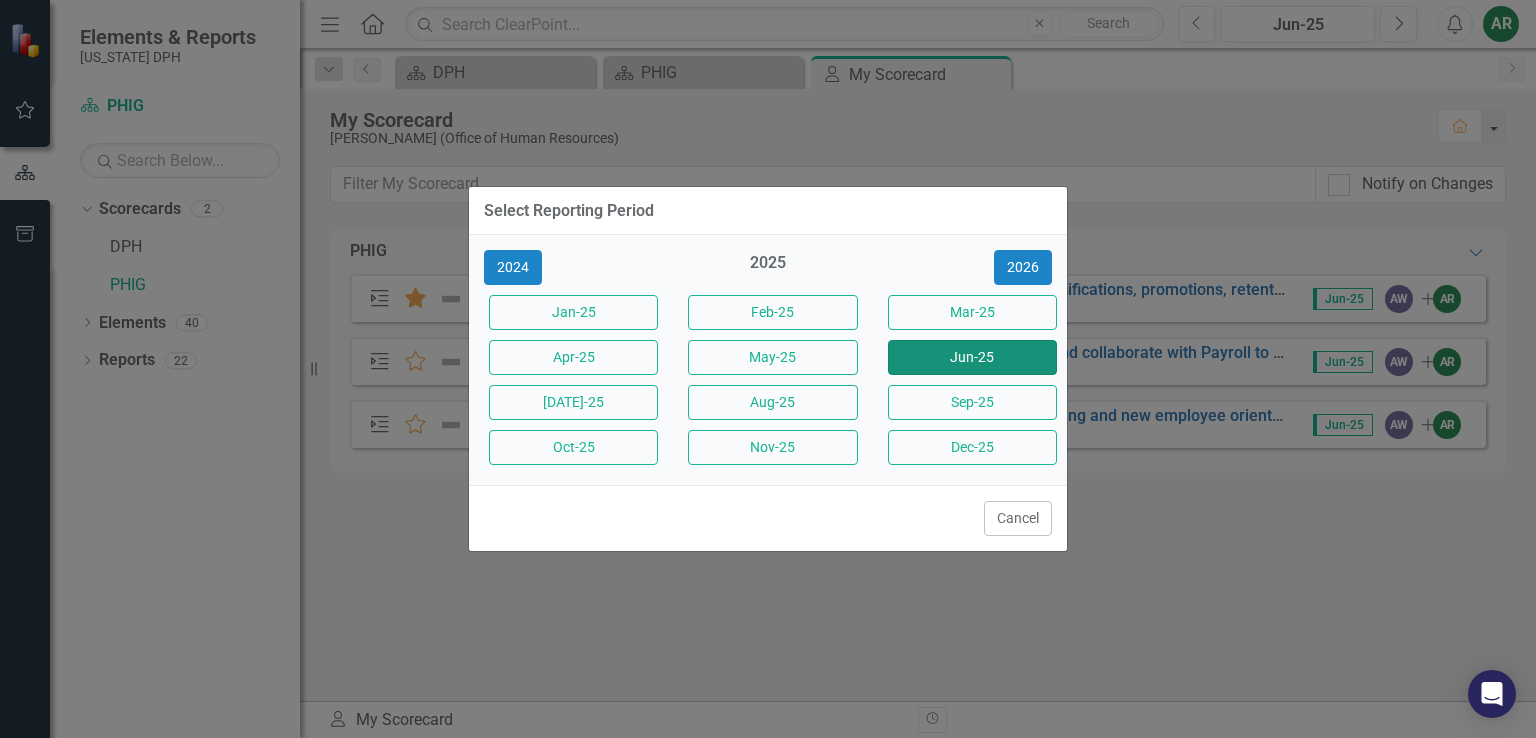 click on "Jun-25" at bounding box center [972, 357] 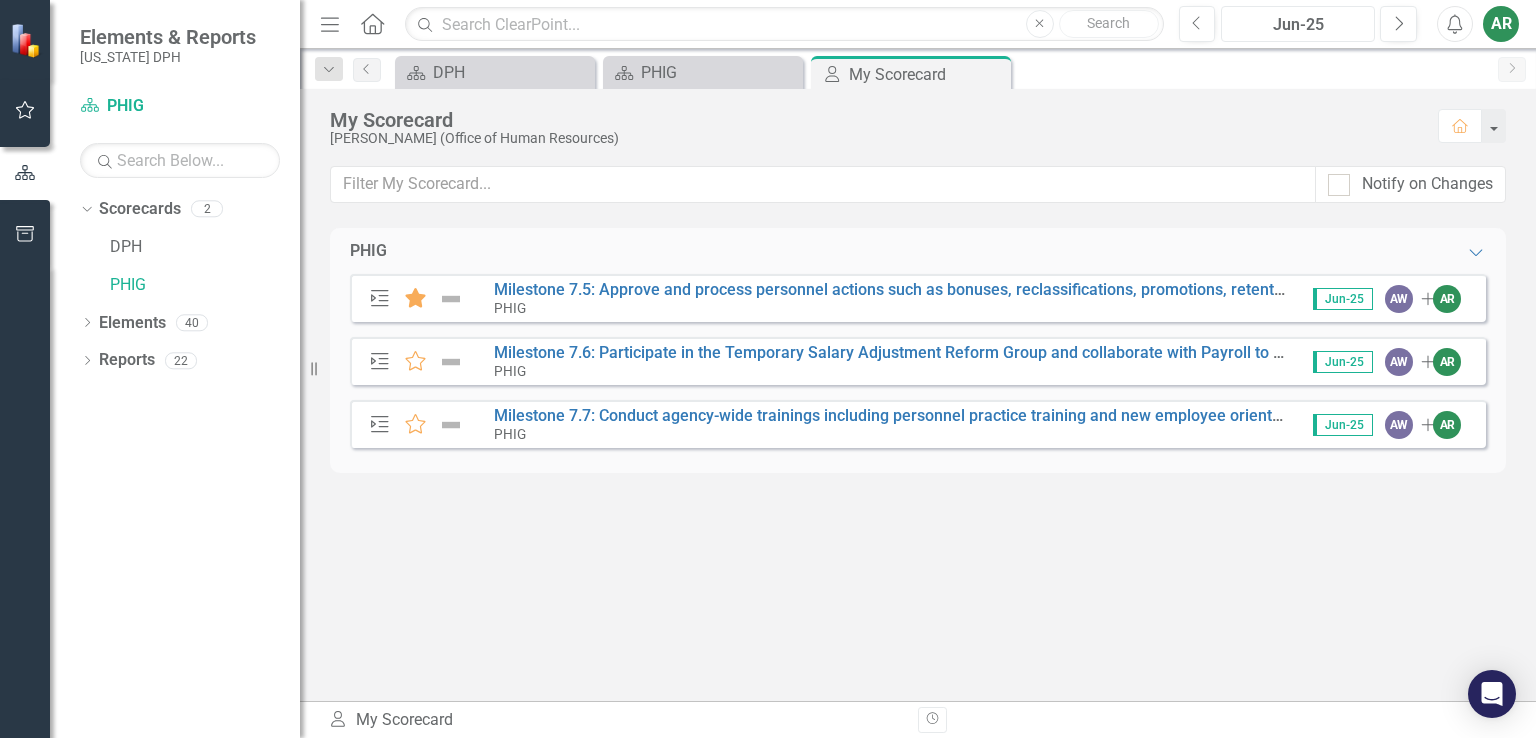 click on "Jun-25" at bounding box center [1298, 25] 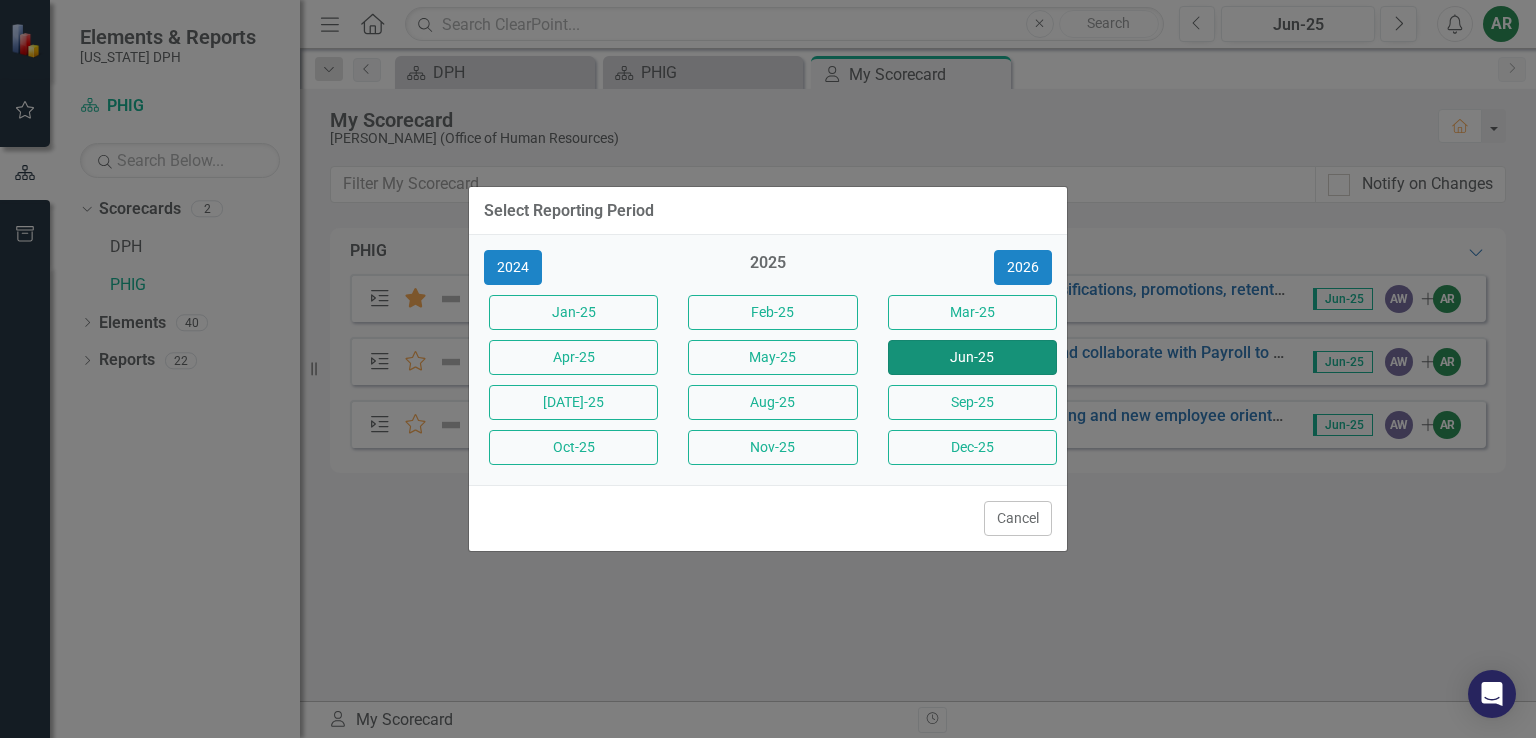 click on "Jun-25" at bounding box center [972, 357] 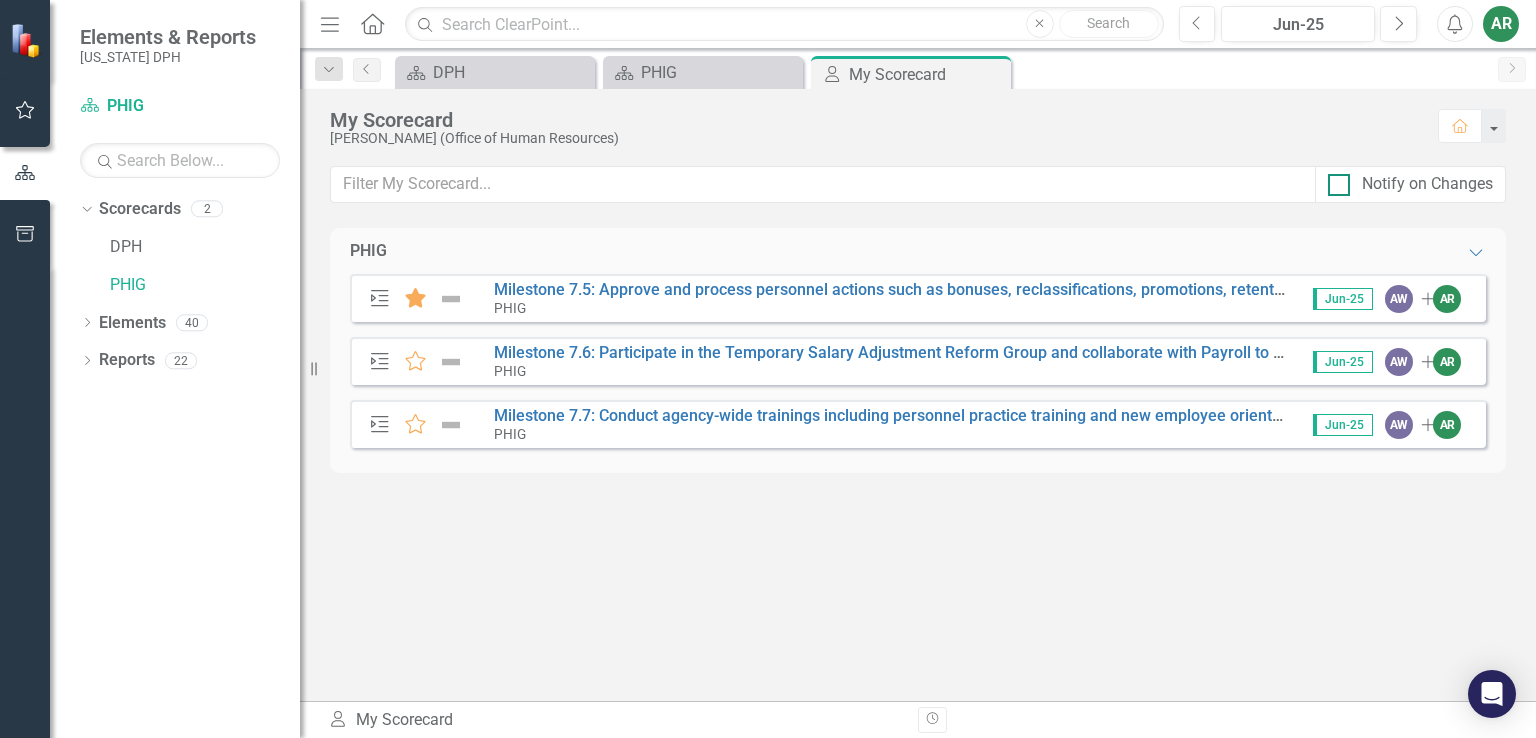 click at bounding box center (1339, 185) 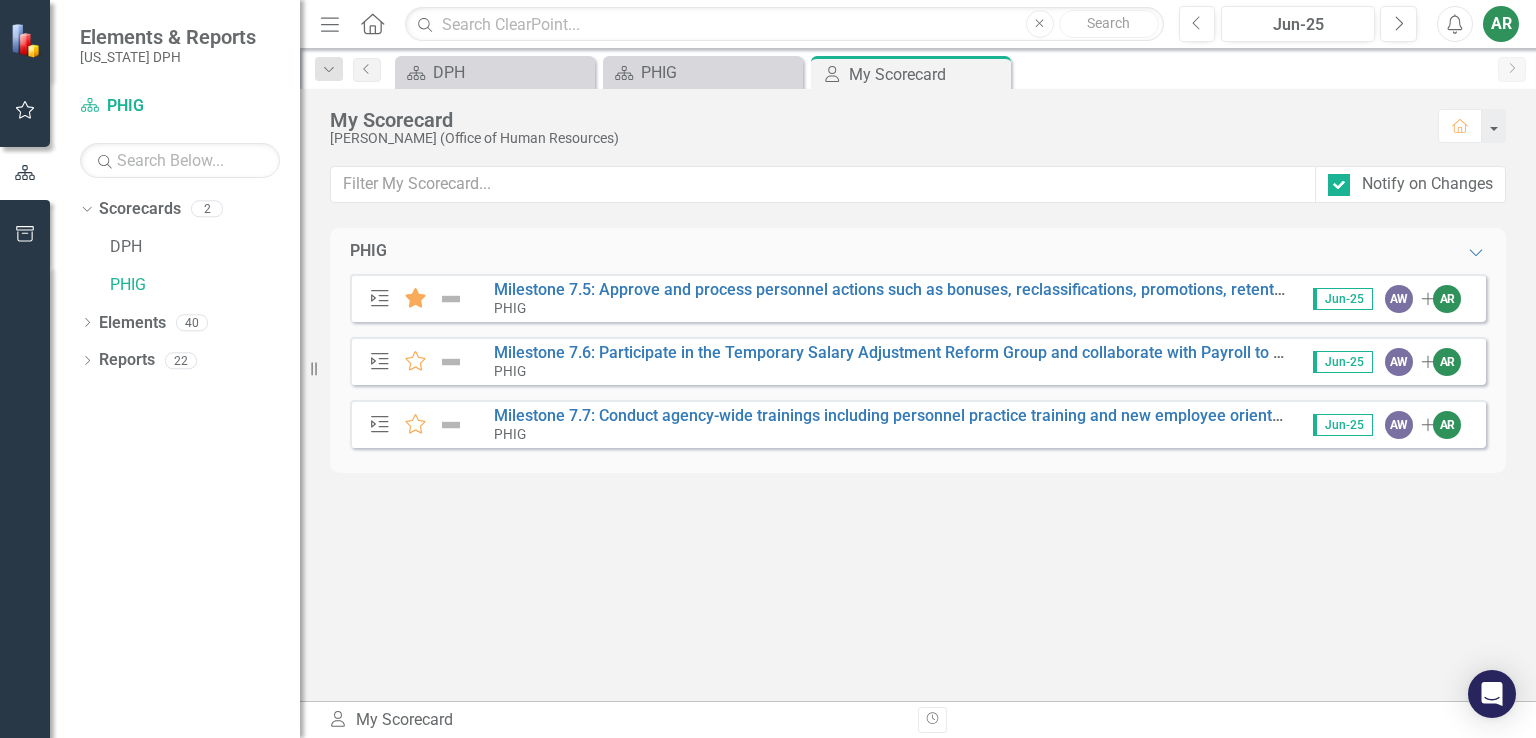 click on "Jun-25" at bounding box center [1343, 299] 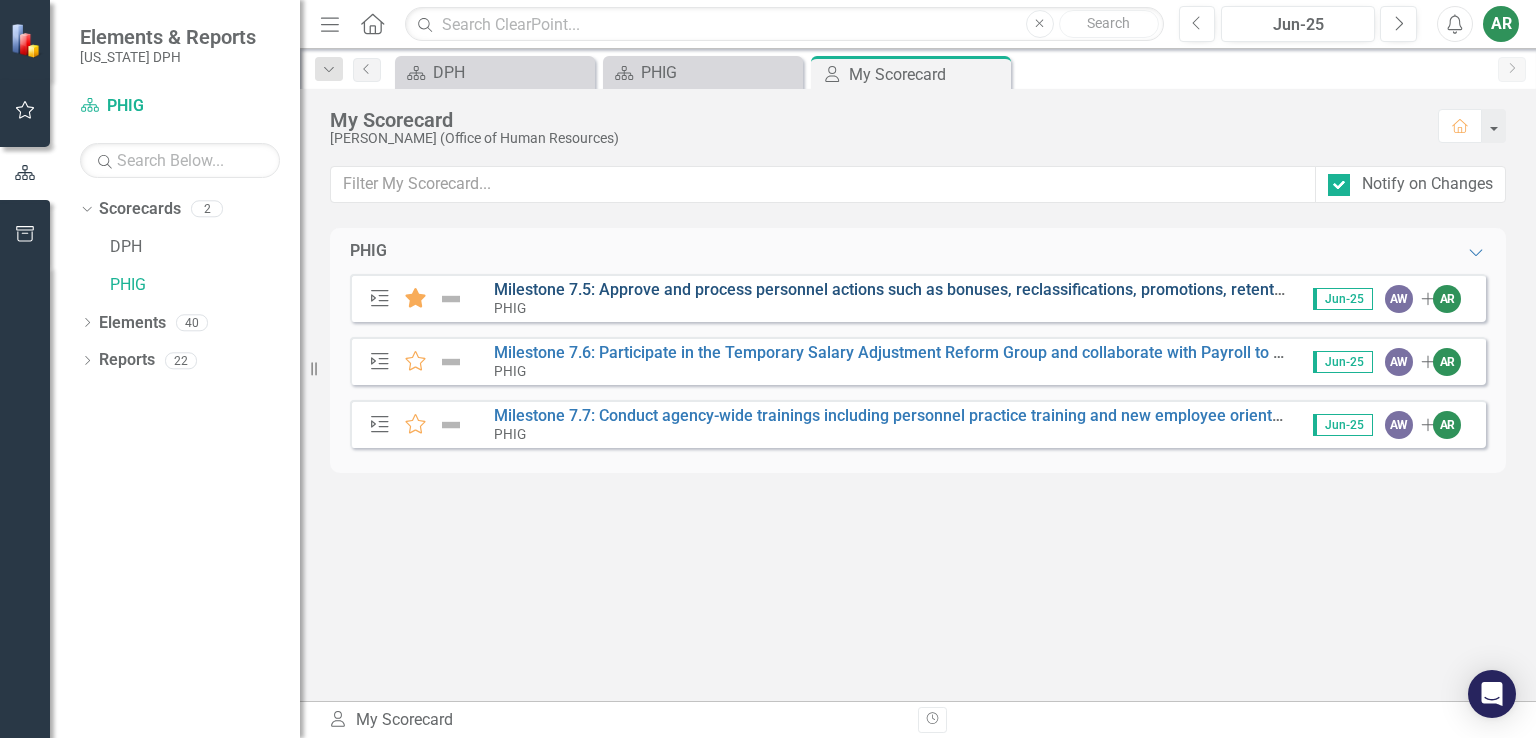 click on "Milestone 7.5: Approve and process personnel actions such as bonuses, reclassifications, promotions, retentions, new hires, and rehires—reducing turnaround time from five days to one. Maintain the classification and compensation tracker to monitor all actions. Simultaneously, automate Salary Action Forms and Position Descriptions to improve quality and processing efficiency." at bounding box center [1857, 289] 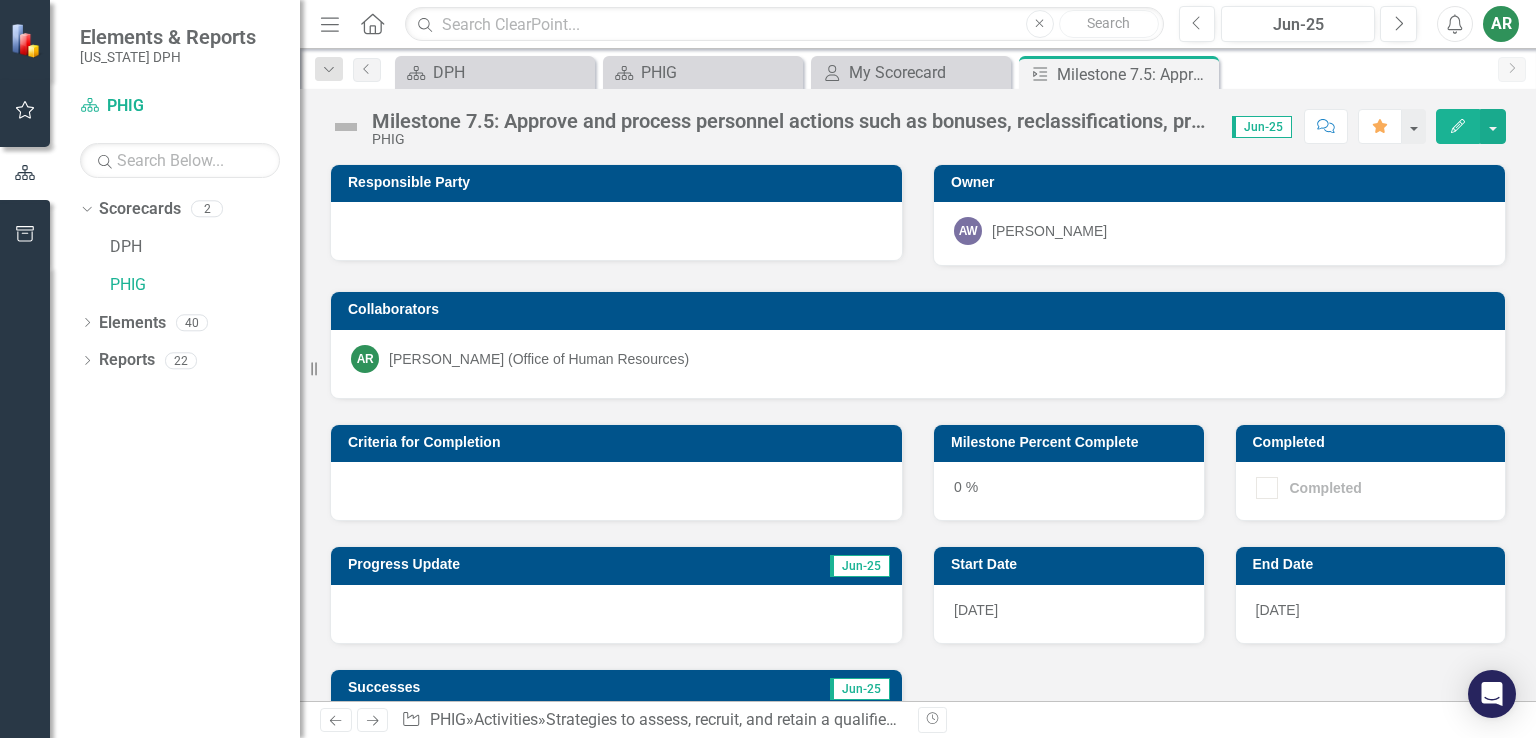 scroll, scrollTop: 100, scrollLeft: 0, axis: vertical 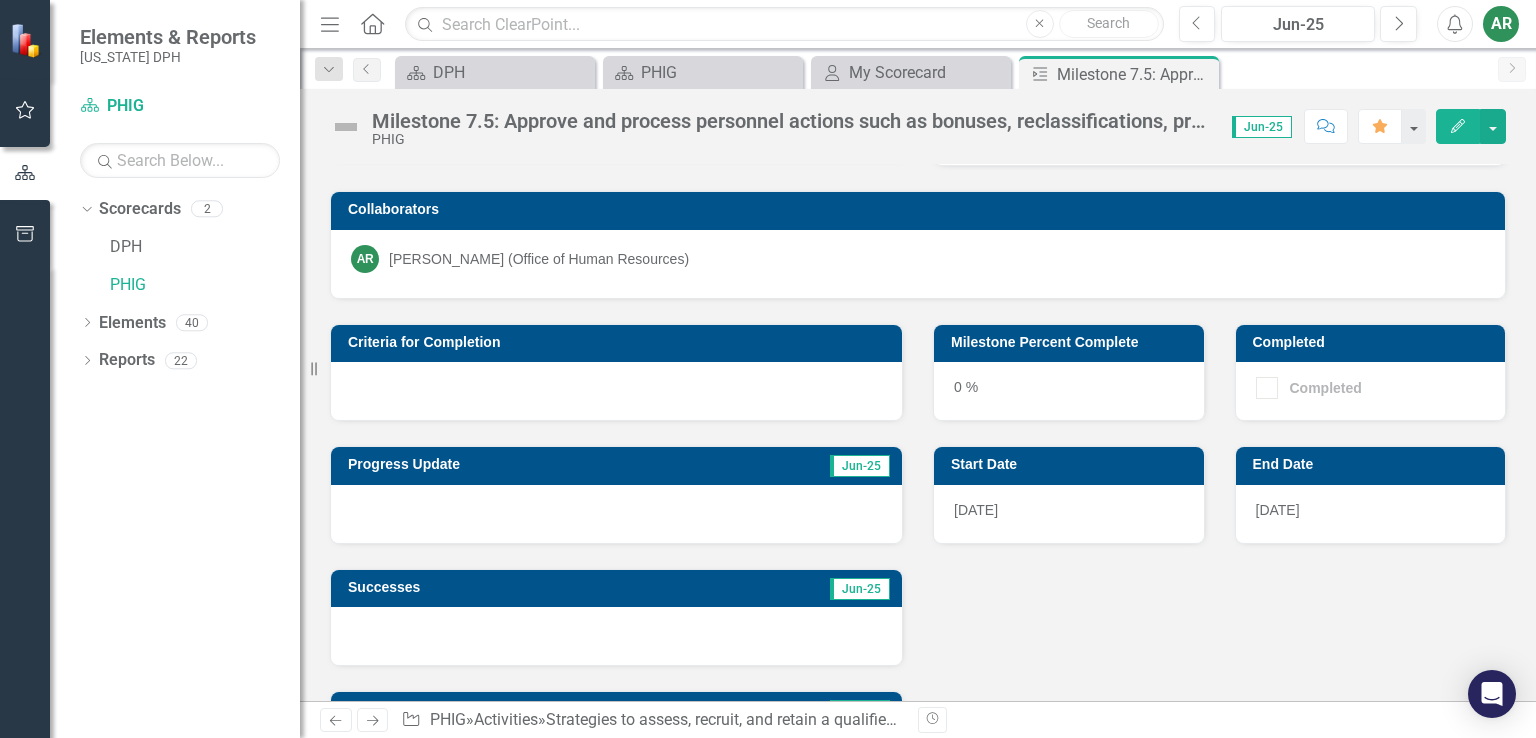 click on "Jun-25" at bounding box center [860, 466] 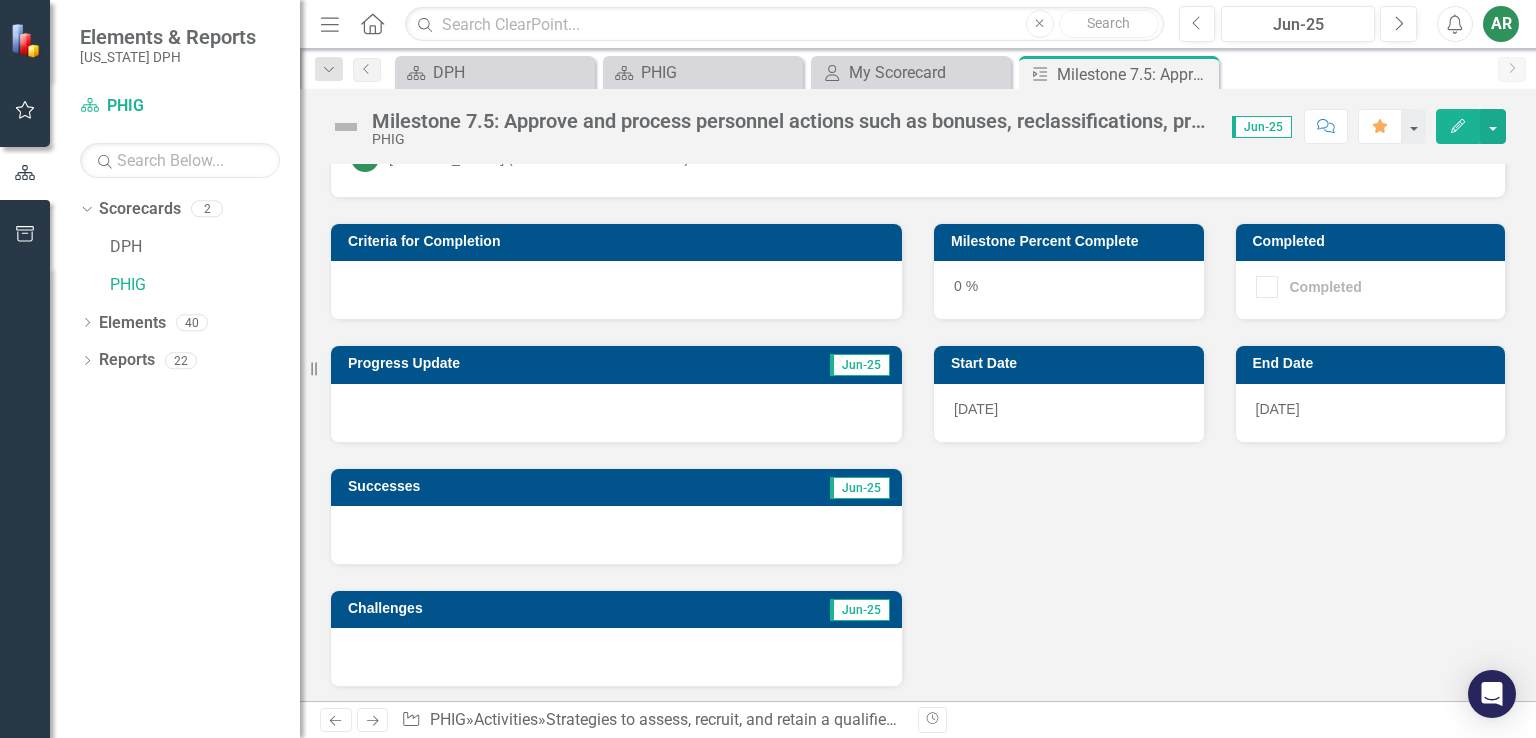 scroll, scrollTop: 204, scrollLeft: 0, axis: vertical 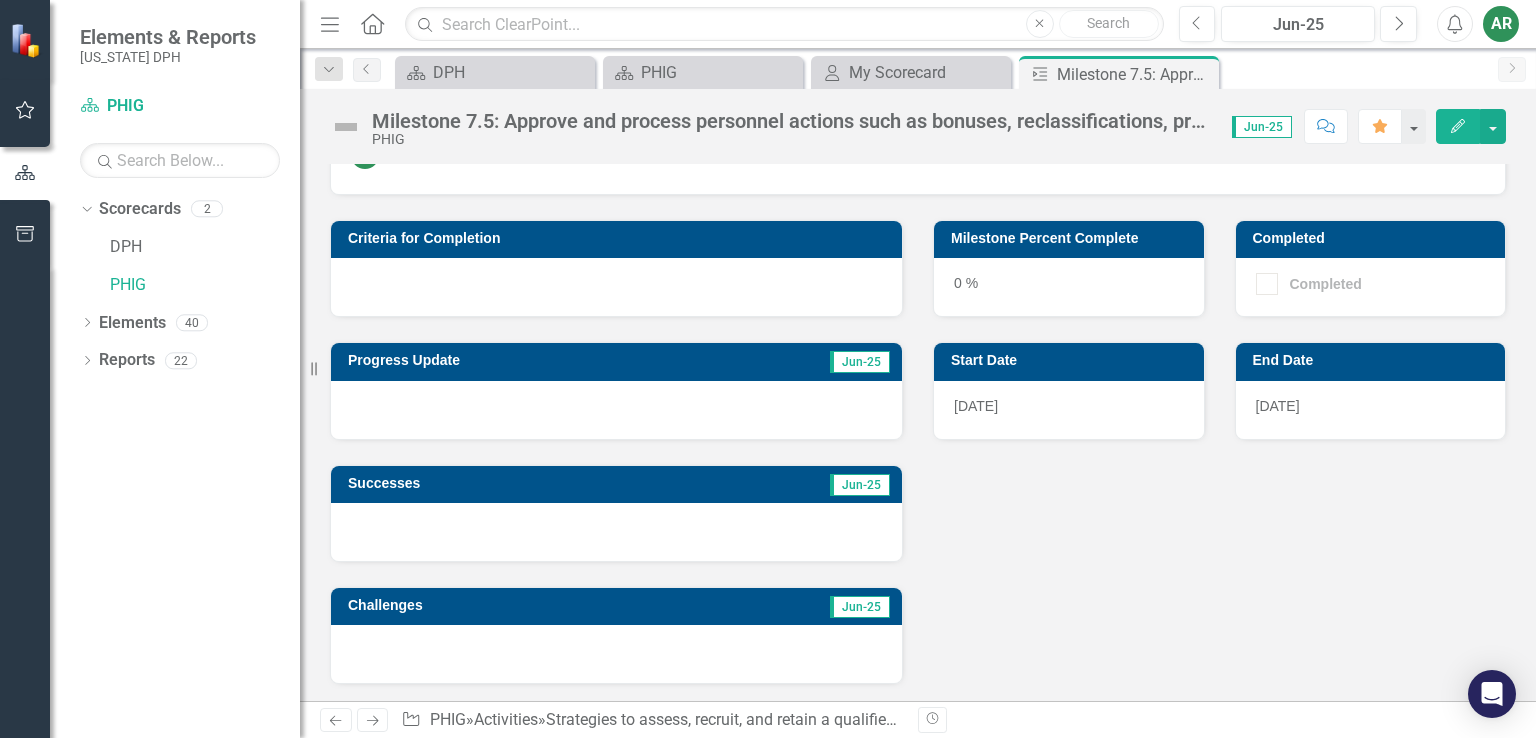 click on "Jun-25" at bounding box center [860, 362] 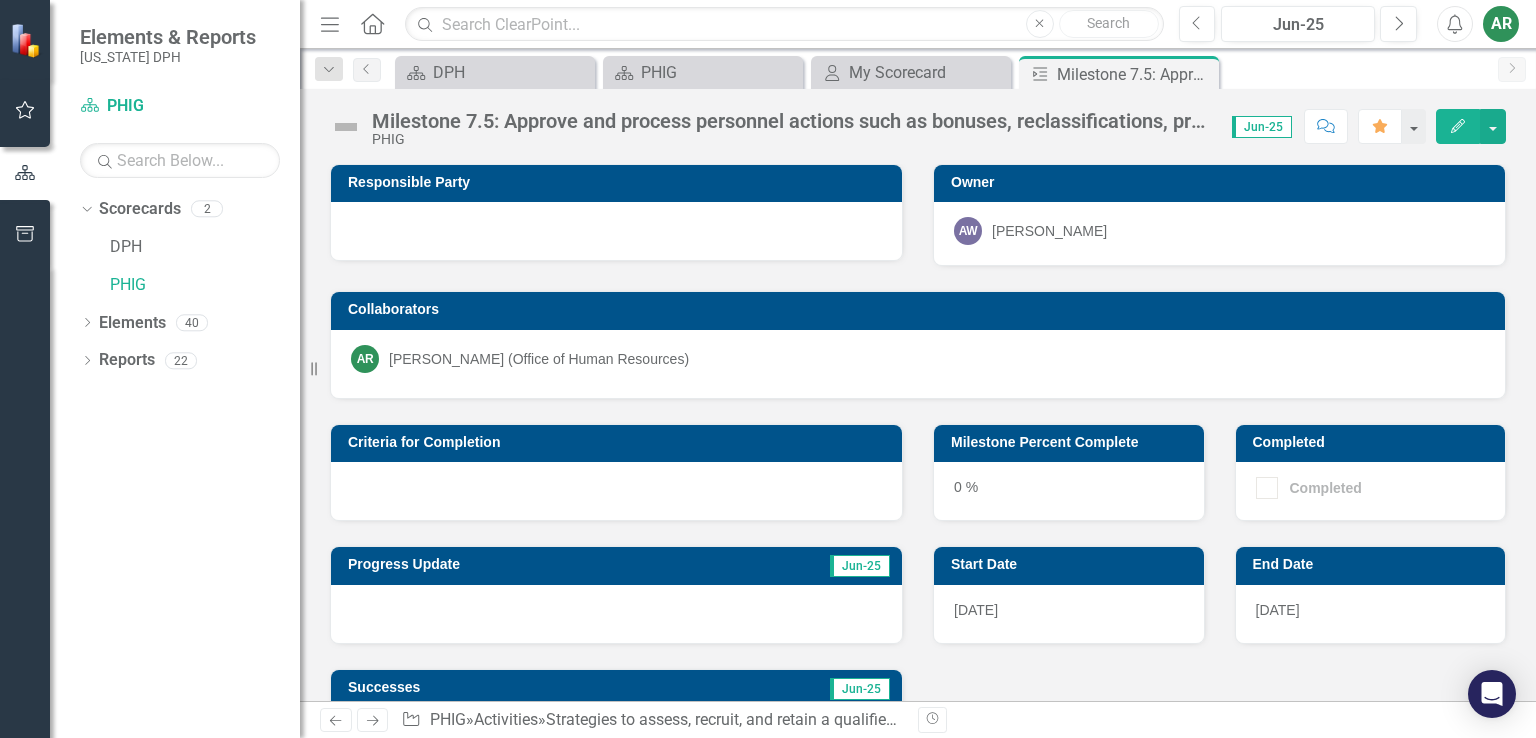 scroll, scrollTop: 0, scrollLeft: 0, axis: both 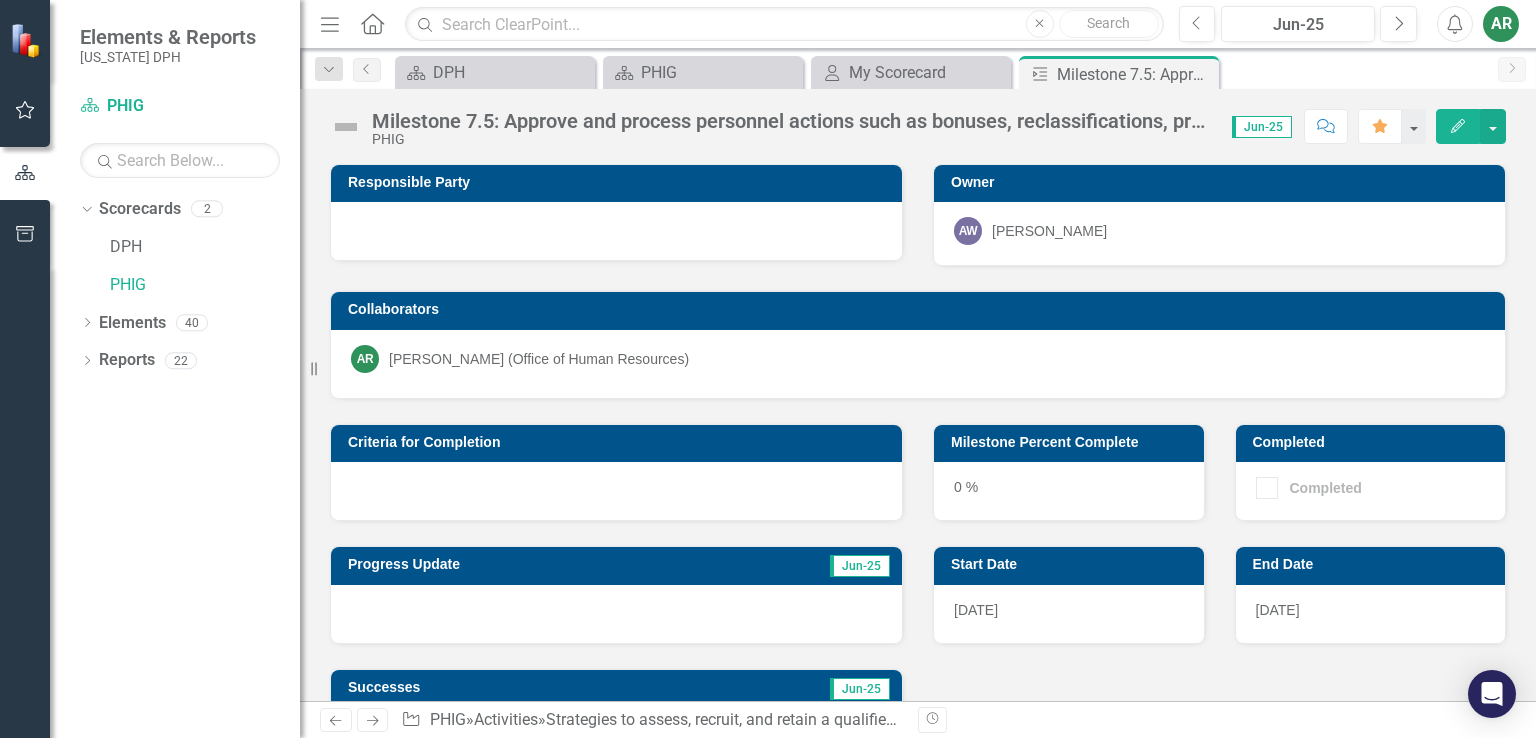 click on "Progress Update" at bounding box center [523, 564] 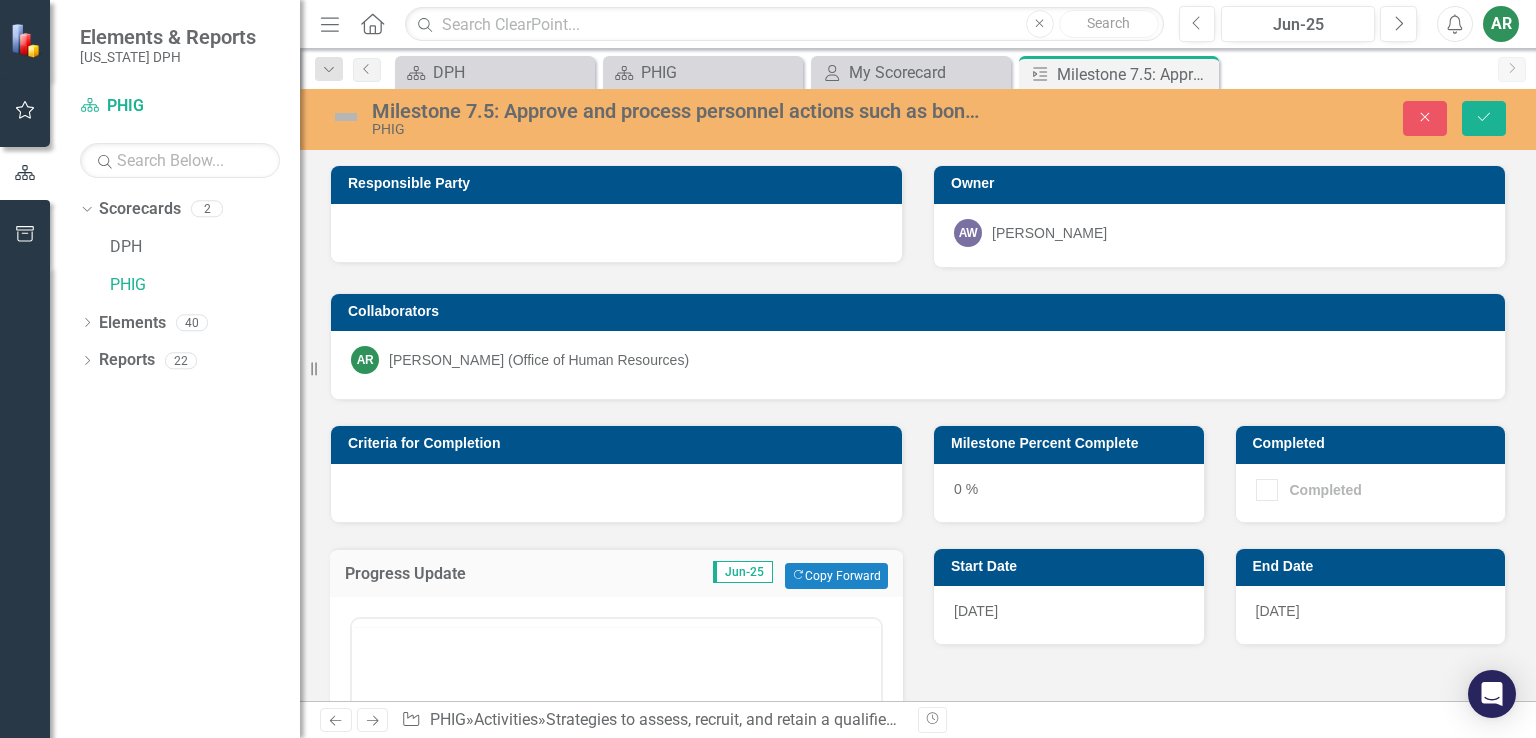 scroll, scrollTop: 0, scrollLeft: 0, axis: both 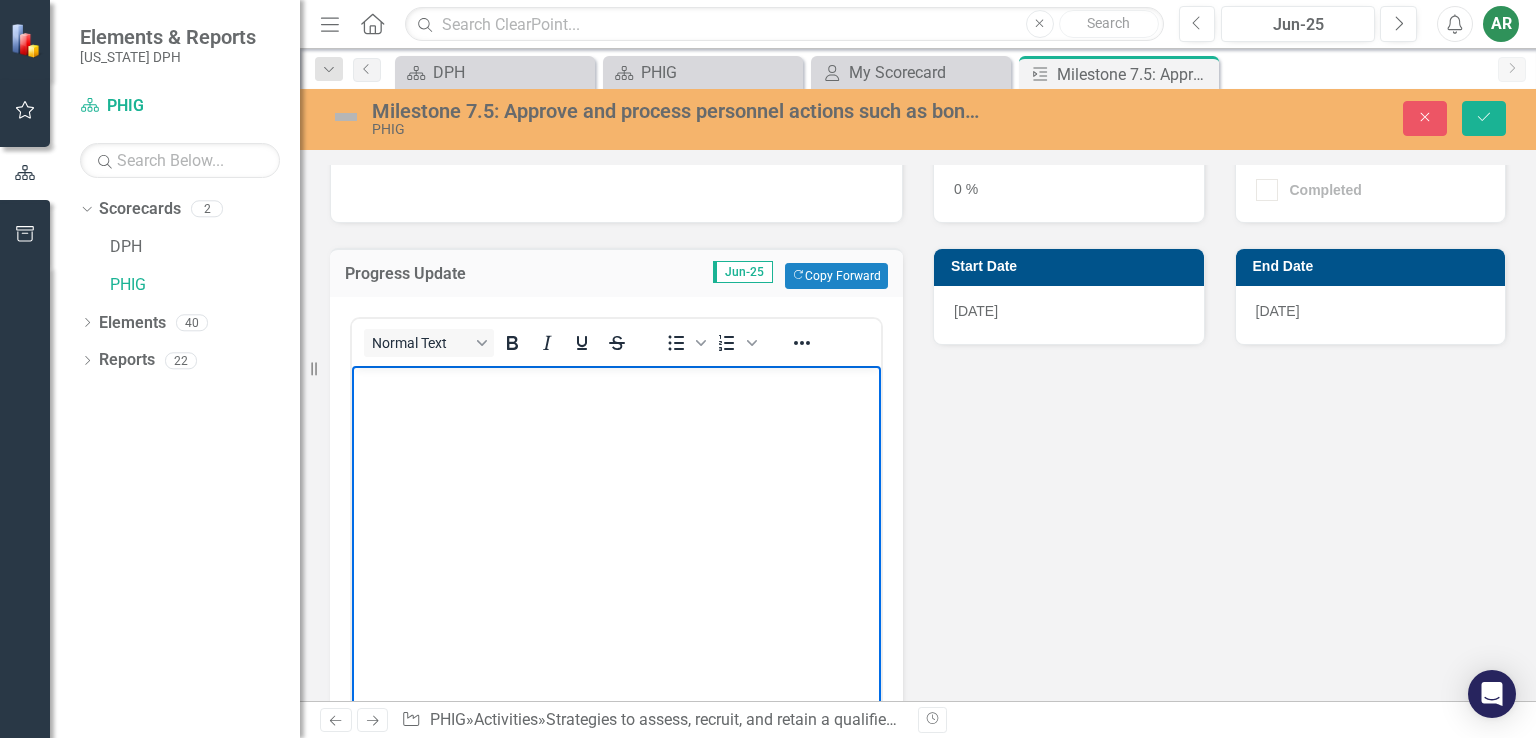 click at bounding box center [616, 515] 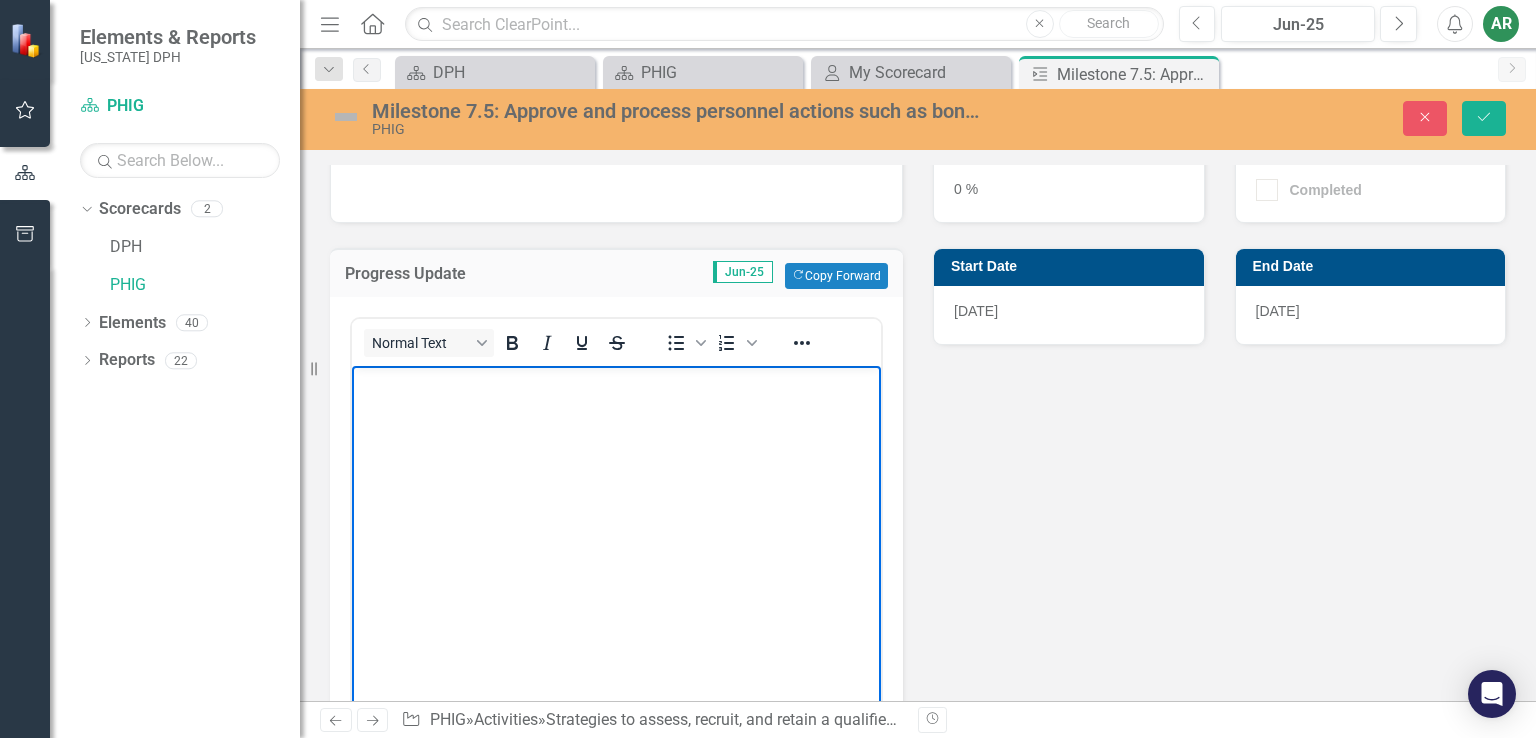 type 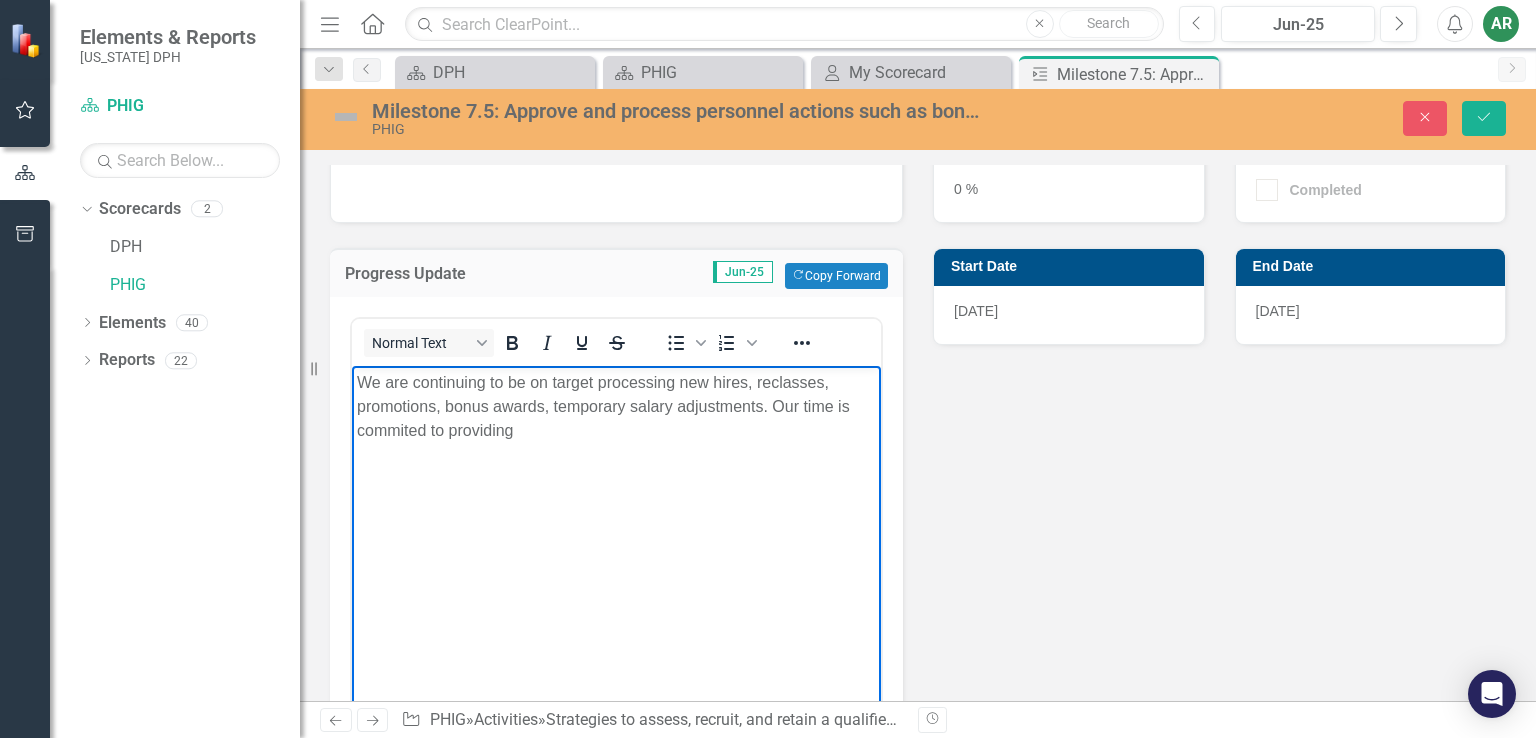 click on "We are continuing to be on target processing new hires, reclasses, promotions, bonus awards, temporary salary adjustments. Our time is commited to providing" at bounding box center (616, 406) 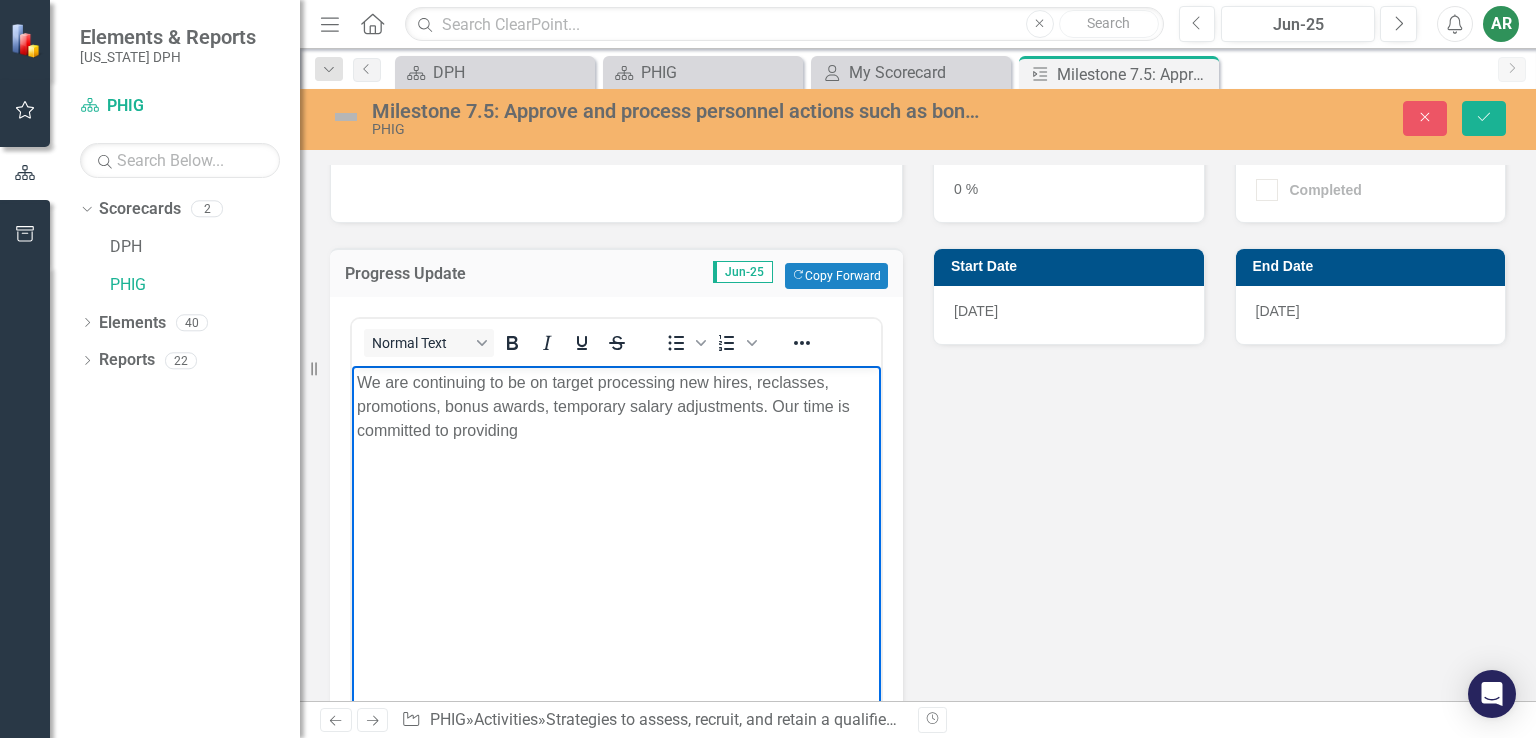 click on "We are continuing to be on target processing new hires, reclasses, promotions, bonus awards, temporary salary adjustments. Our time is committed to providing" at bounding box center (616, 406) 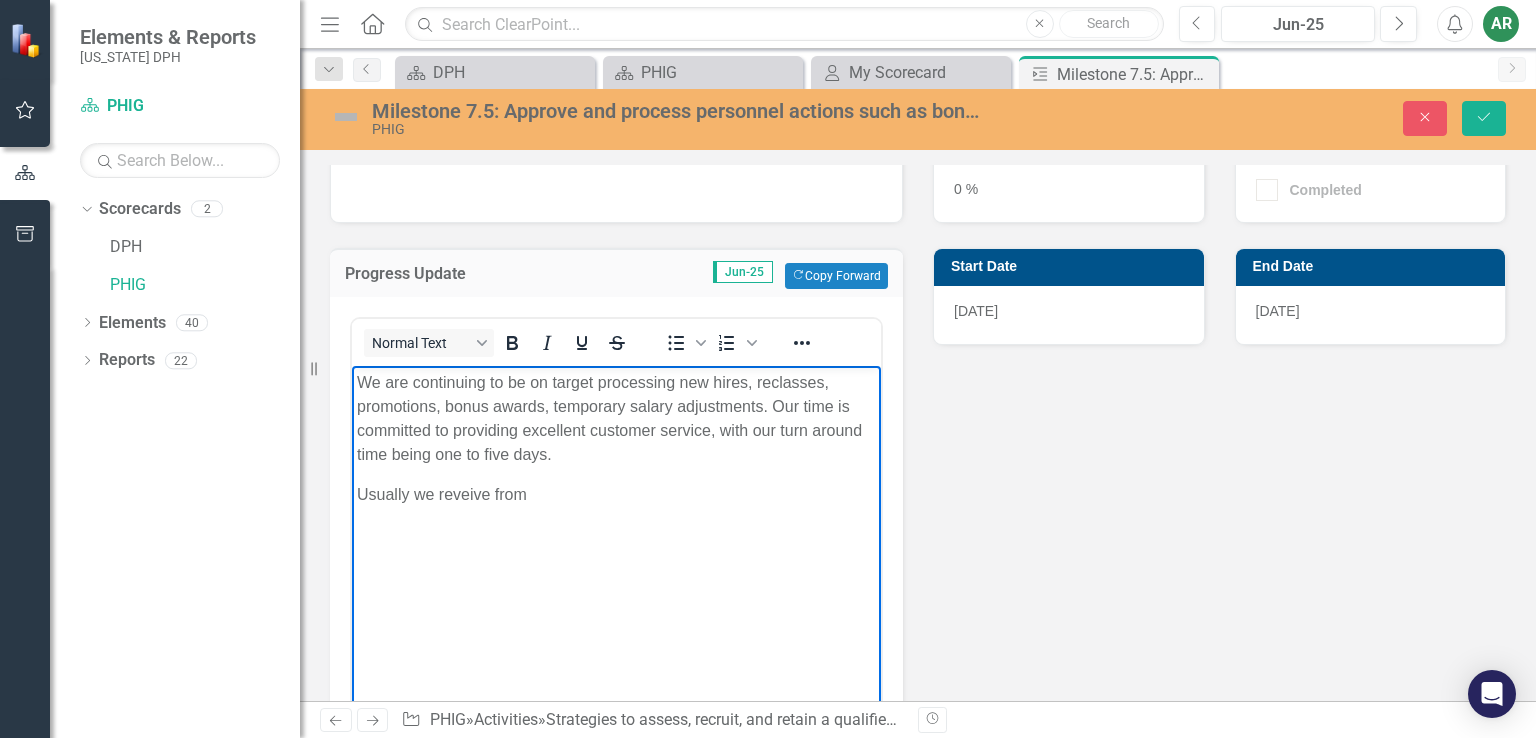 click on "Usually we reveive from" at bounding box center (616, 494) 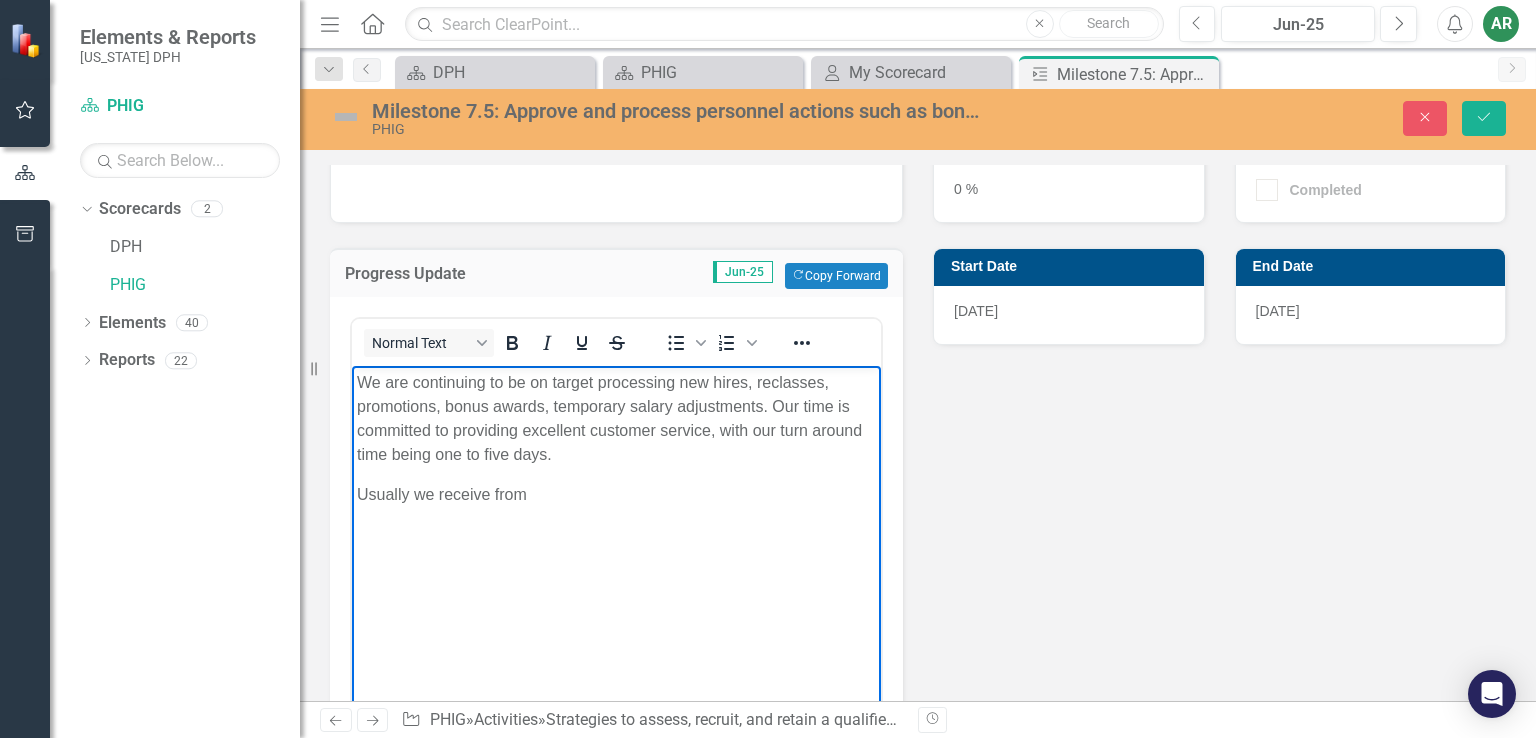click on "Usually we receive from" at bounding box center (616, 494) 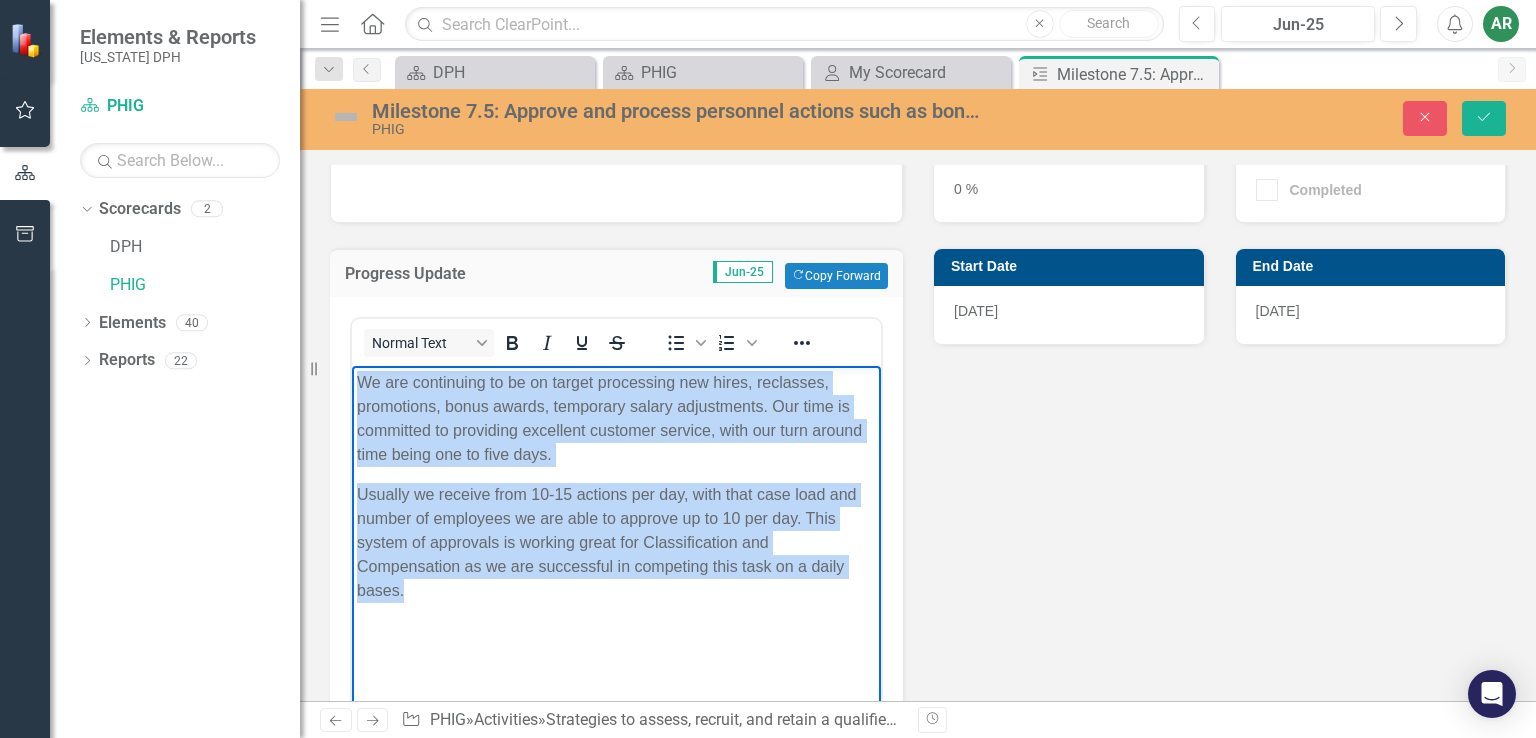 drag, startPoint x: 356, startPoint y: 376, endPoint x: 493, endPoint y: 616, distance: 276.34943 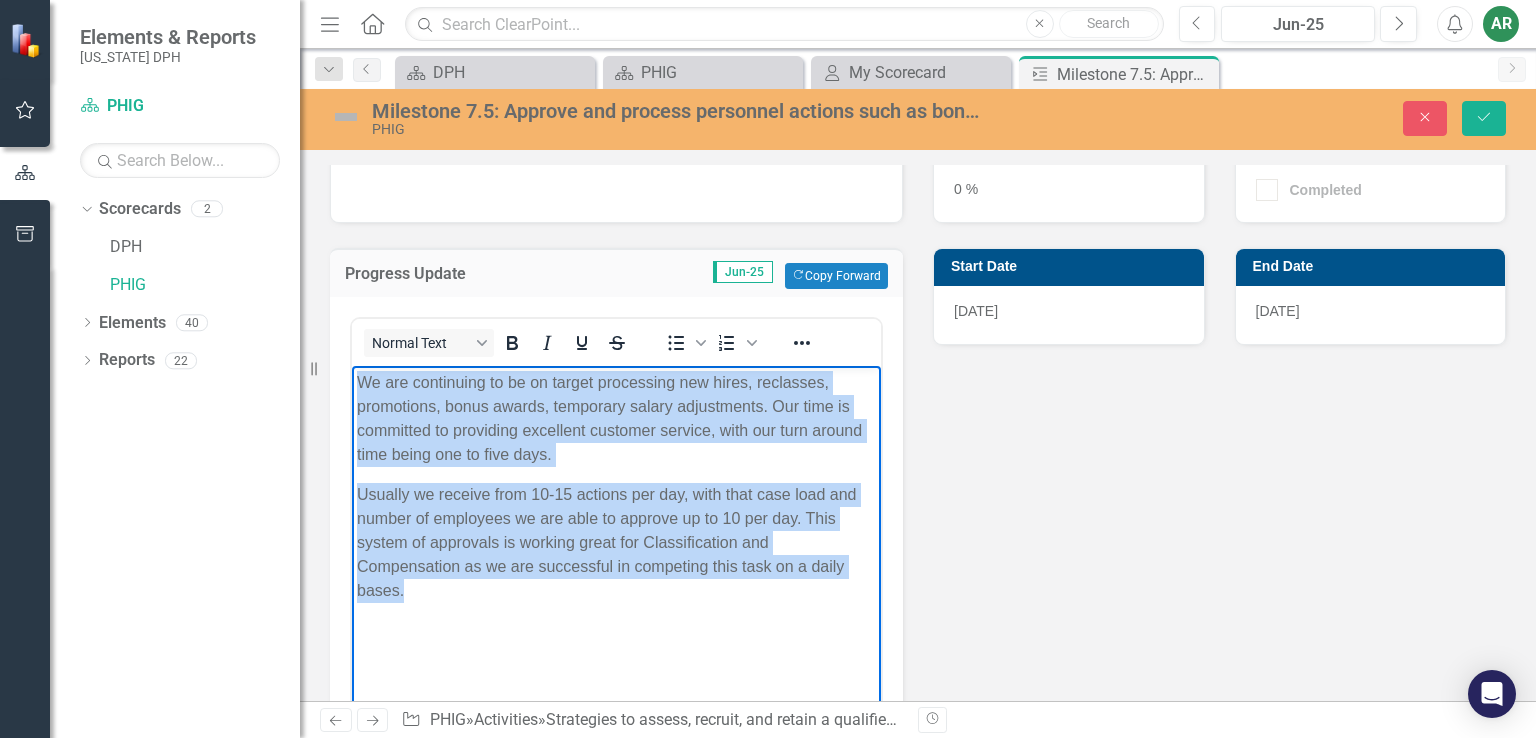click on "We are continuing to be on target processing new hires, reclasses, promotions, bonus awards, temporary salary adjustments. Our time is committed to providing excellent customer service, with our turn around time being one to five days. Usually we receive from 10-15 actions per day, with that case load and number of employees we are able to approve up to 10 per day. This system of approvals is working great for Classification and Compensation as we are successful in competing this task on a daily bases." at bounding box center (616, 515) 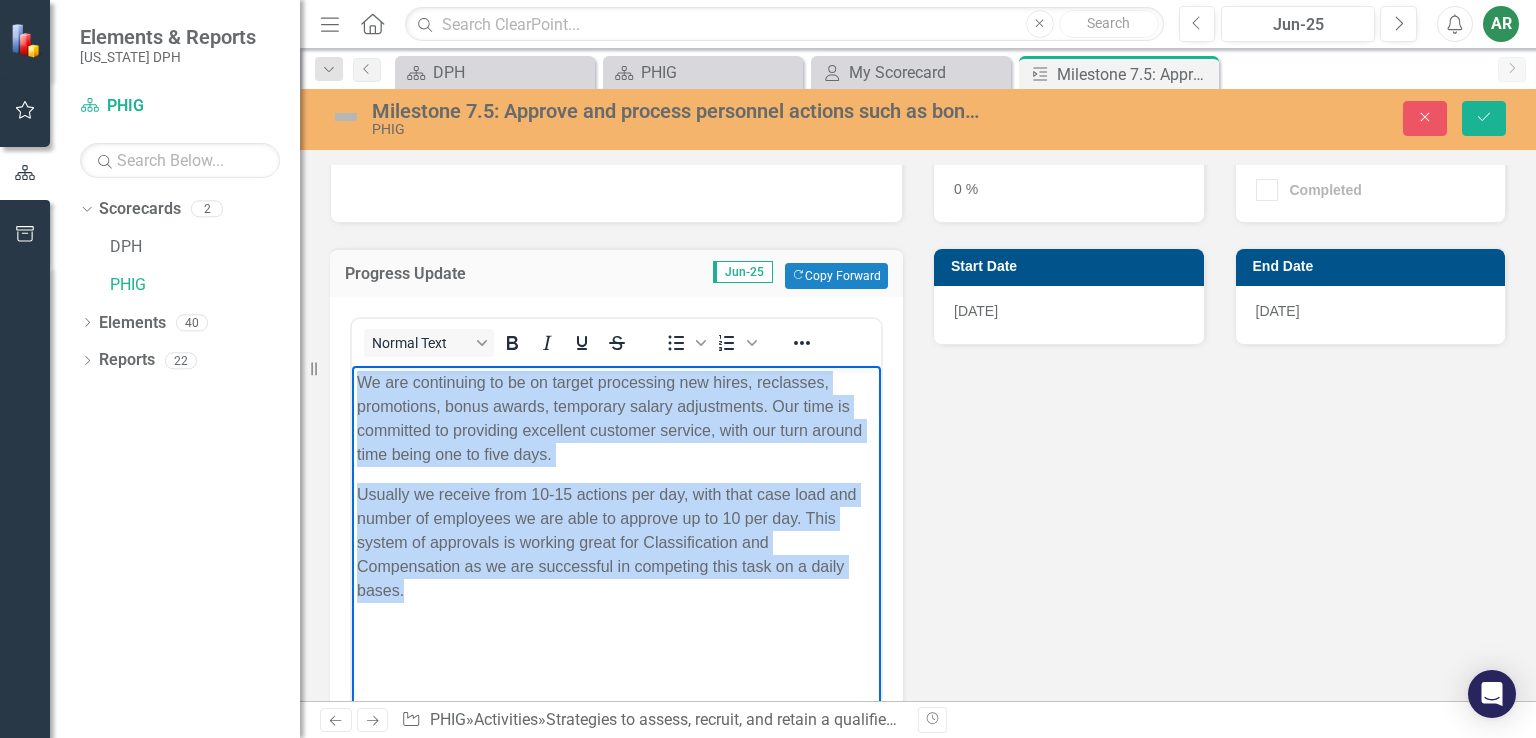 copy on "We are continuing to be on target processing new hires, reclasses, promotions, bonus awards, temporary salary adjustments. Our time is committed to providing excellent customer service, with our turn around time being one to five days. Usually we receive from 10-15 actions per day, with that case load and number of employees we are able to approve up to 10 per day. This system of approvals is working great for Classification and Compensation as we are successful in competing this task on a daily bases." 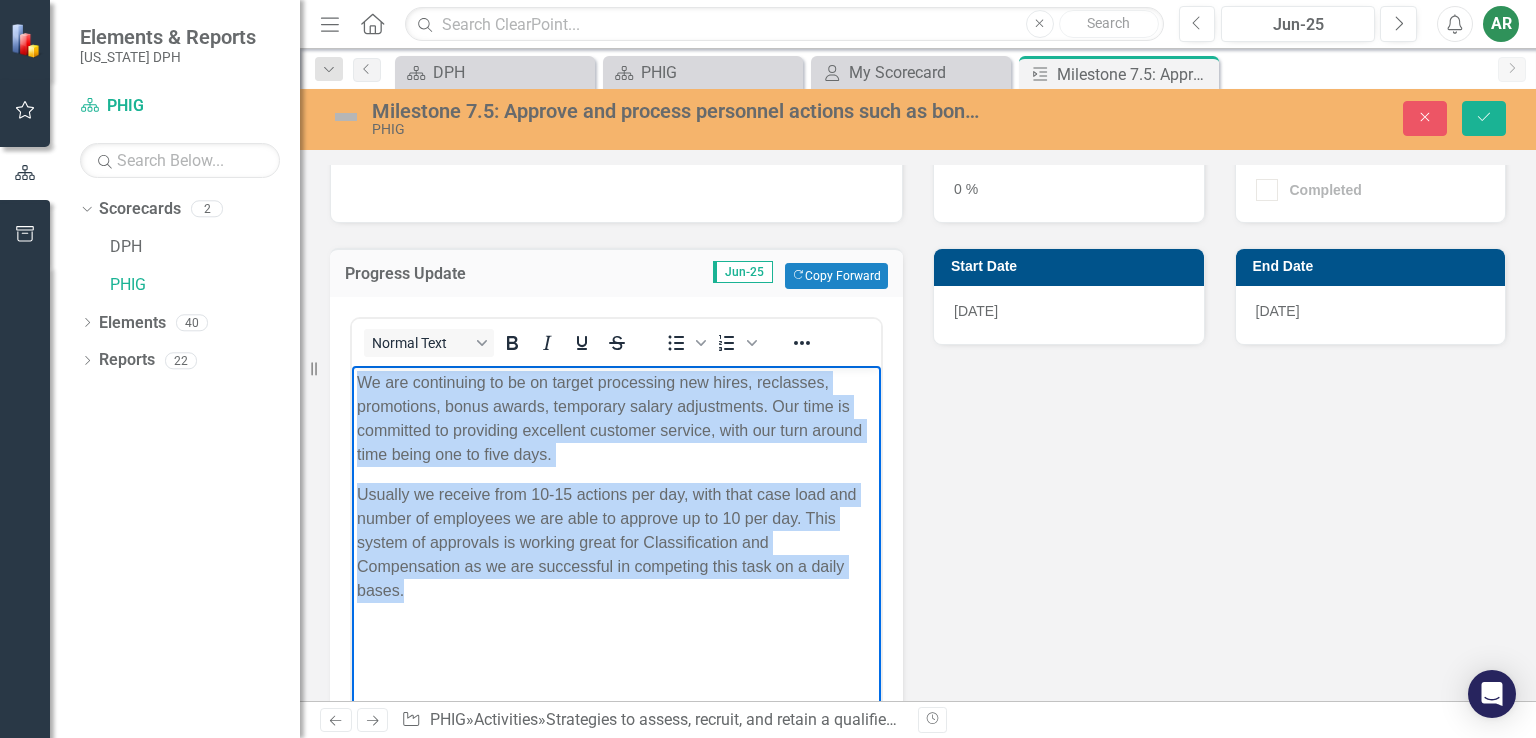 click on "We are continuing to be on target processing new hires, reclasses, promotions, bonus awards, temporary salary adjustments. Our time is committed to providing excellent customer service, with our turn around time being one to five days. Usually we receive from 10-15 actions per day, with that case load and number of employees we are able to approve up to 10 per day. This system of approvals is working great for Classification and Compensation as we are successful in competing this task on a daily bases." at bounding box center (616, 515) 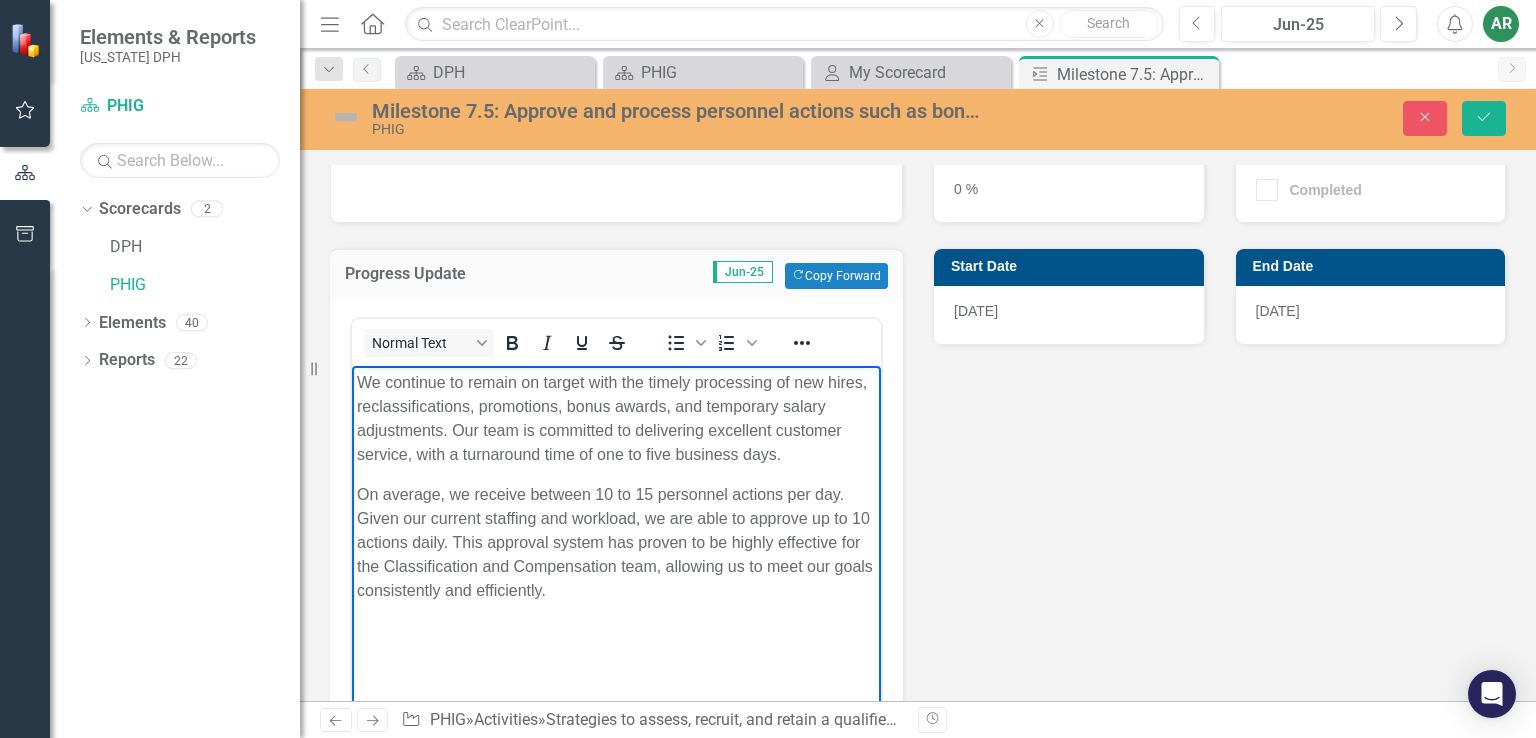 click on "On average, we receive between 10 to 15 personnel actions per day. Given our current staffing and workload, we are able to approve up to 10 actions daily. This approval system has proven to be highly effective for the Classification and Compensation team, allowing us to meet our goals consistently and efficiently." at bounding box center [616, 542] 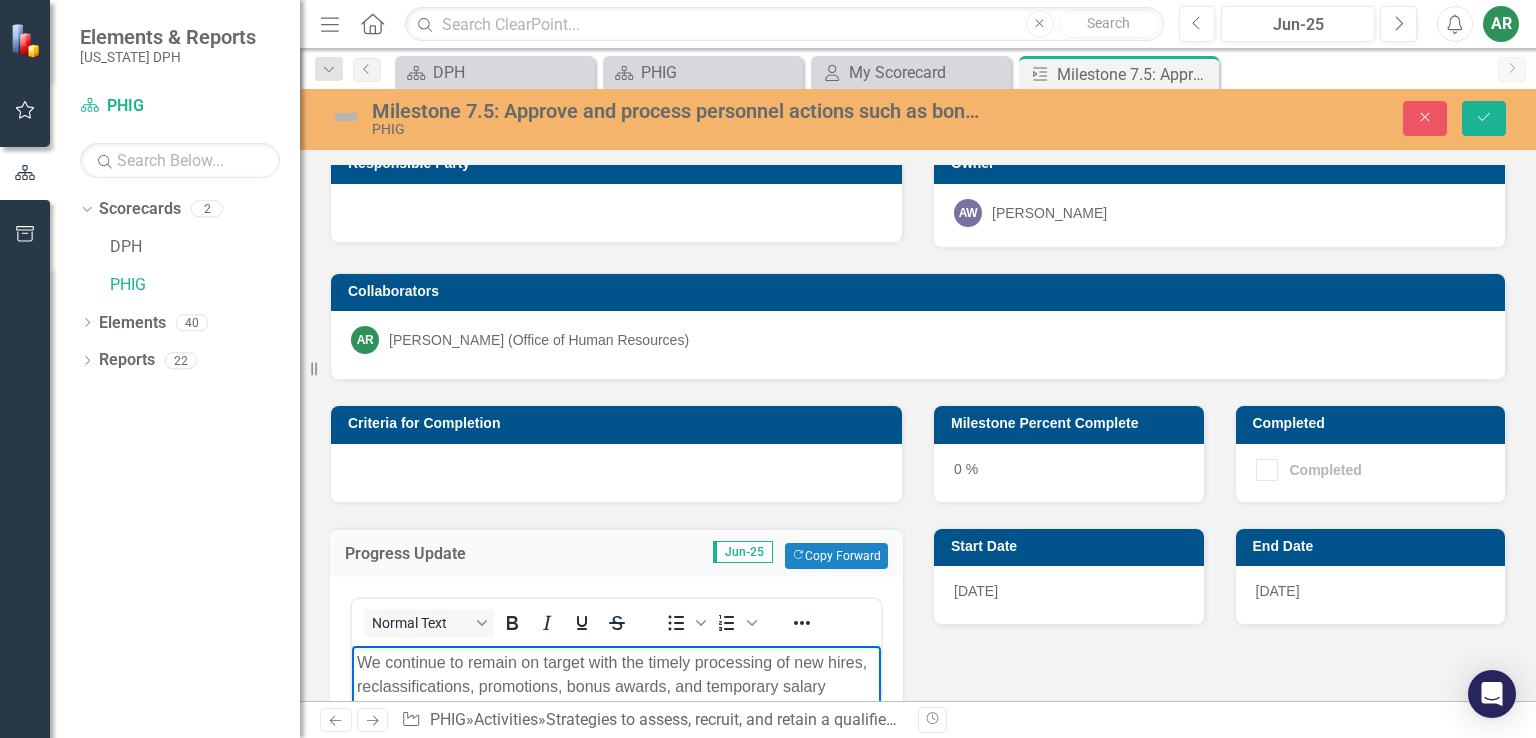 scroll, scrollTop: 0, scrollLeft: 0, axis: both 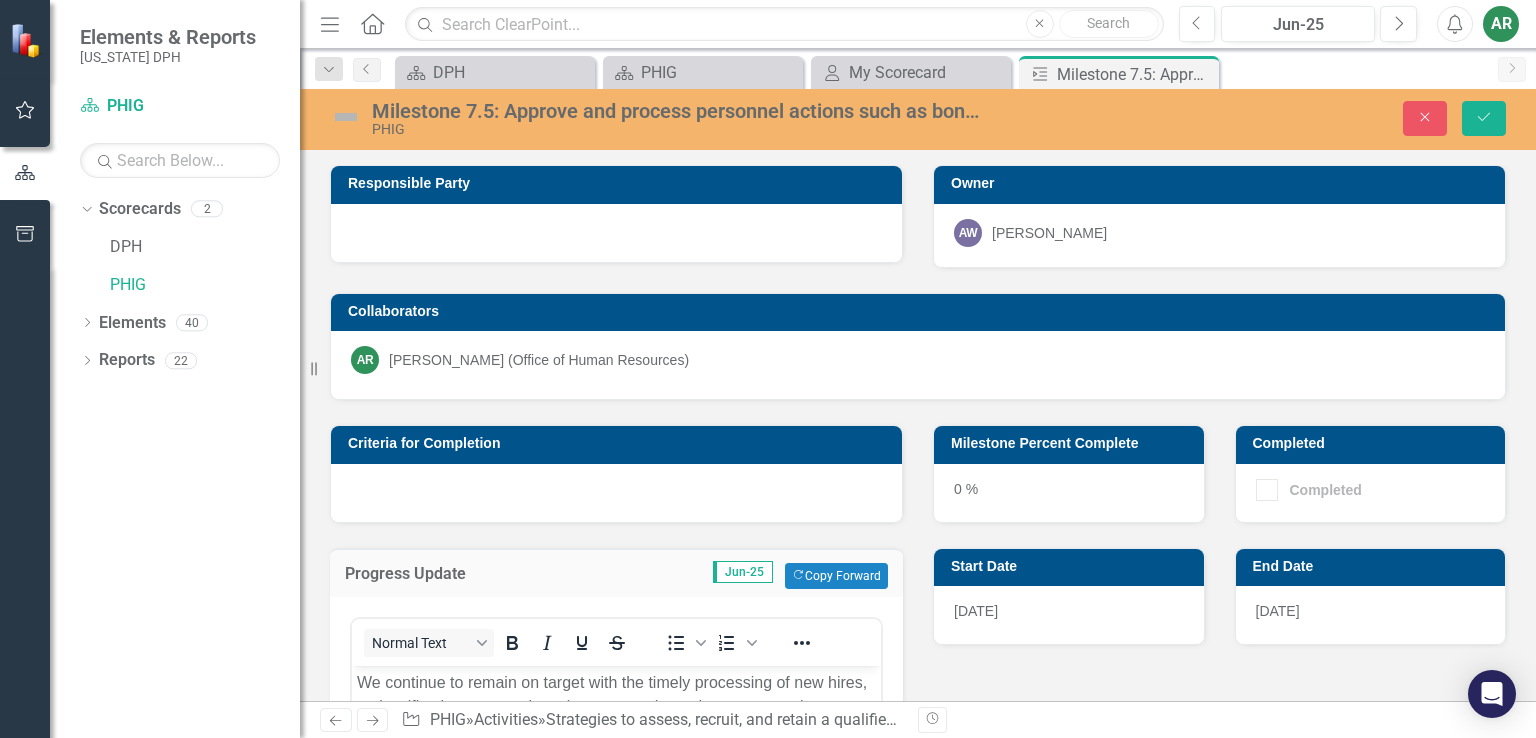 click on "Milestone Percent Complete" at bounding box center [1072, 443] 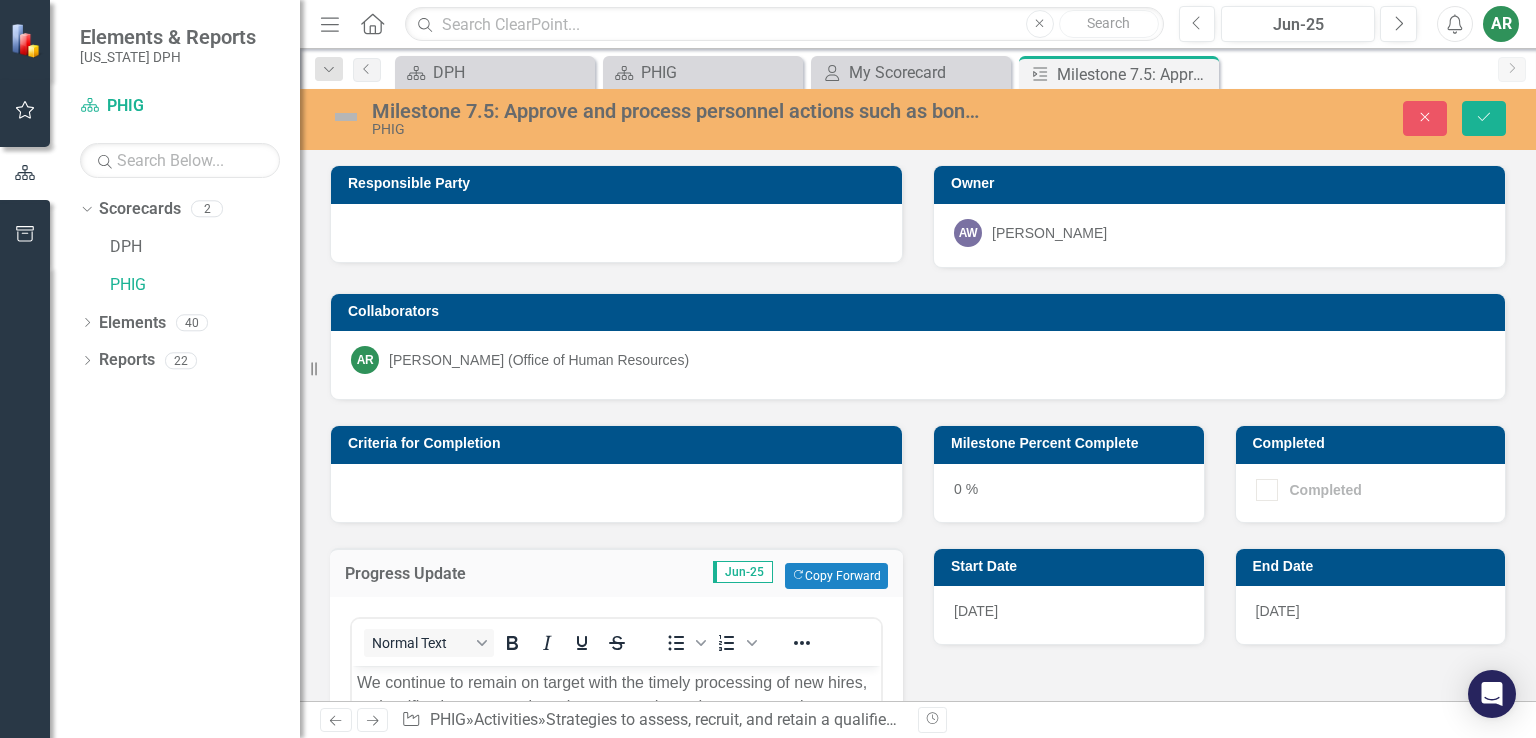 click on "Progress Update" at bounding box center [456, 574] 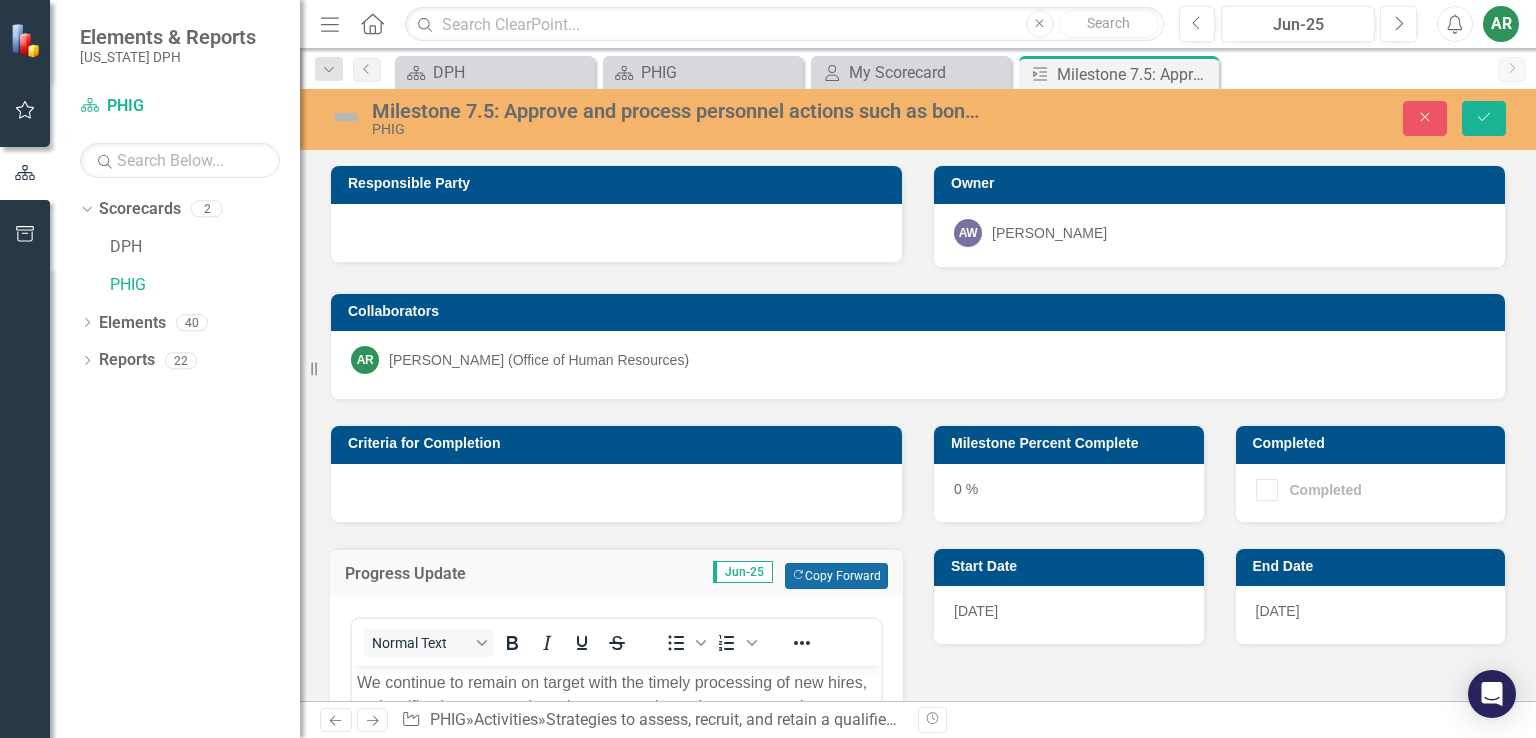 click on "Copy Forward  Copy Forward" at bounding box center (836, 576) 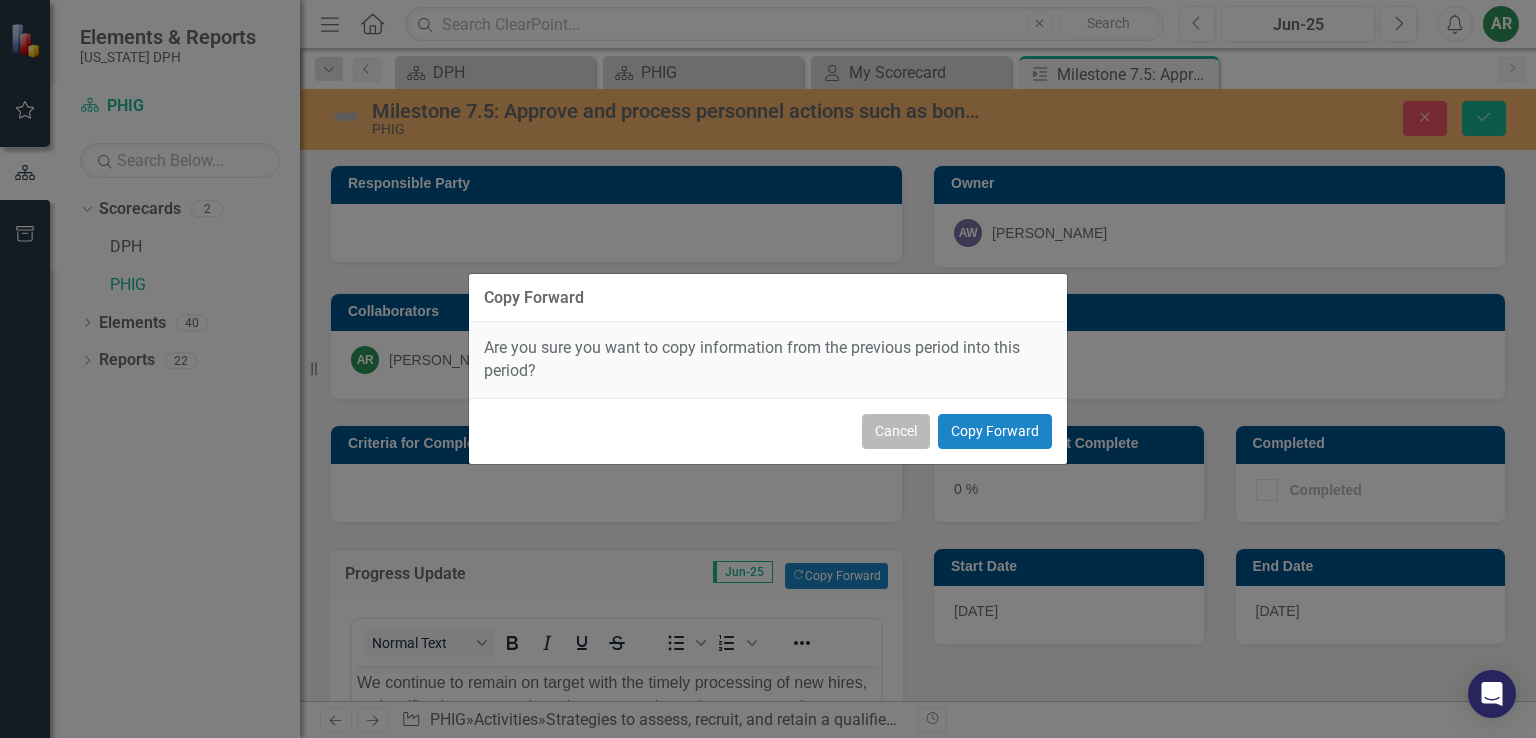 click on "Cancel" at bounding box center (896, 431) 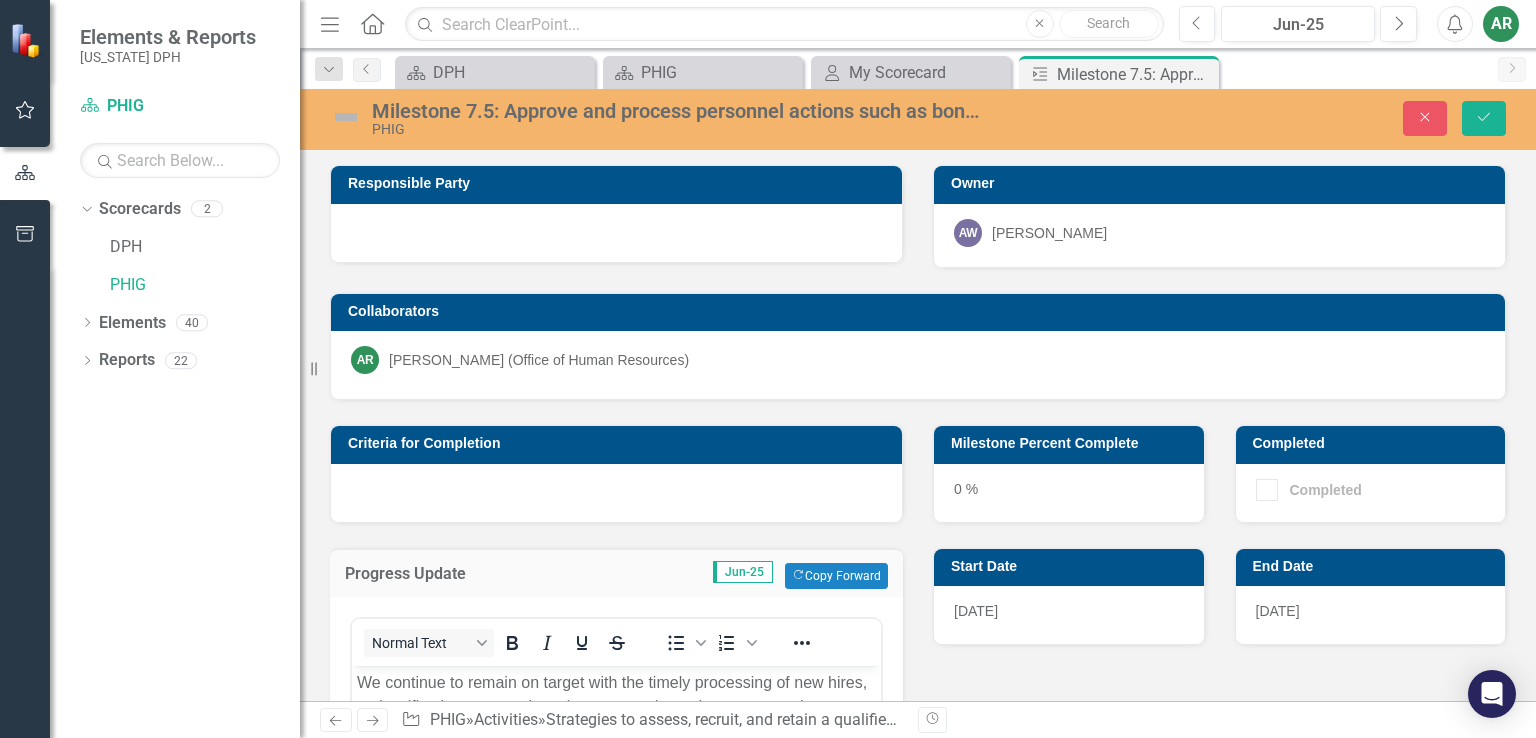 click on "Jun-25 Copy Forward  Copy Forward" at bounding box center [727, 576] 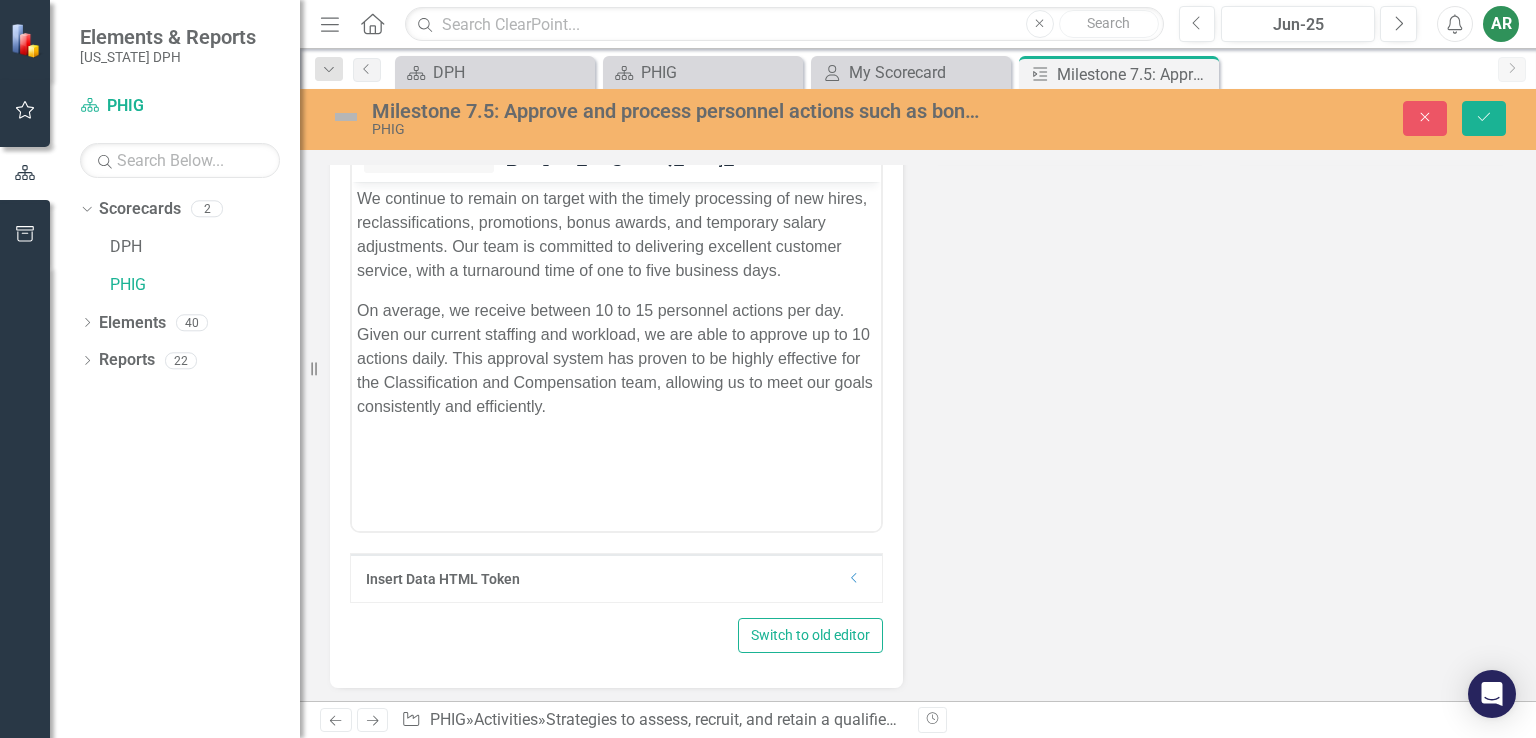 scroll, scrollTop: 500, scrollLeft: 0, axis: vertical 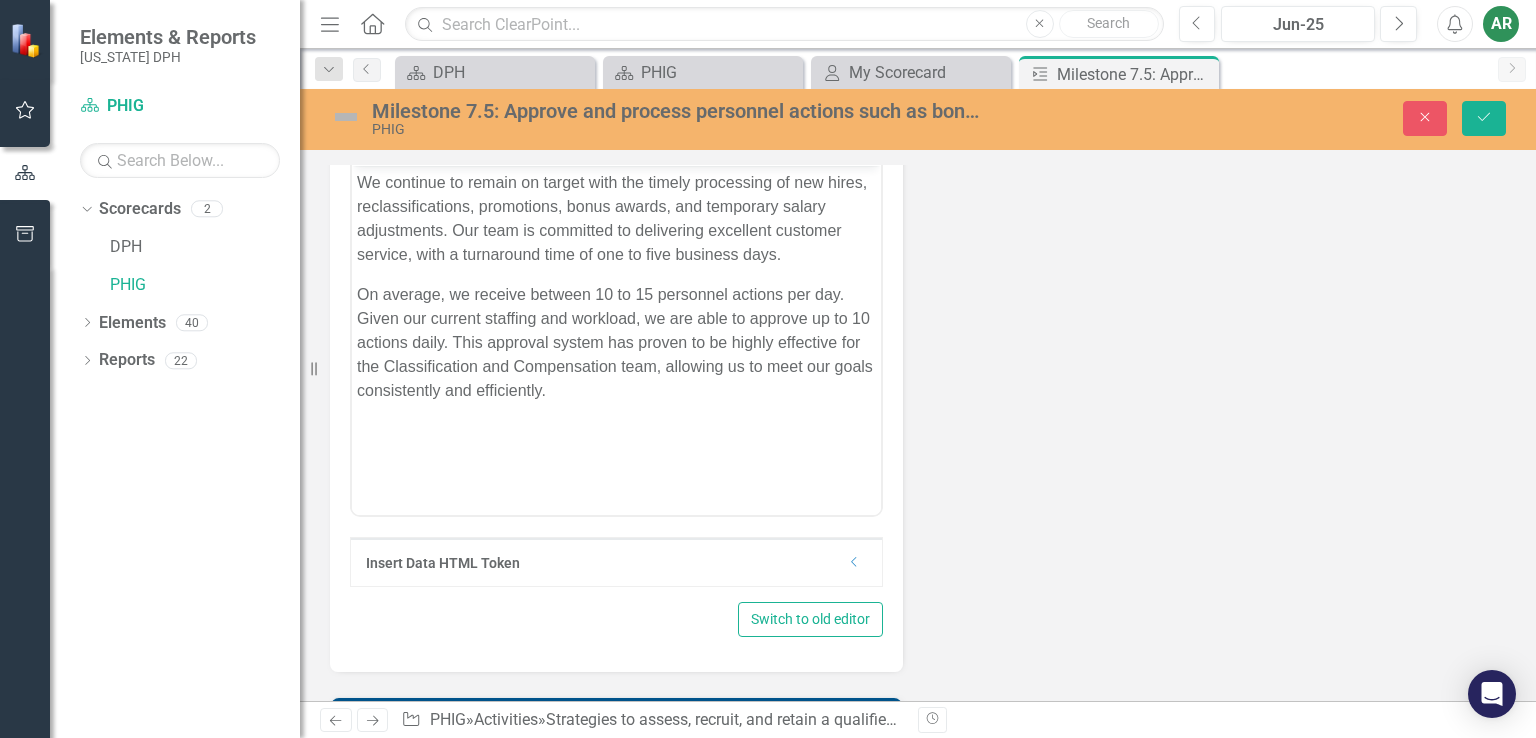 click on "Dropdown" at bounding box center [854, 562] 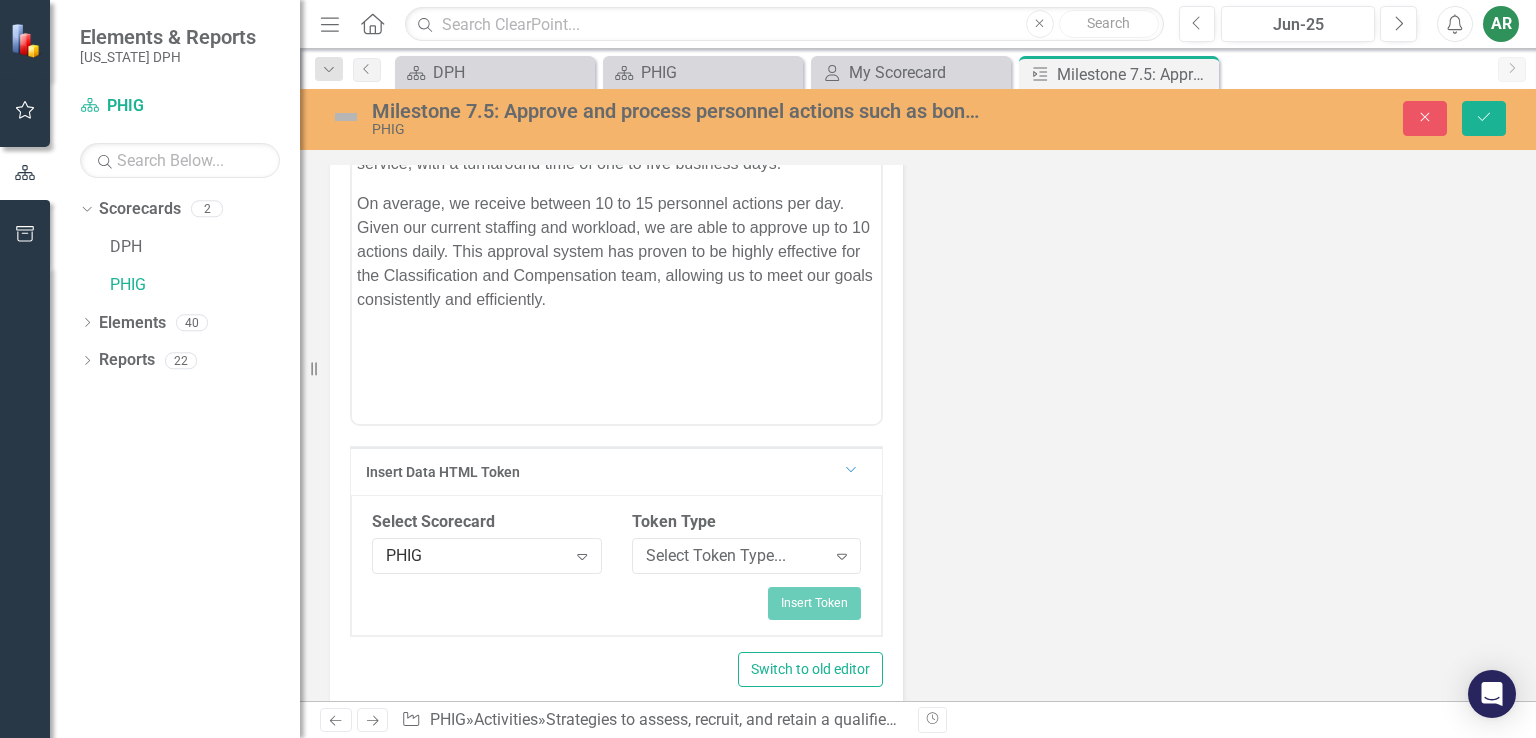 scroll, scrollTop: 700, scrollLeft: 0, axis: vertical 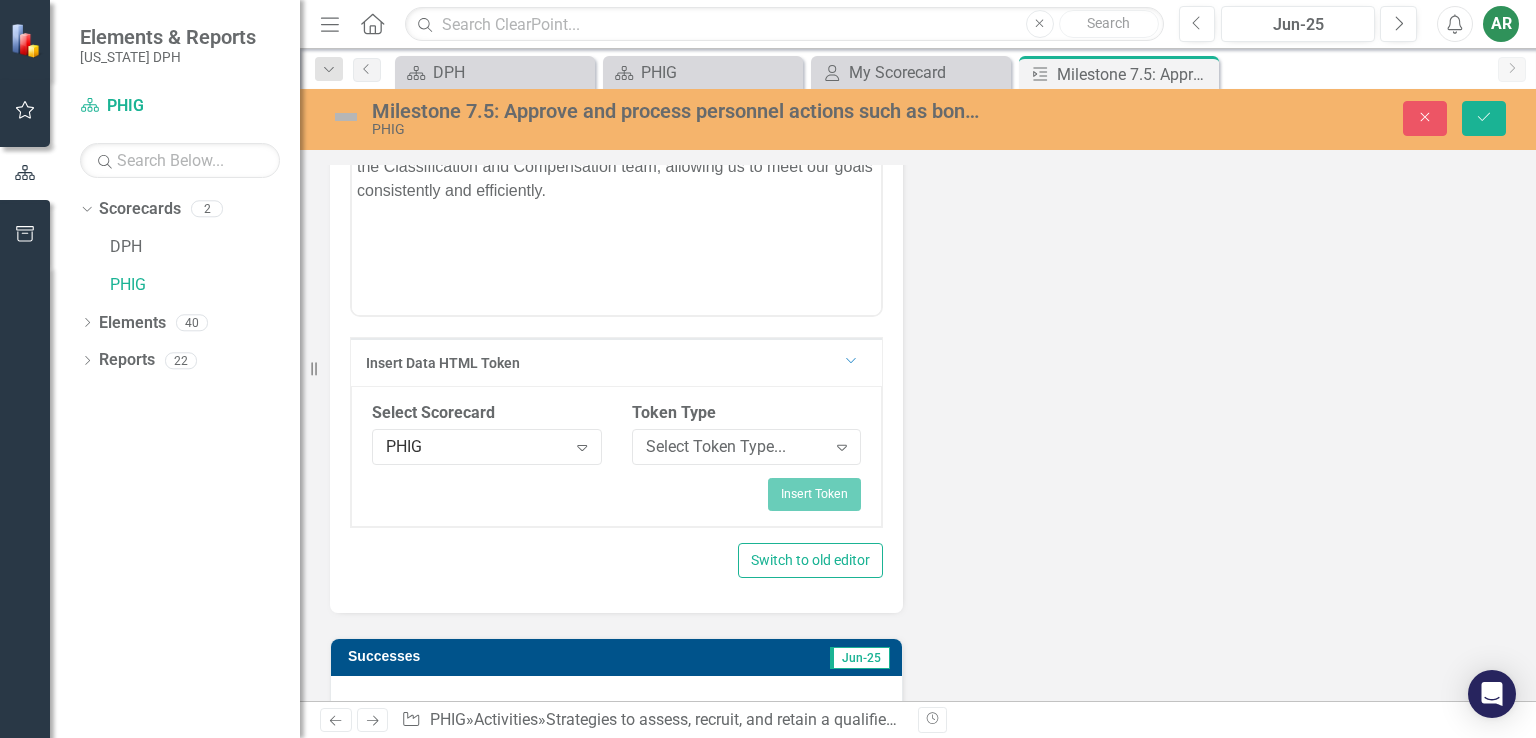 click on "Normal Text To open the popup, press Shift+Enter To open the popup, press Shift+Enter Insert Data HTML Token Dropdown Select Scorecard PHIG Expand Token Type Select Token Type... Expand Insert Token Switch to old editor" at bounding box center (616, 255) 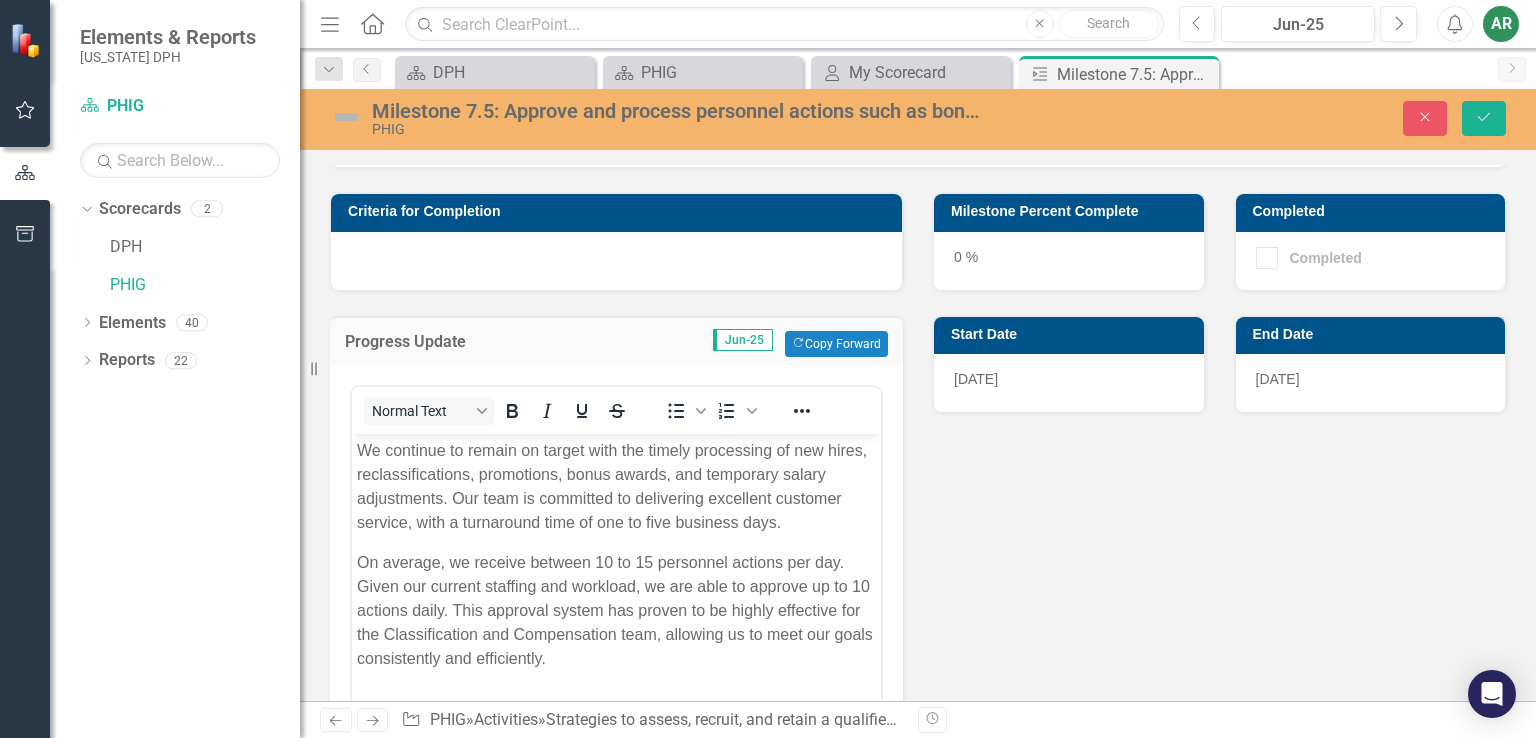 scroll, scrollTop: 200, scrollLeft: 0, axis: vertical 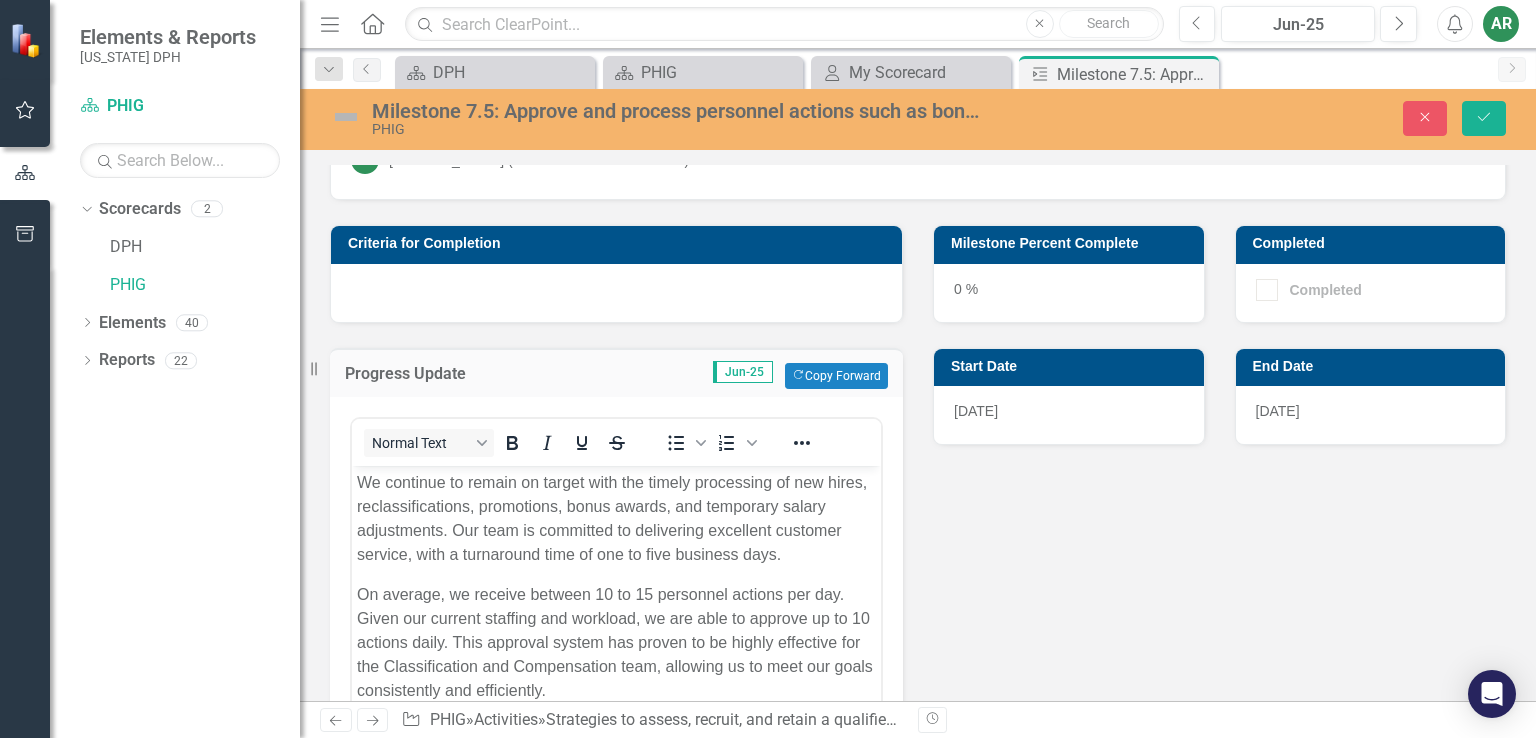 click on "Milestone Percent Complete" at bounding box center [1072, 243] 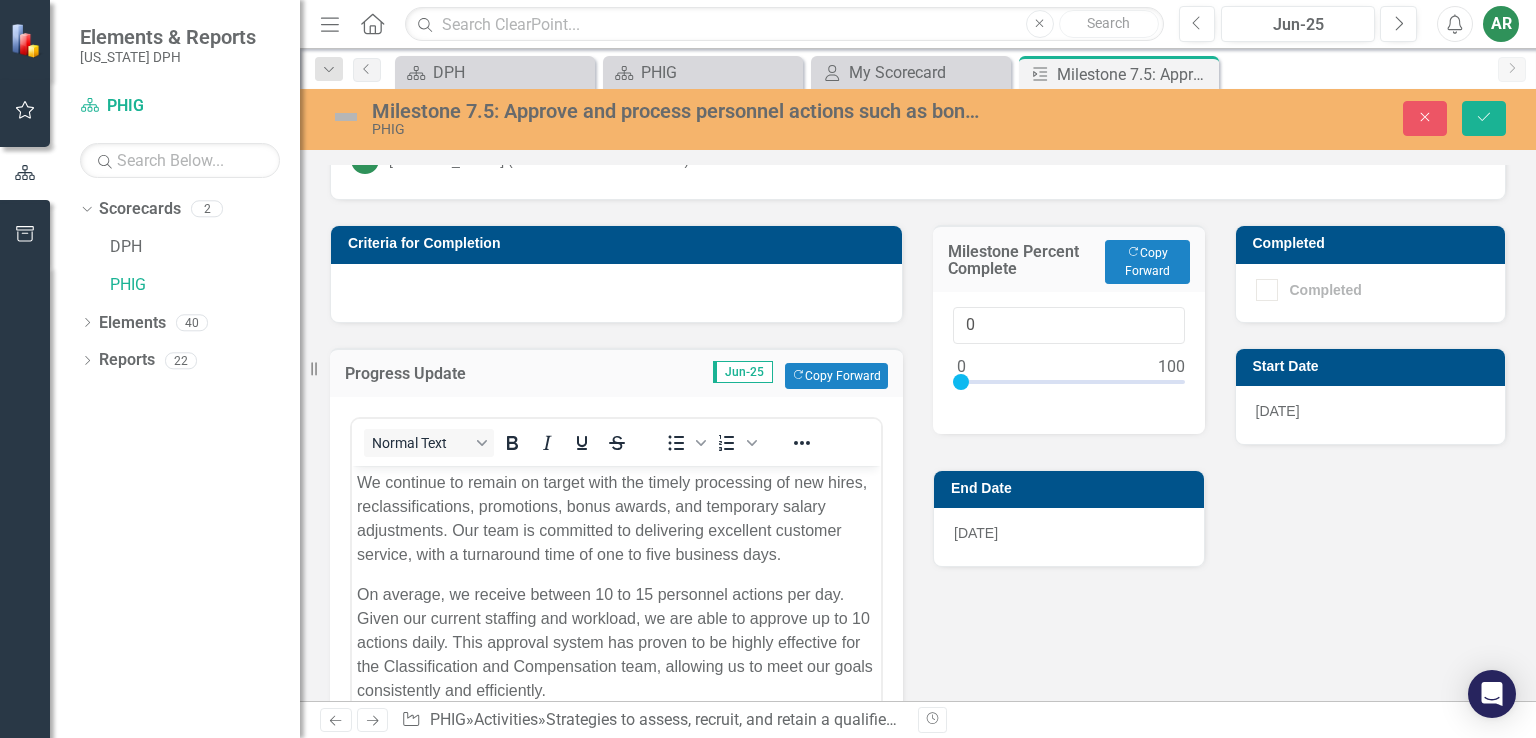 click on "Milestone Percent Complete" at bounding box center [1021, 260] 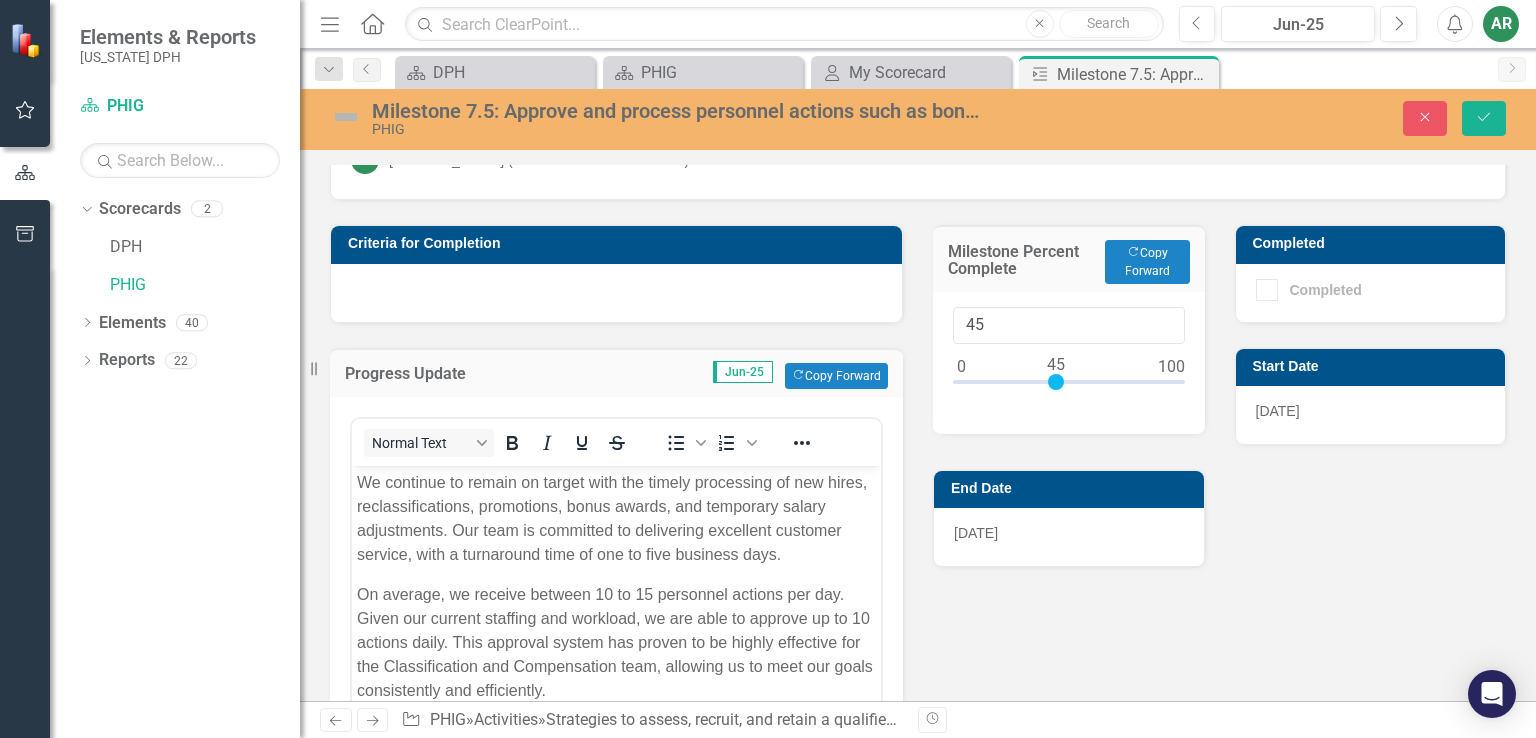 drag, startPoint x: 950, startPoint y: 376, endPoint x: 1045, endPoint y: 381, distance: 95.131485 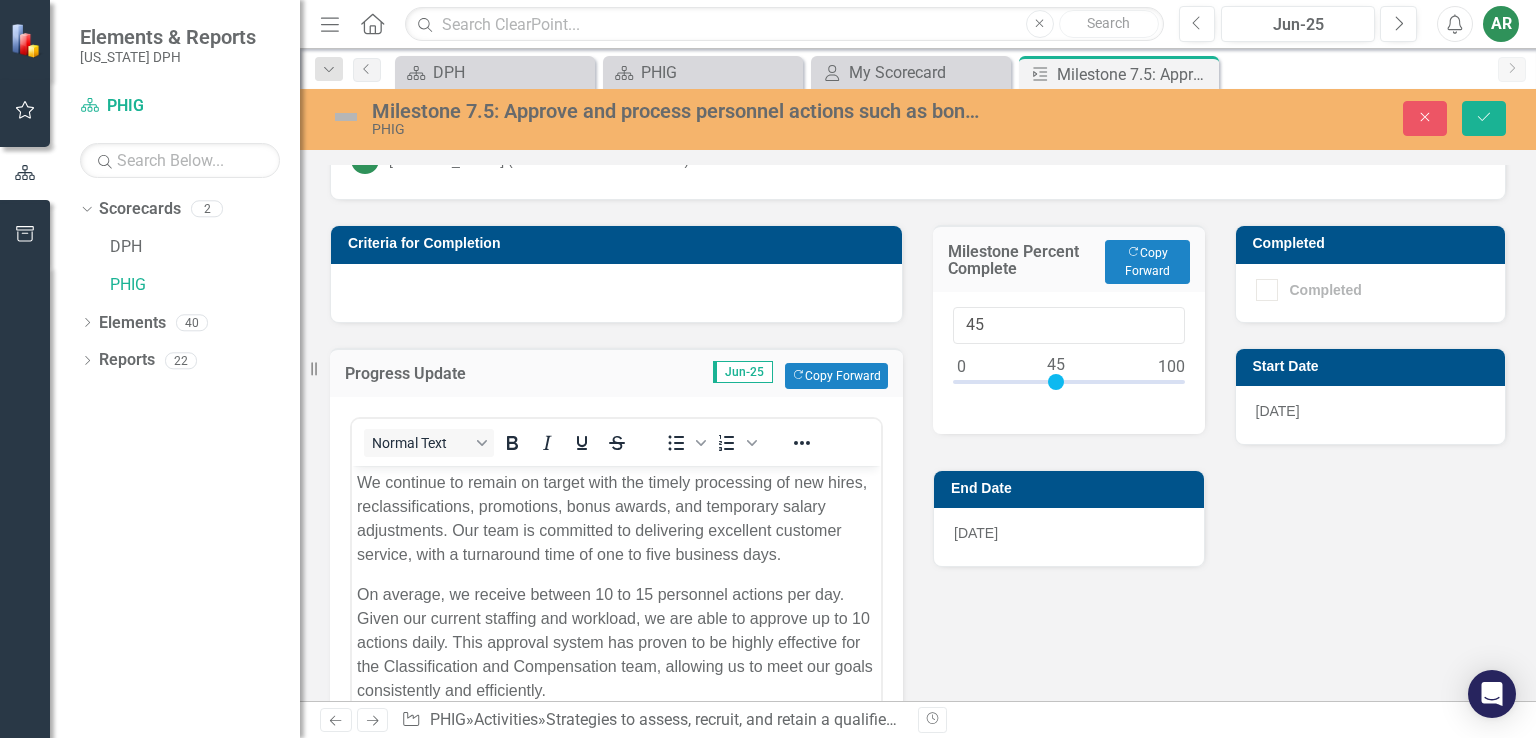 click at bounding box center [1056, 382] 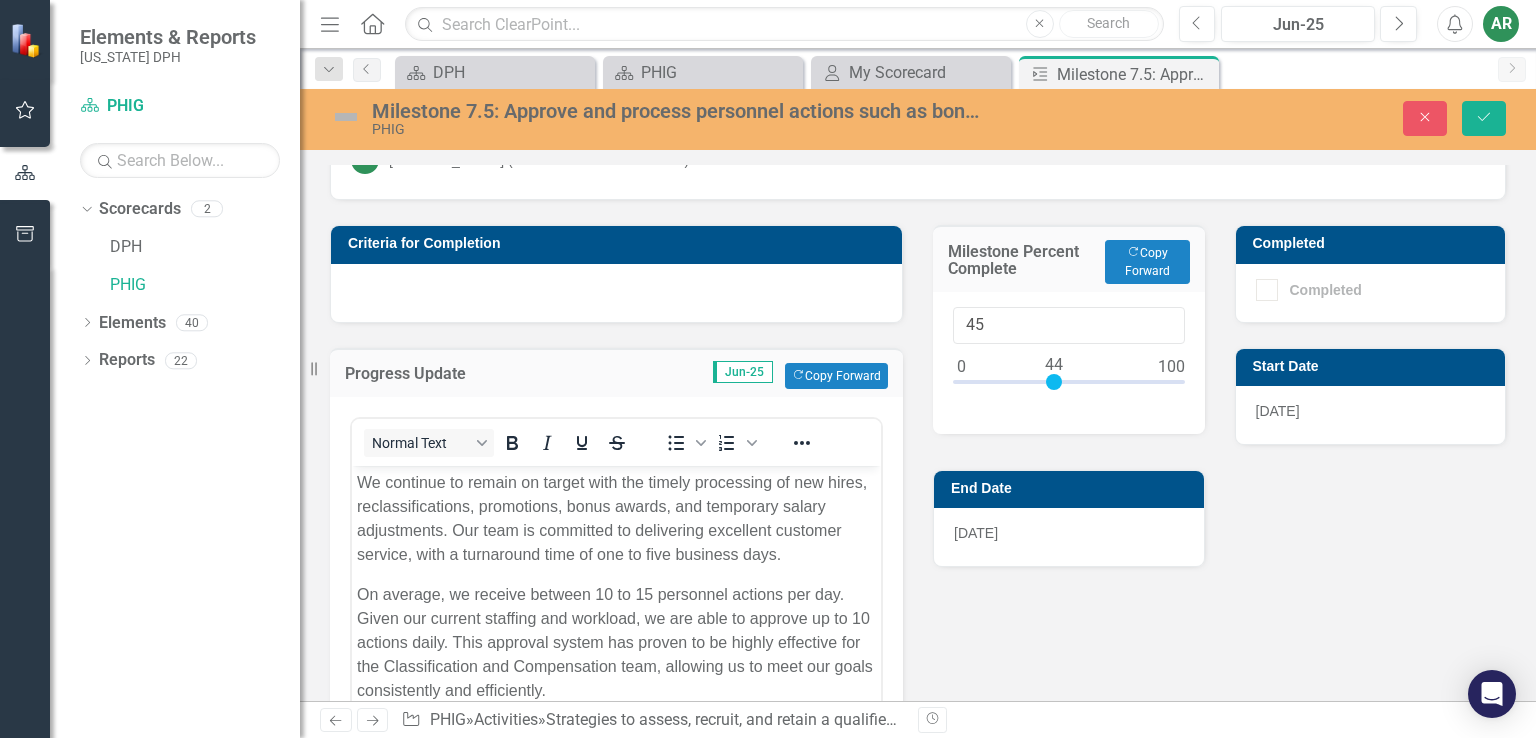 type on "43" 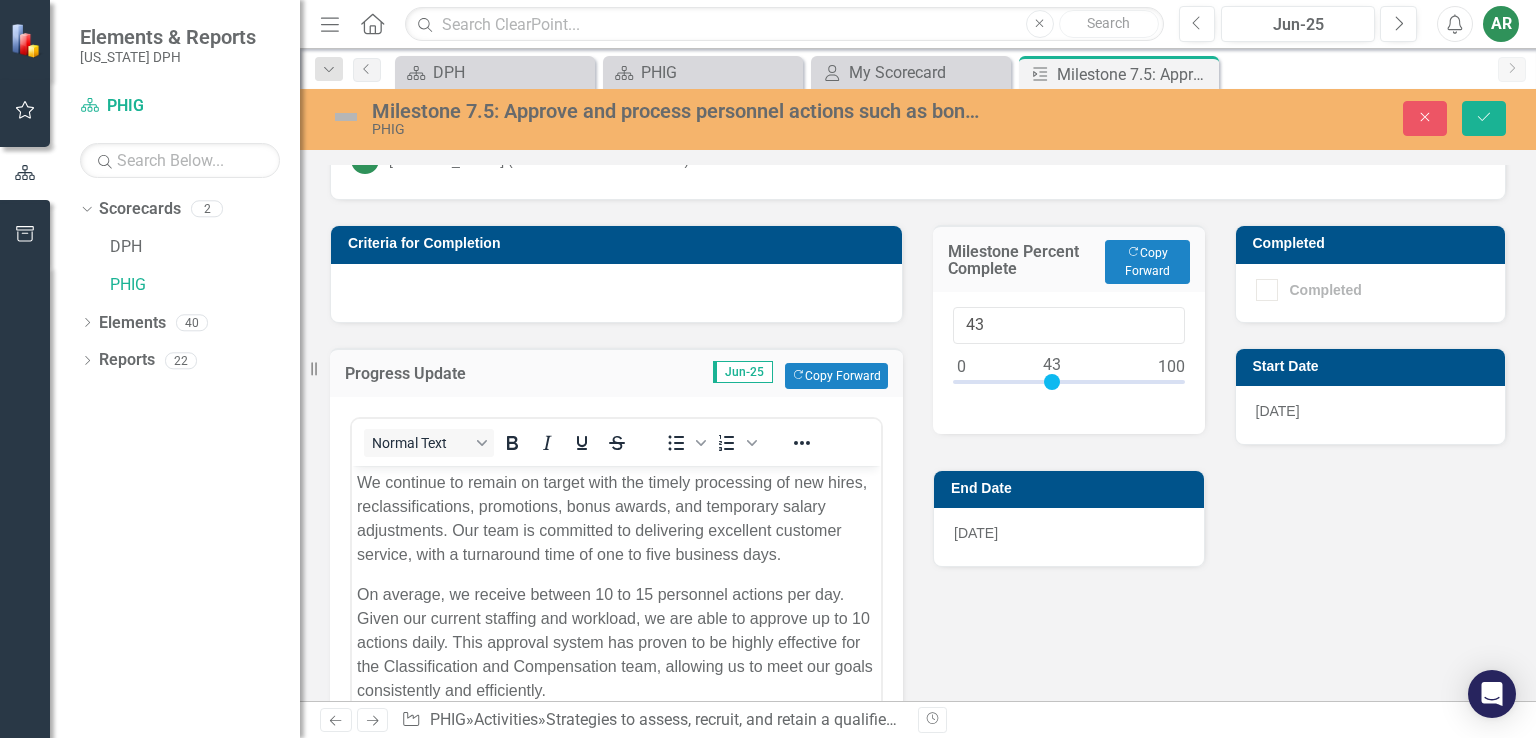 click at bounding box center (1052, 382) 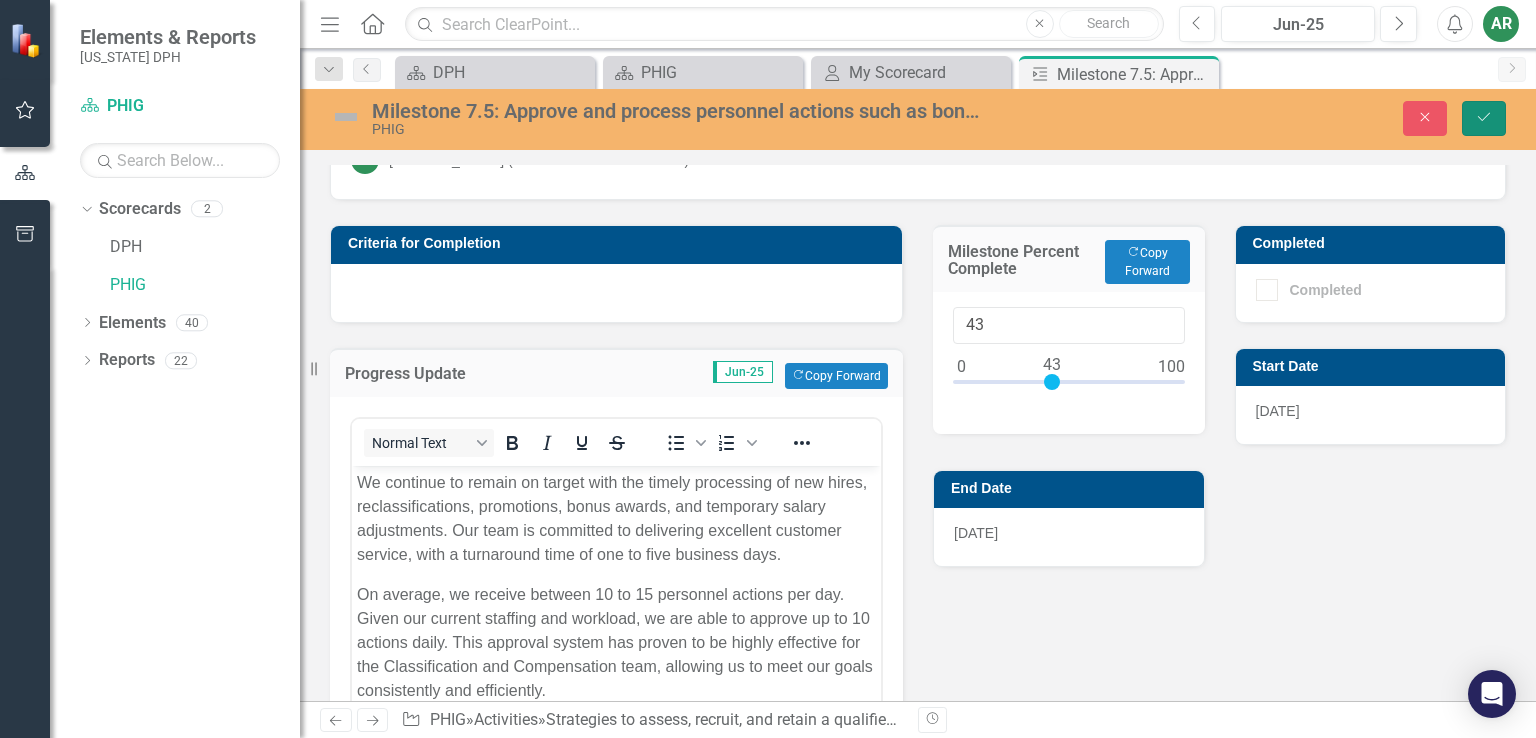 click on "Save" 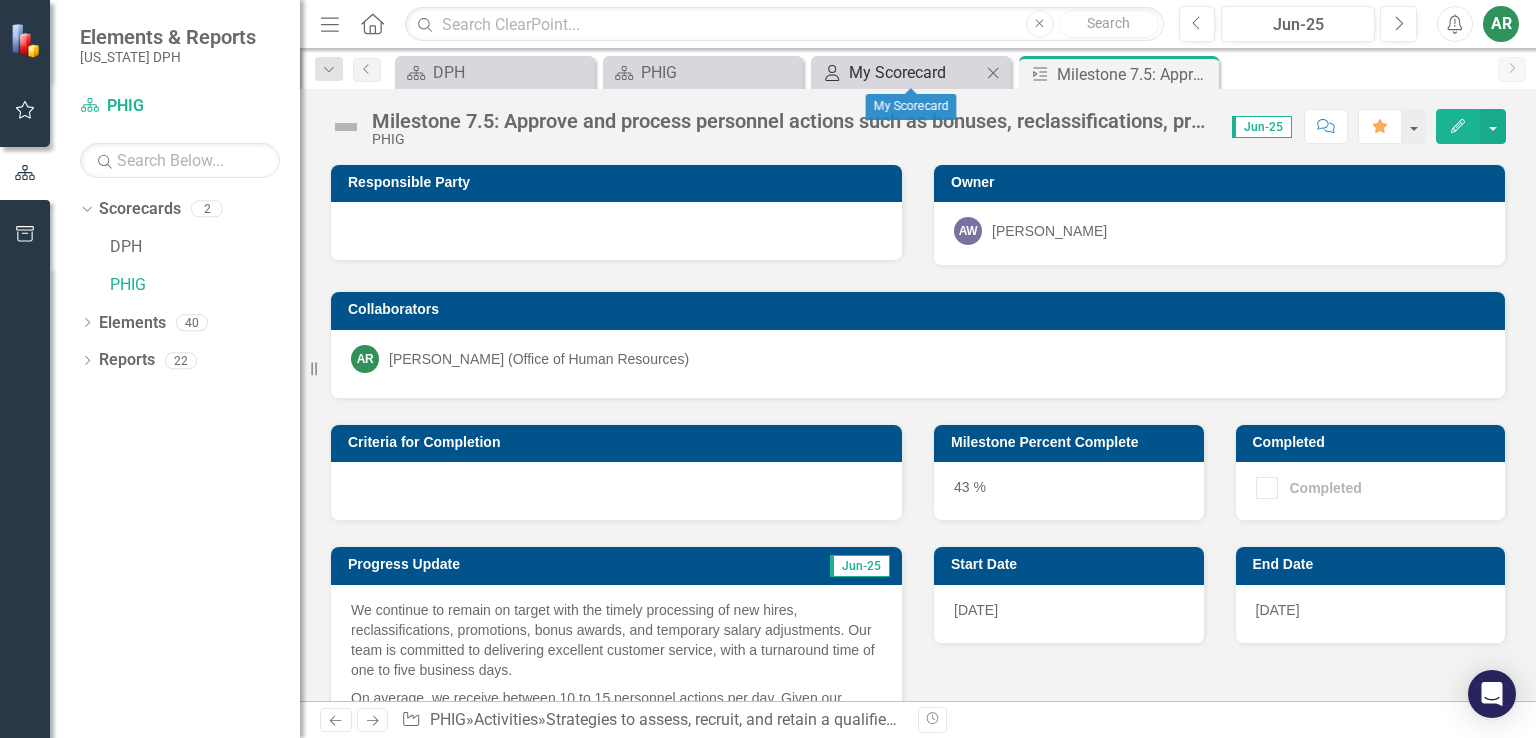 click on "My Scorecard" at bounding box center [915, 72] 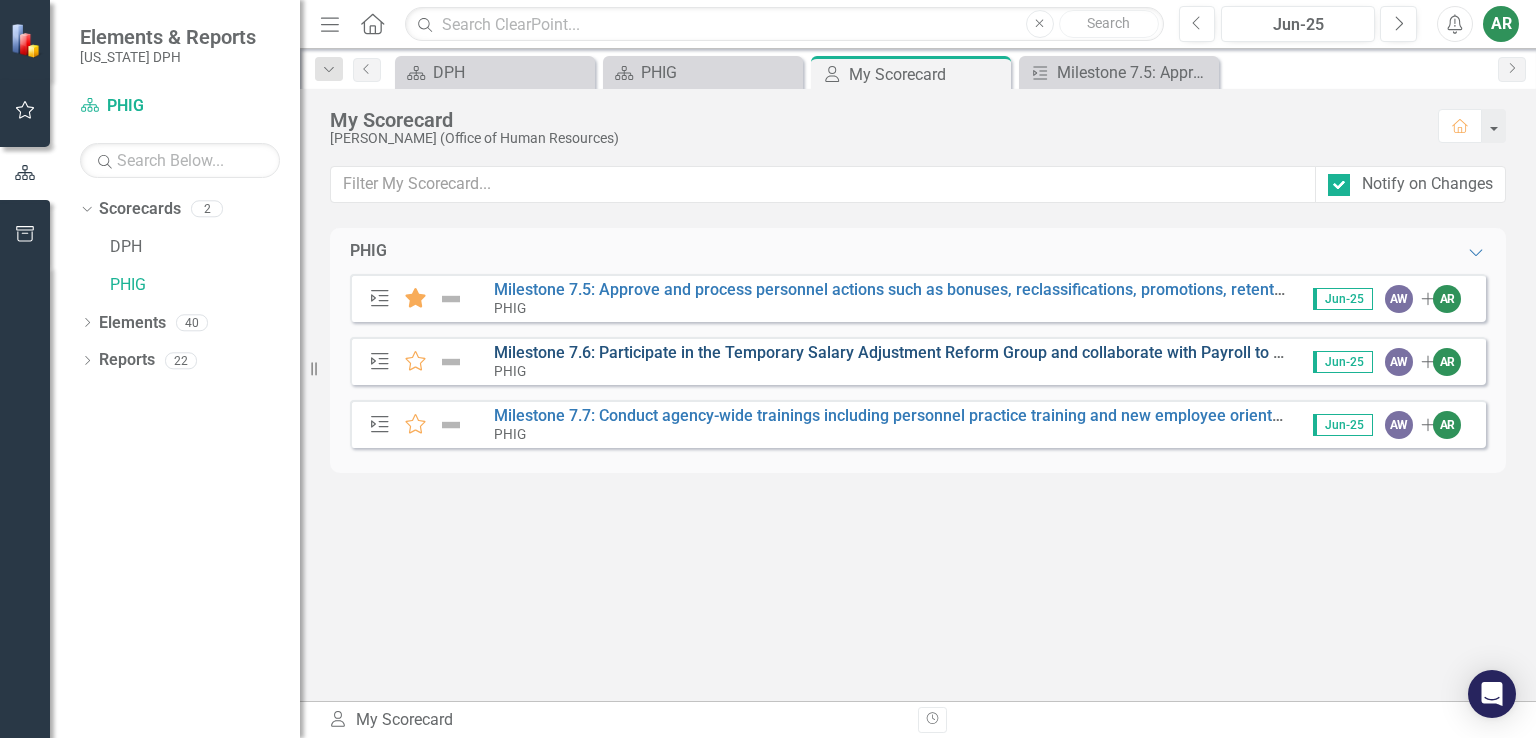 click on "Milestone 7.6: Participate in the Temporary Salary Adjustment Reform Group and collaborate with Payroll to correct salaries and support equitable compensation practices across the agency.   Assist Payroll with retrieving W-2s, correcting salary issues, and completing employment verification forms for employees."" at bounding box center (1620, 352) 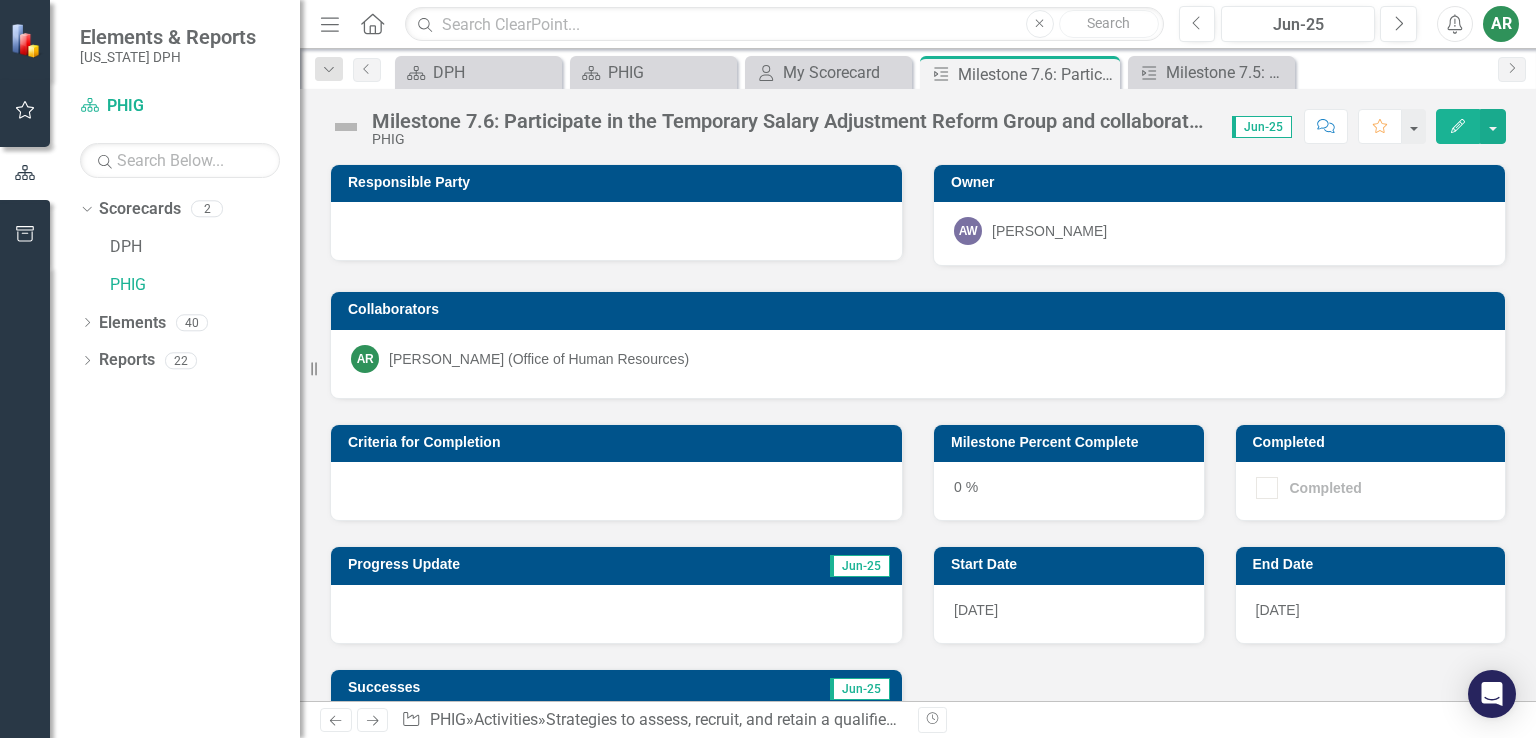 scroll, scrollTop: 100, scrollLeft: 0, axis: vertical 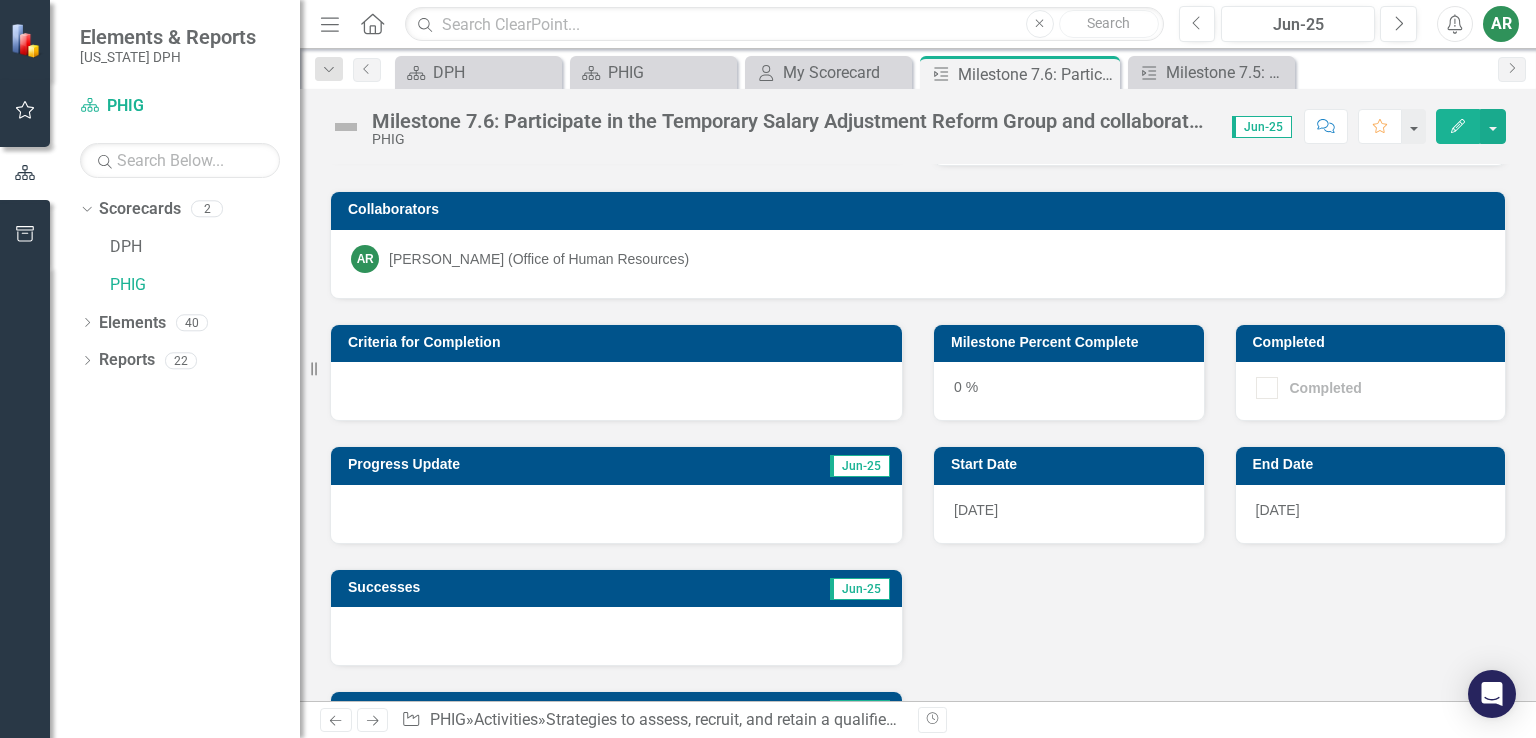 click on "Jun-25" at bounding box center (860, 466) 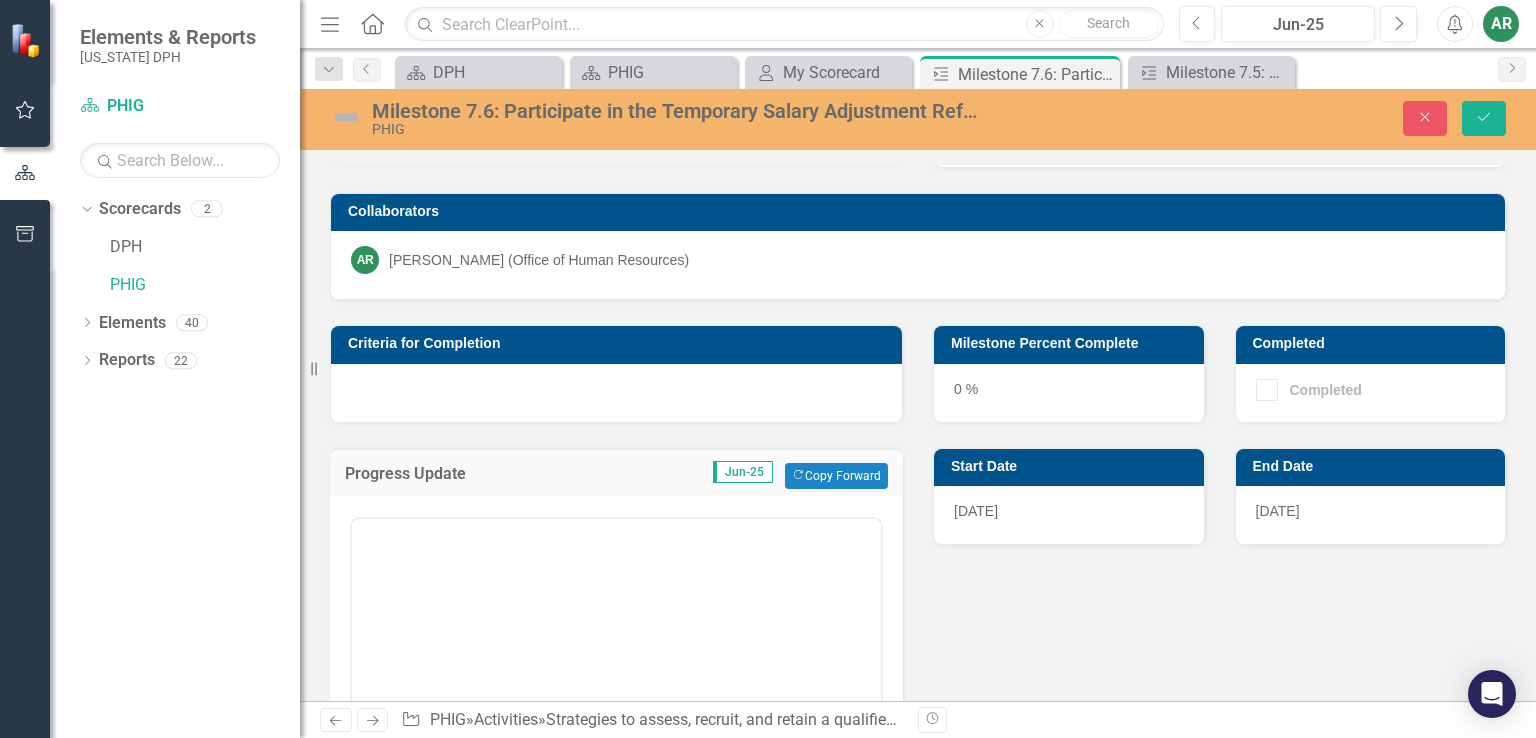 click on "Progress Update" at bounding box center (456, 476) 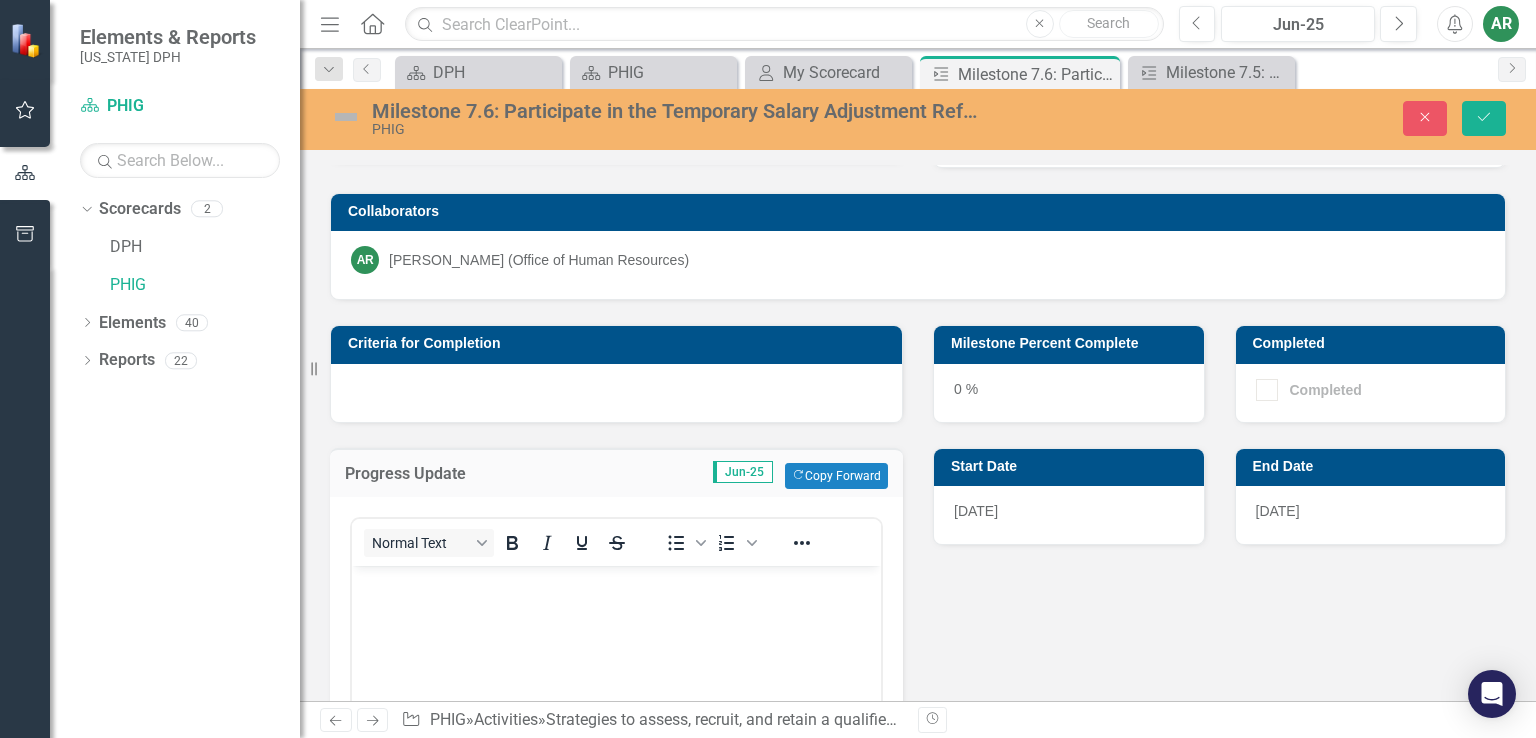 scroll, scrollTop: 0, scrollLeft: 0, axis: both 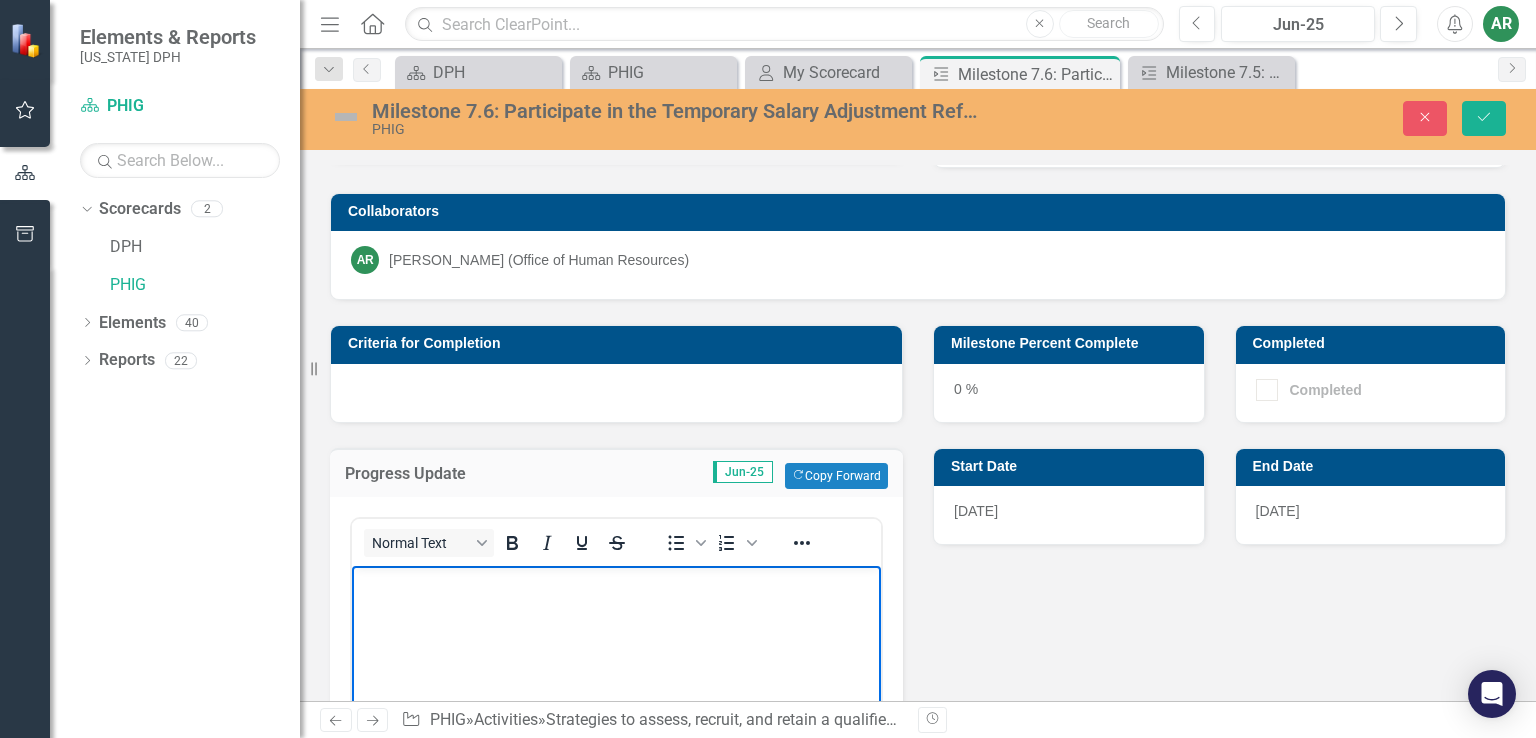 type 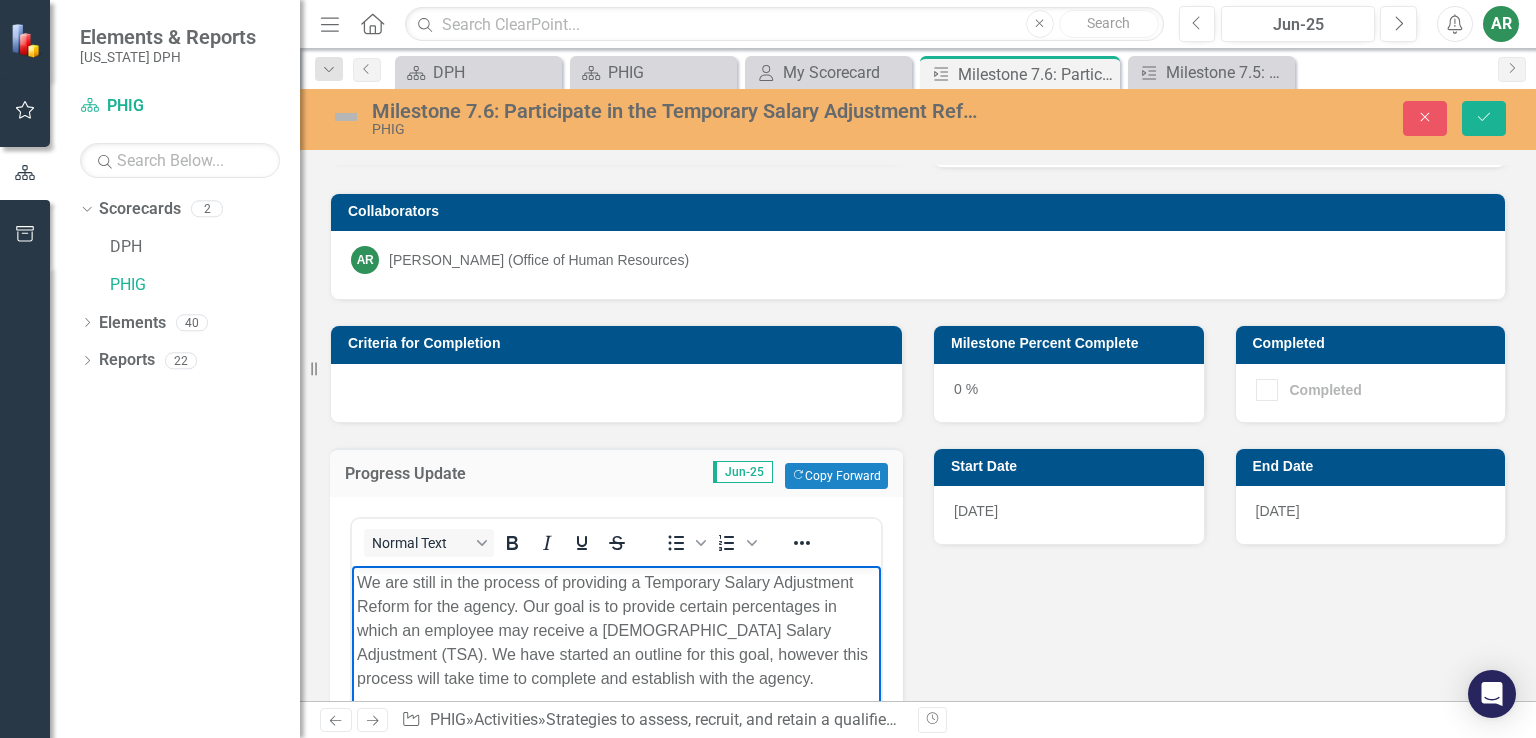 scroll, scrollTop: 167, scrollLeft: 0, axis: vertical 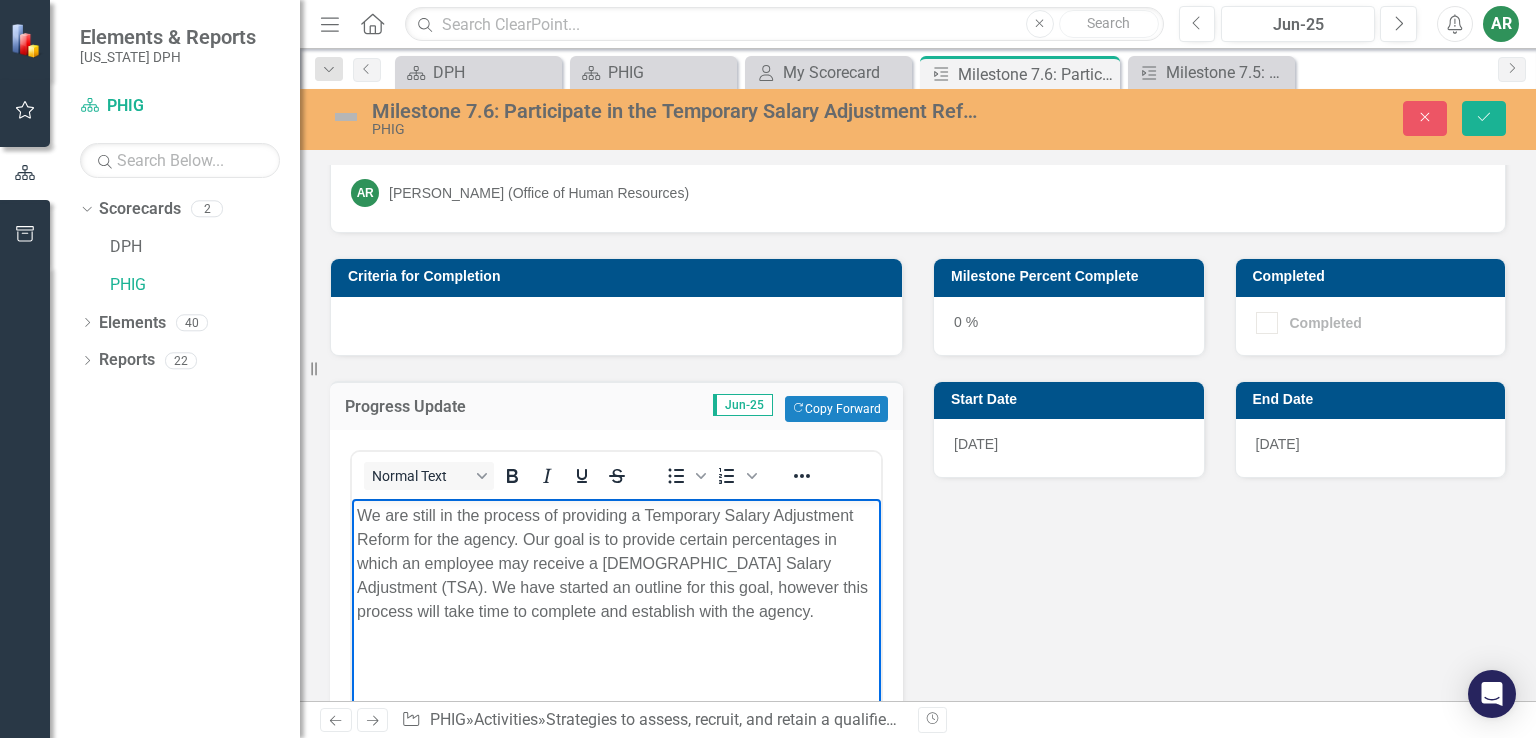 click at bounding box center (616, 651) 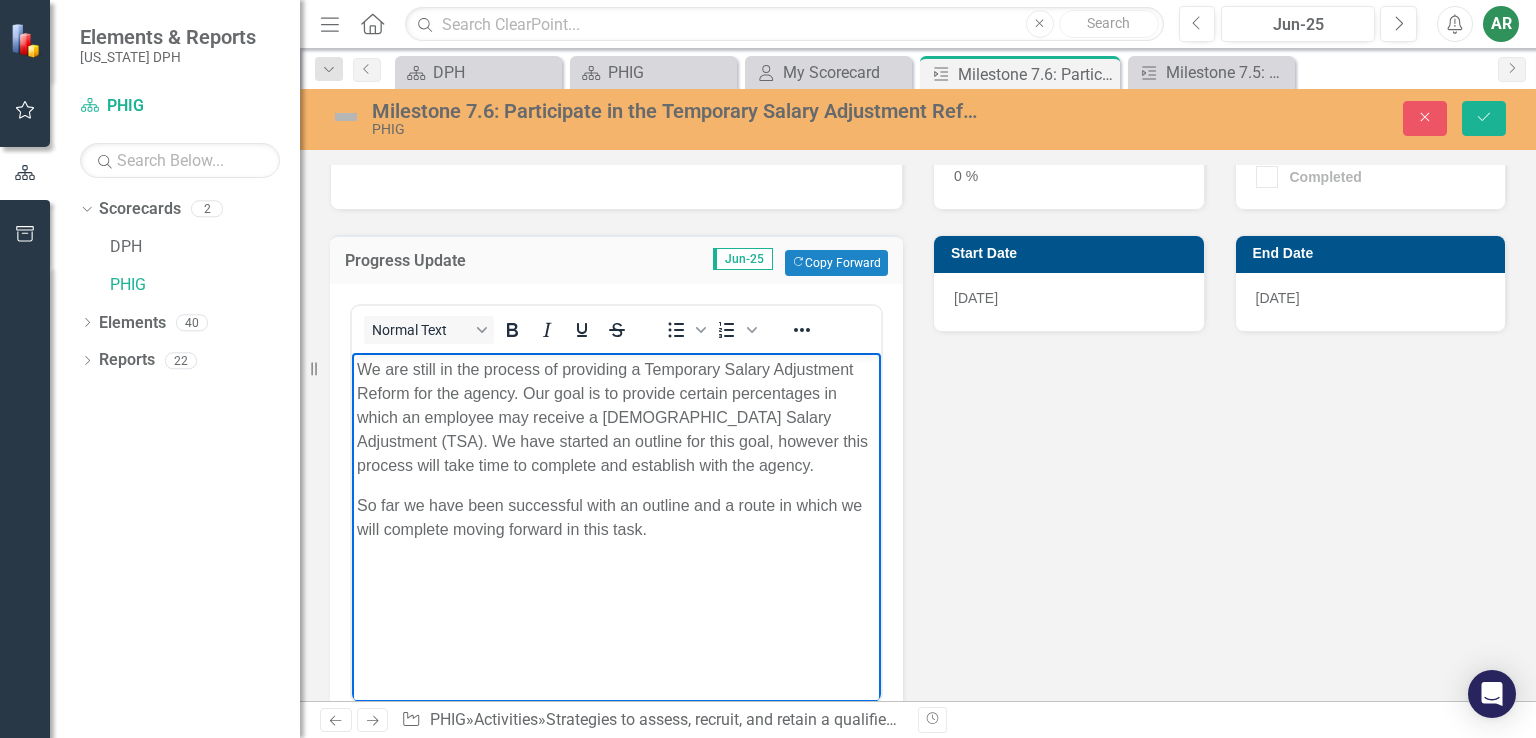 scroll, scrollTop: 367, scrollLeft: 0, axis: vertical 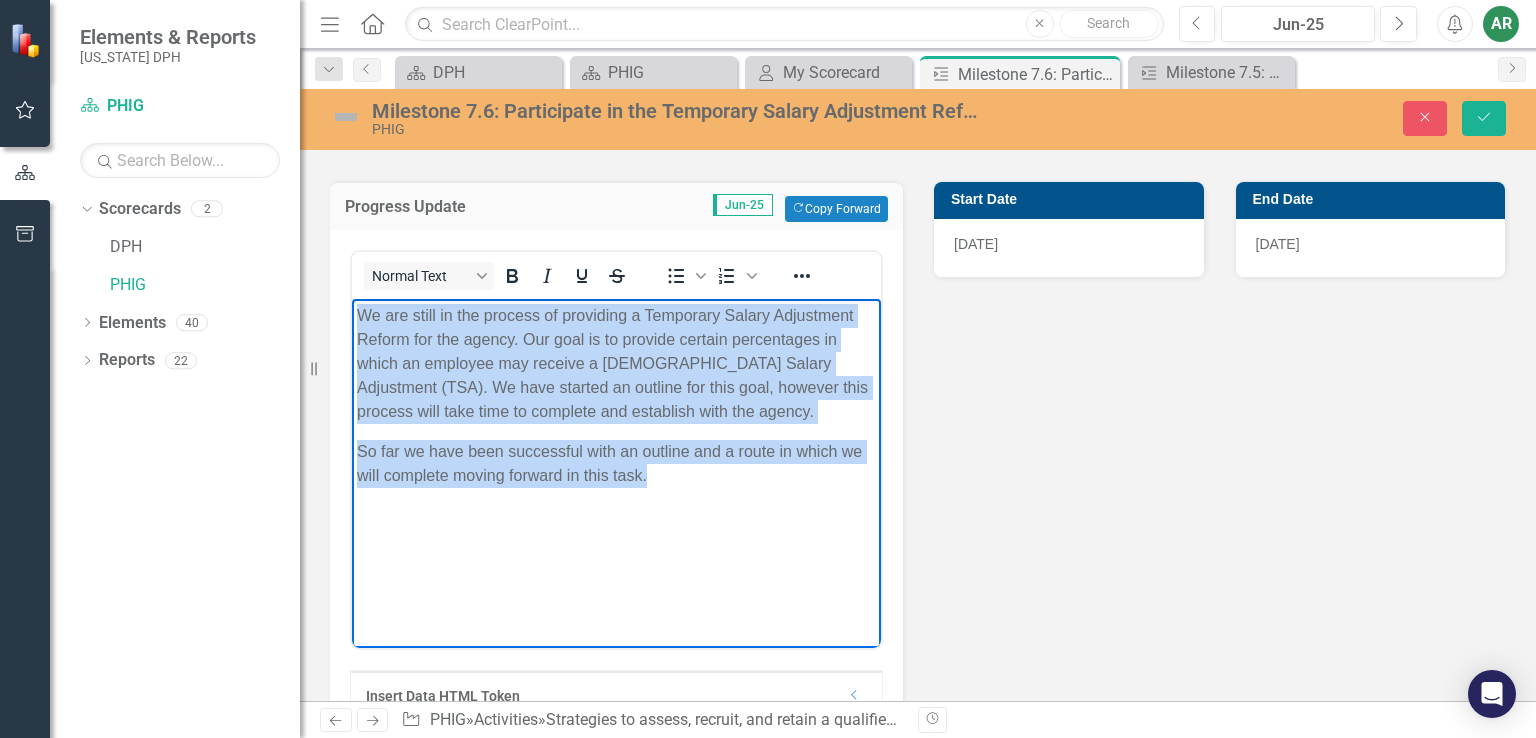drag, startPoint x: 357, startPoint y: 314, endPoint x: 652, endPoint y: 475, distance: 336.0744 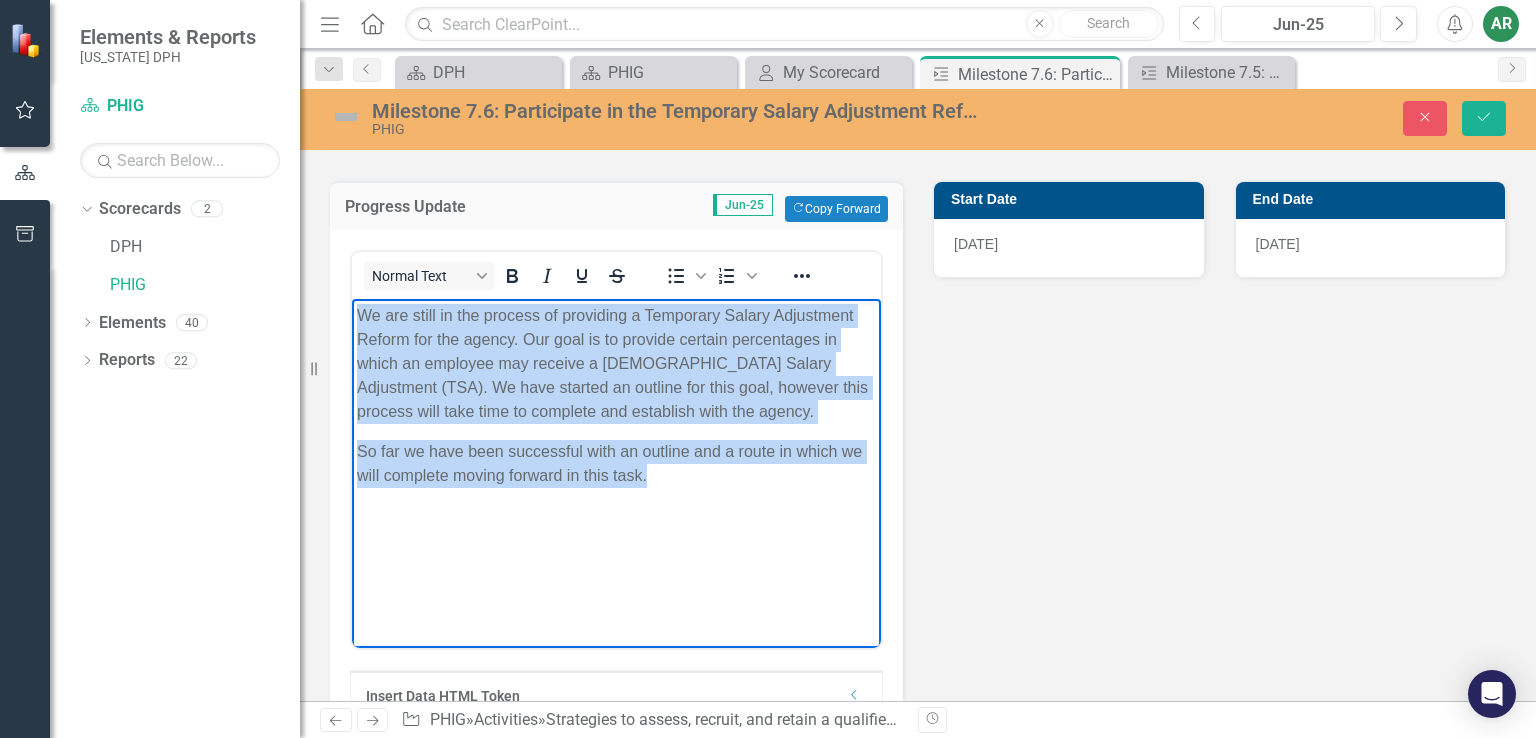click on "We are still in the process of providing a Temporary Salary Adjustment Reform for the agency. Our goal is to provide certain percentages in which an employee may receive a [DEMOGRAPHIC_DATA] Salary Adjustment (TSA). We have started an outline for this goal, however this process will take time to complete and establish with the agency. So far we have been successful with an outline and a route in which we will complete moving forward in this task." at bounding box center (616, 448) 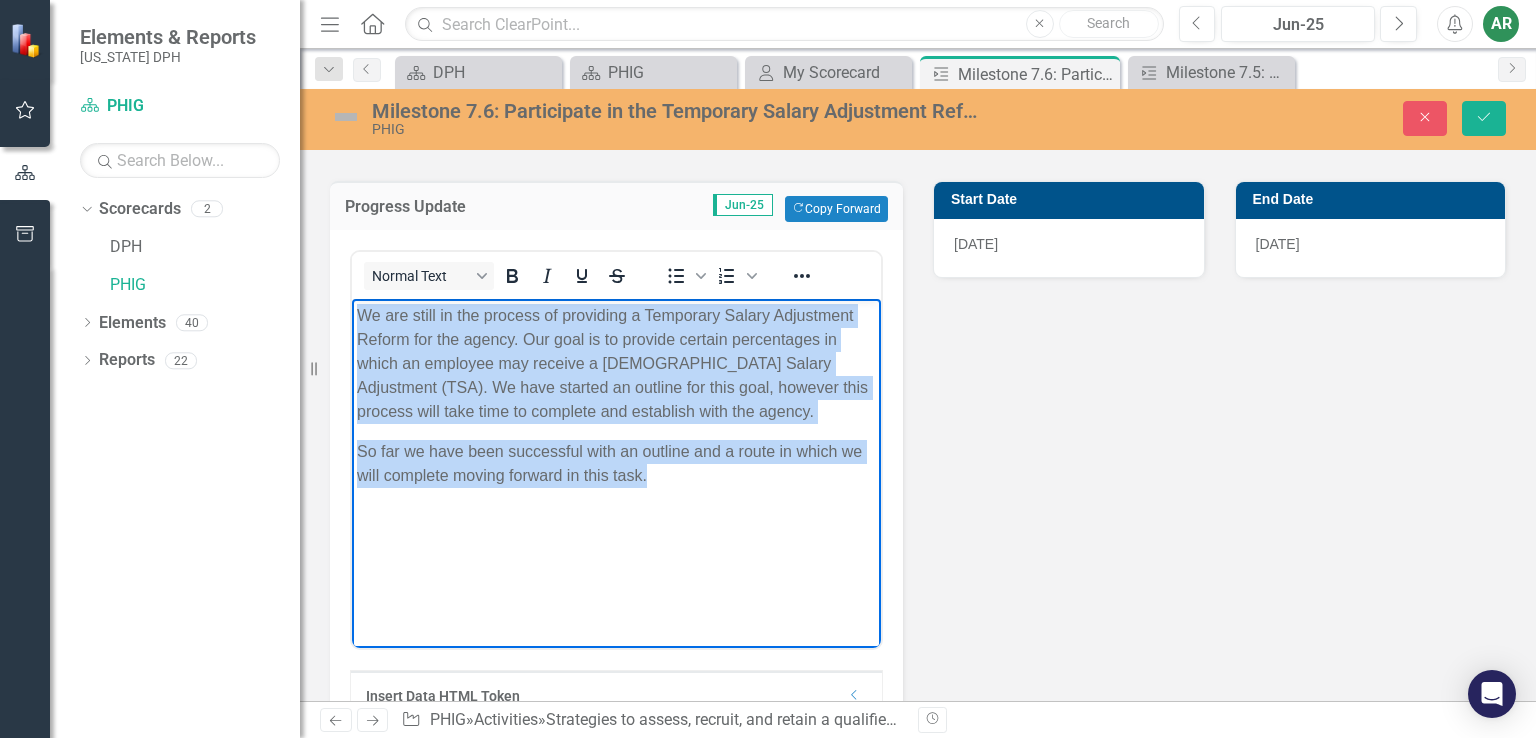 copy on "We are still in the process of providing a Temporary Salary Adjustment Reform for the agency. Our goal is to provide certain percentages in which an employee may receive a [DEMOGRAPHIC_DATA] Salary Adjustment (TSA). We have started an outline for this goal, however this process will take time to complete and establish with the agency. So far we have been successful with an outline and a route in which we will complete moving forward in this task." 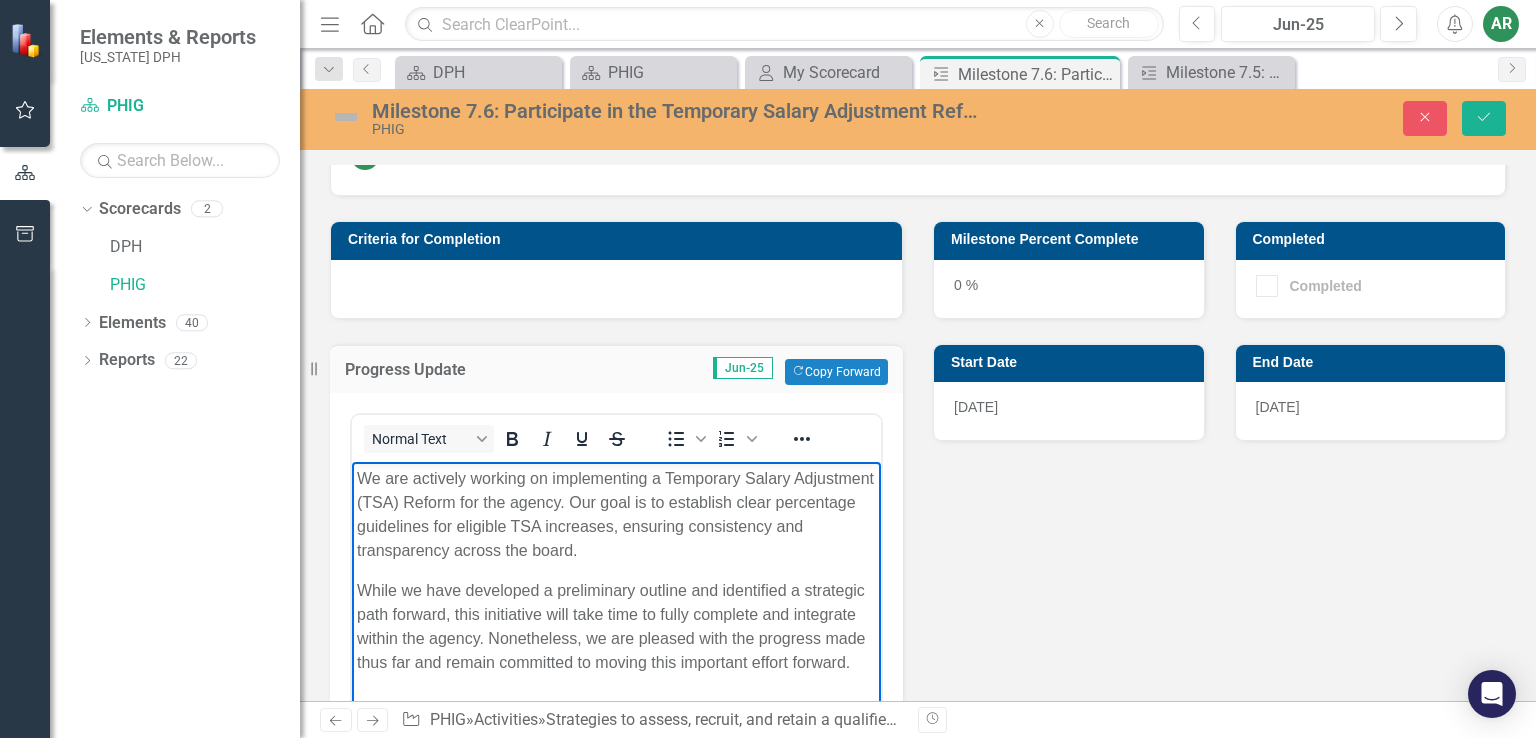 scroll, scrollTop: 132, scrollLeft: 0, axis: vertical 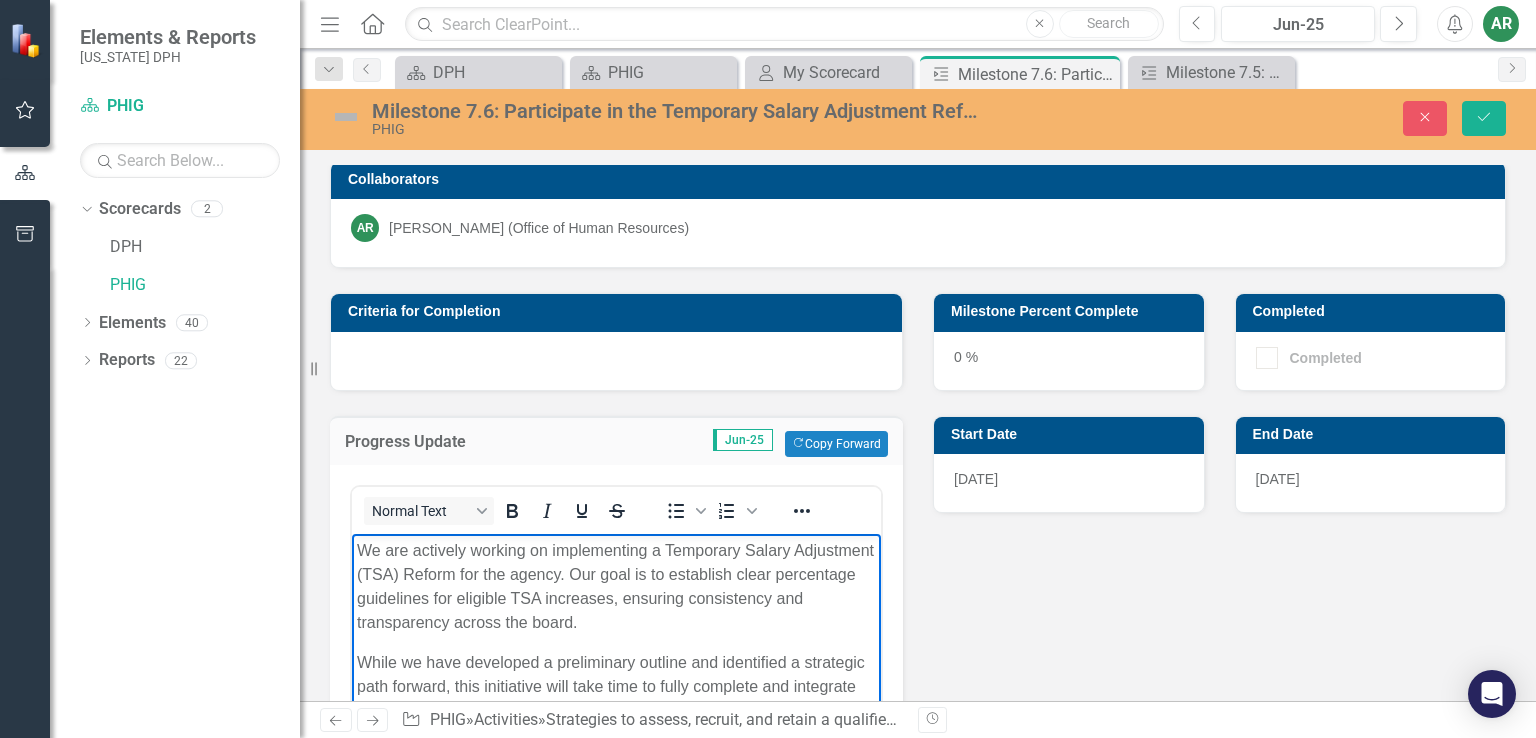 click on "Milestone Percent Complete" at bounding box center (1072, 311) 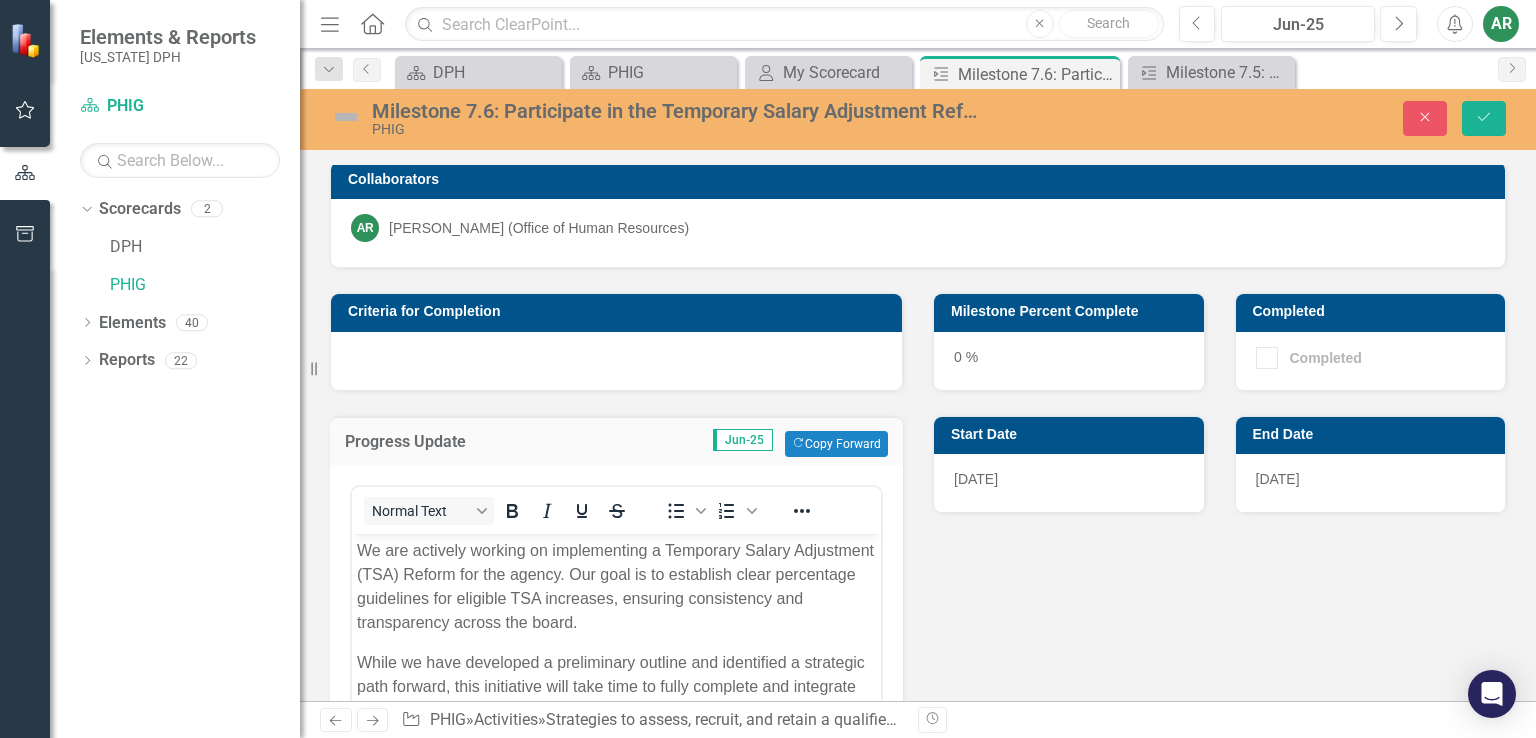 click on "Milestone Percent Complete" at bounding box center (1072, 311) 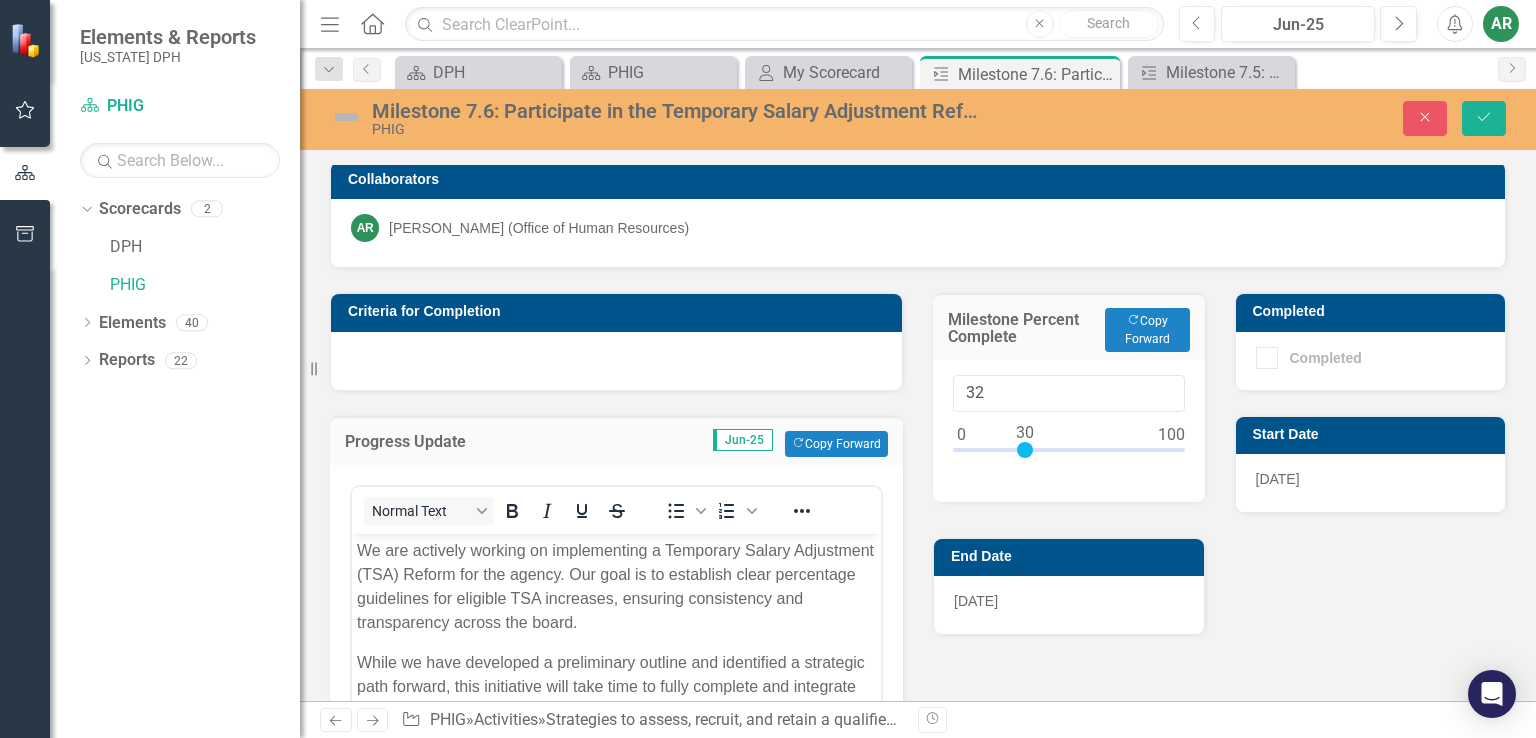 type on "30" 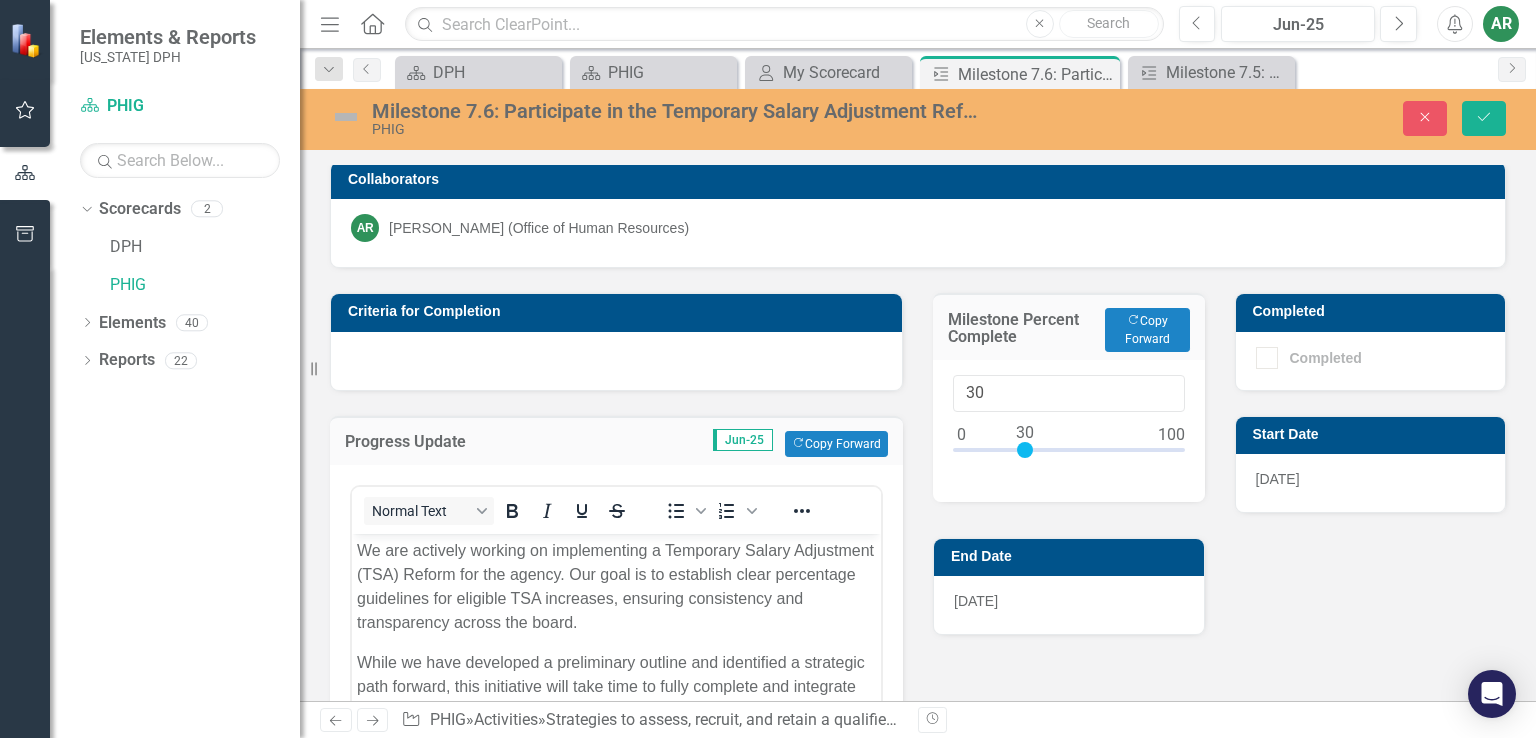 drag, startPoint x: 960, startPoint y: 448, endPoint x: 1024, endPoint y: 449, distance: 64.00781 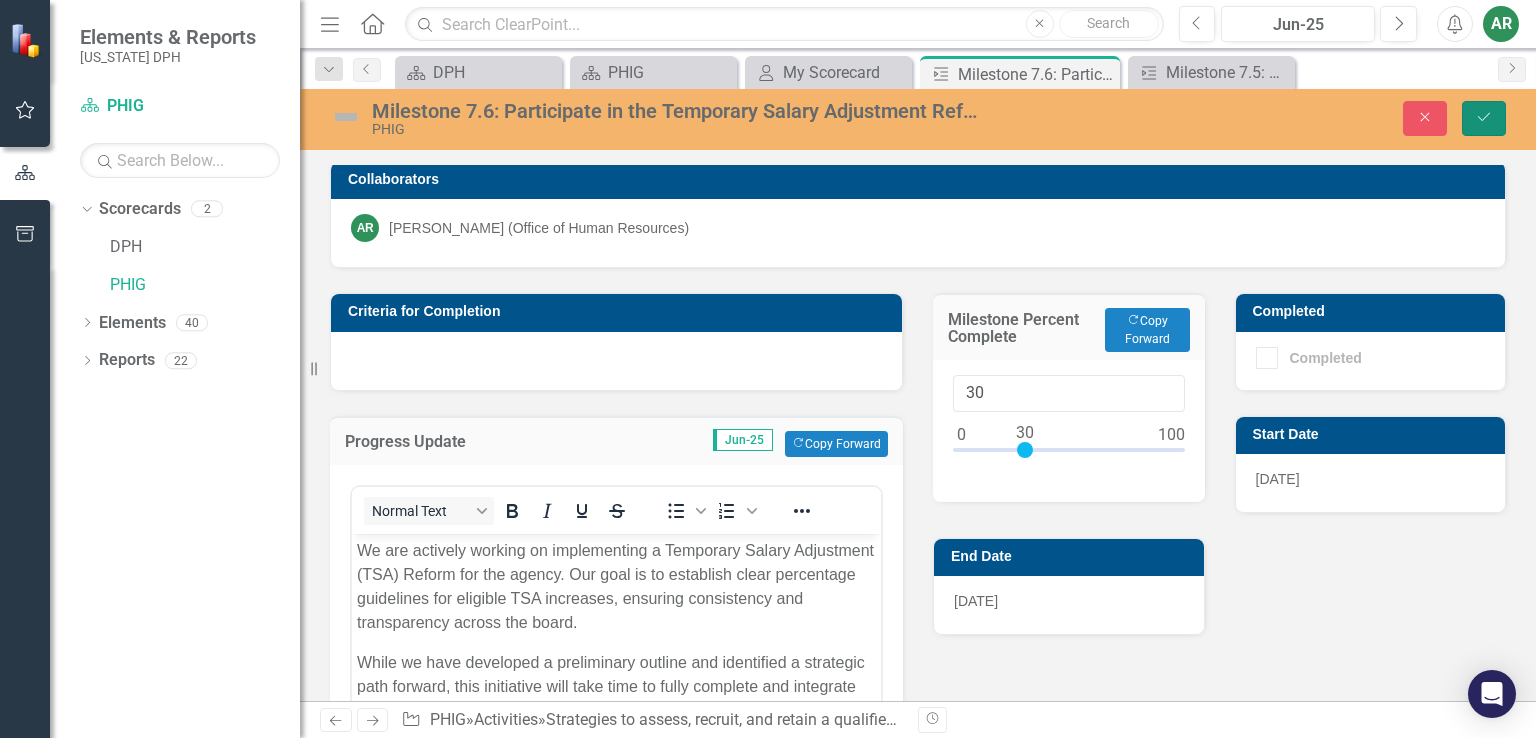 click on "Save" 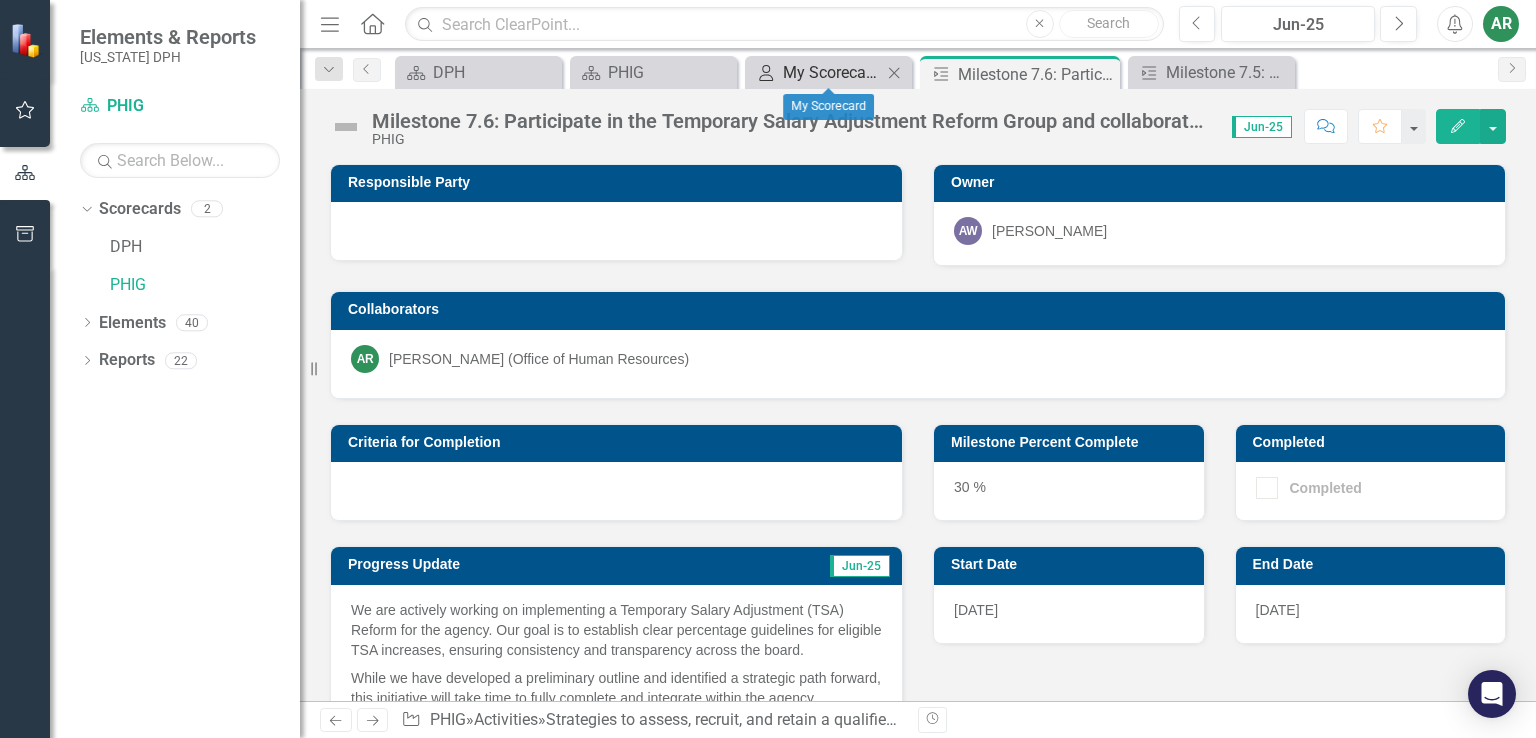 click on "My Scorecard" at bounding box center (832, 72) 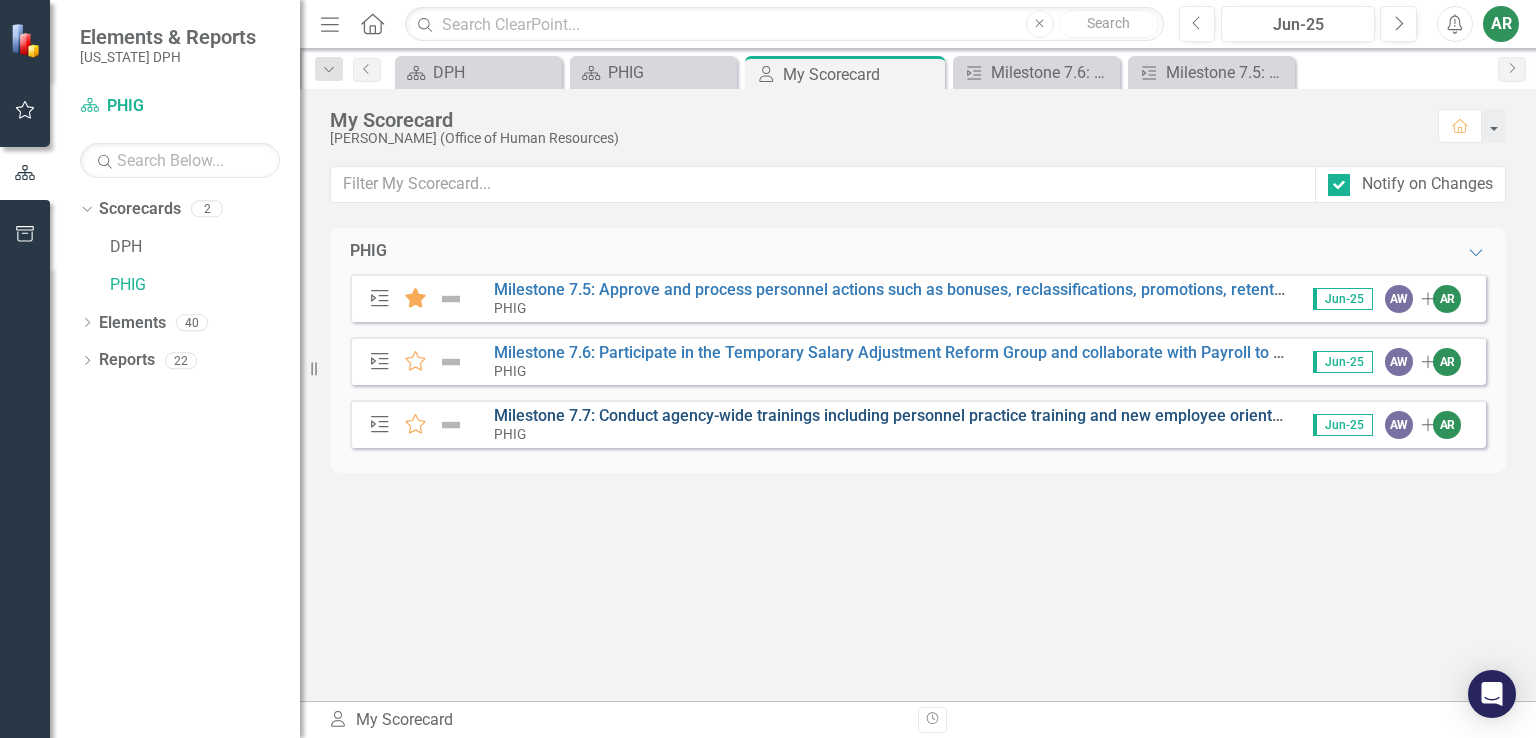 click on "Milestone 7.7: Conduct agency-wide trainings including personnel practice training and new employee orientation. Deliver additional training sessions based on program area or employee requests." at bounding box center [1199, 415] 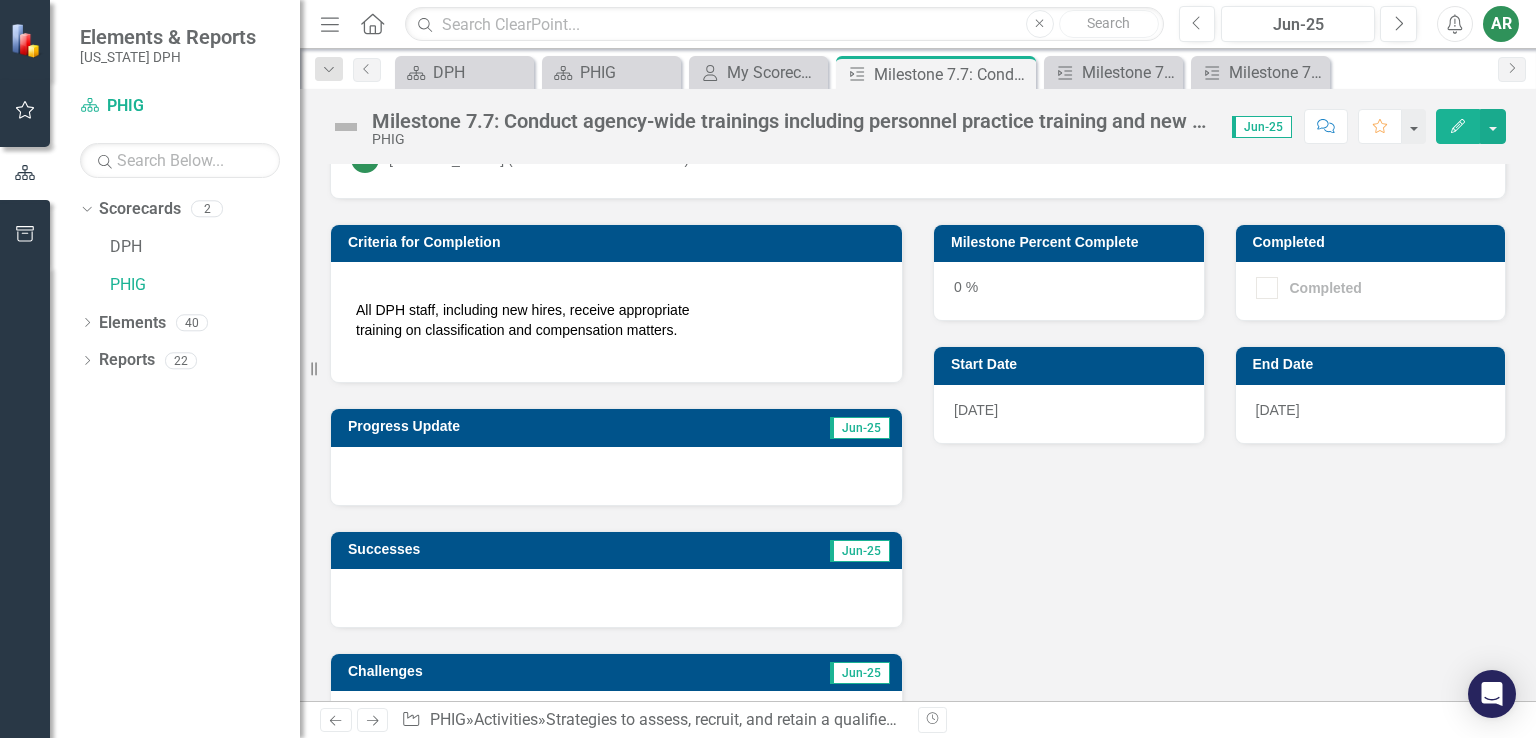 scroll, scrollTop: 266, scrollLeft: 0, axis: vertical 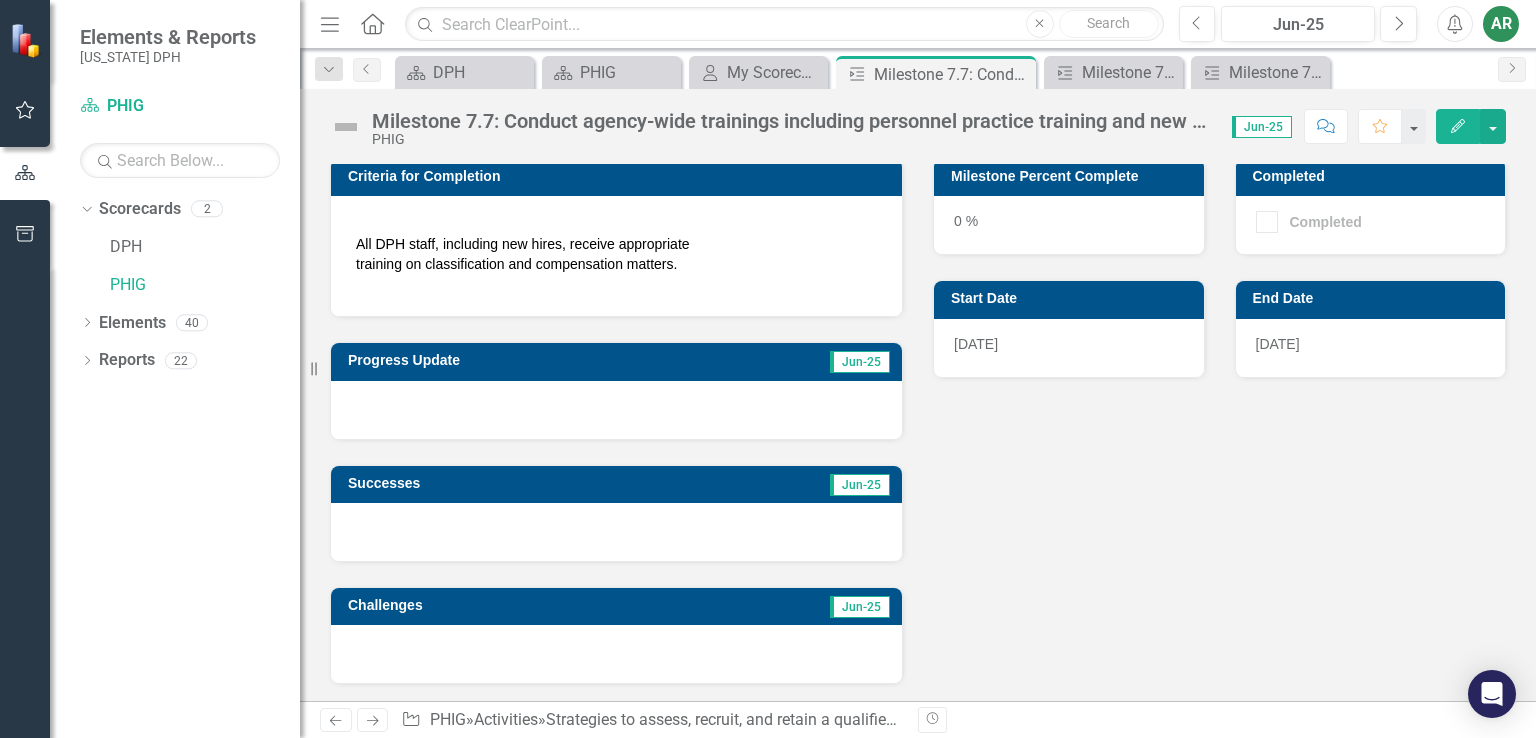 click on "Progress Update" at bounding box center (523, 360) 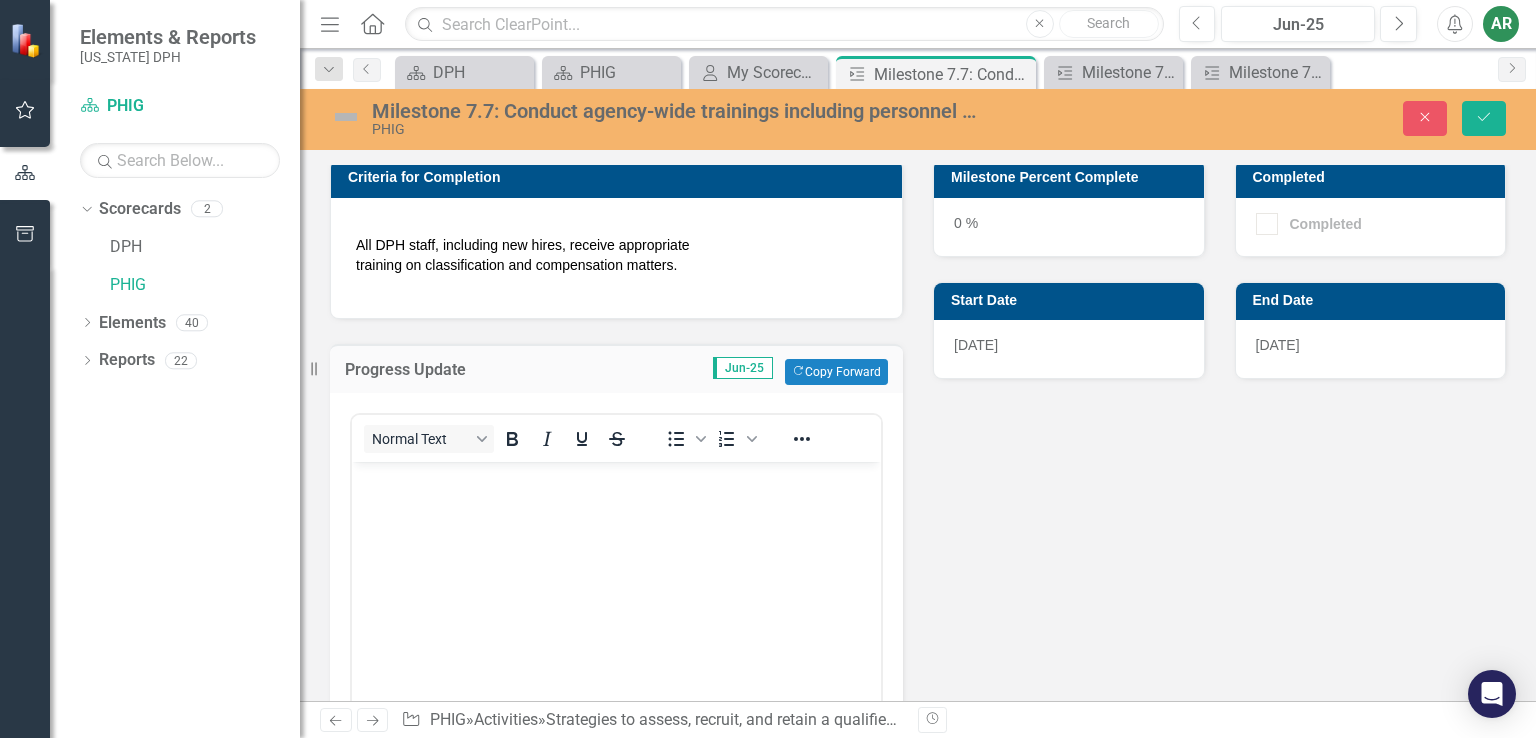 scroll, scrollTop: 0, scrollLeft: 0, axis: both 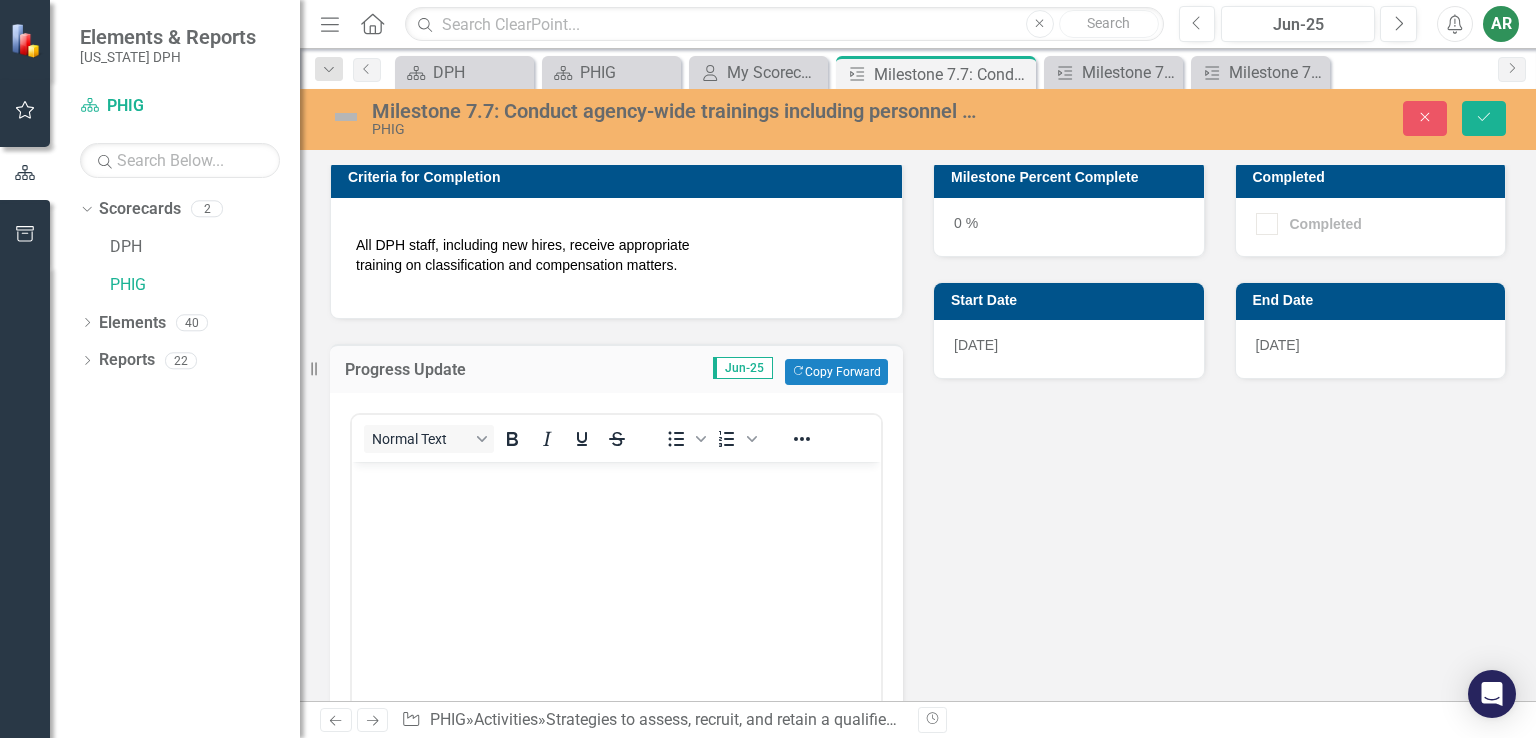 click at bounding box center (616, 478) 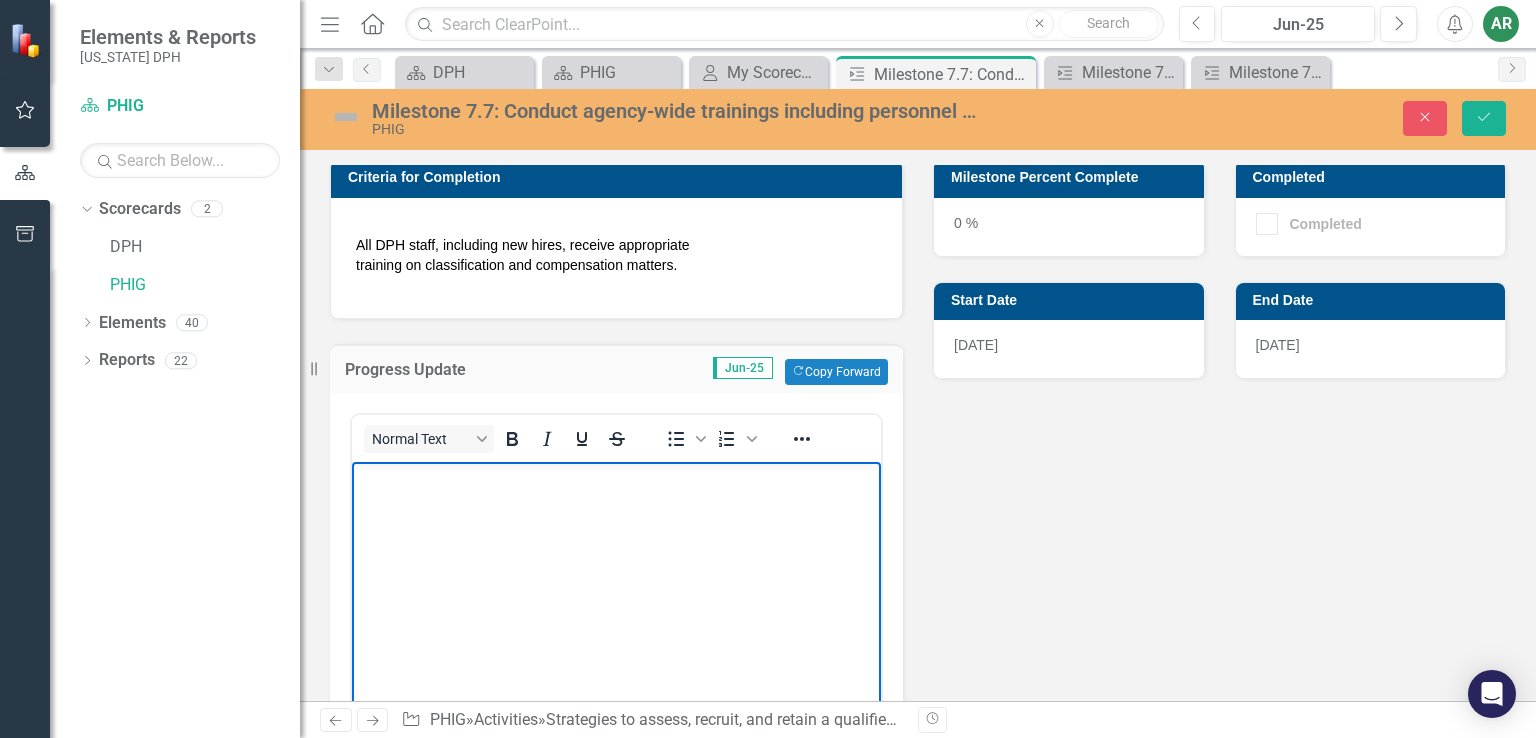 type 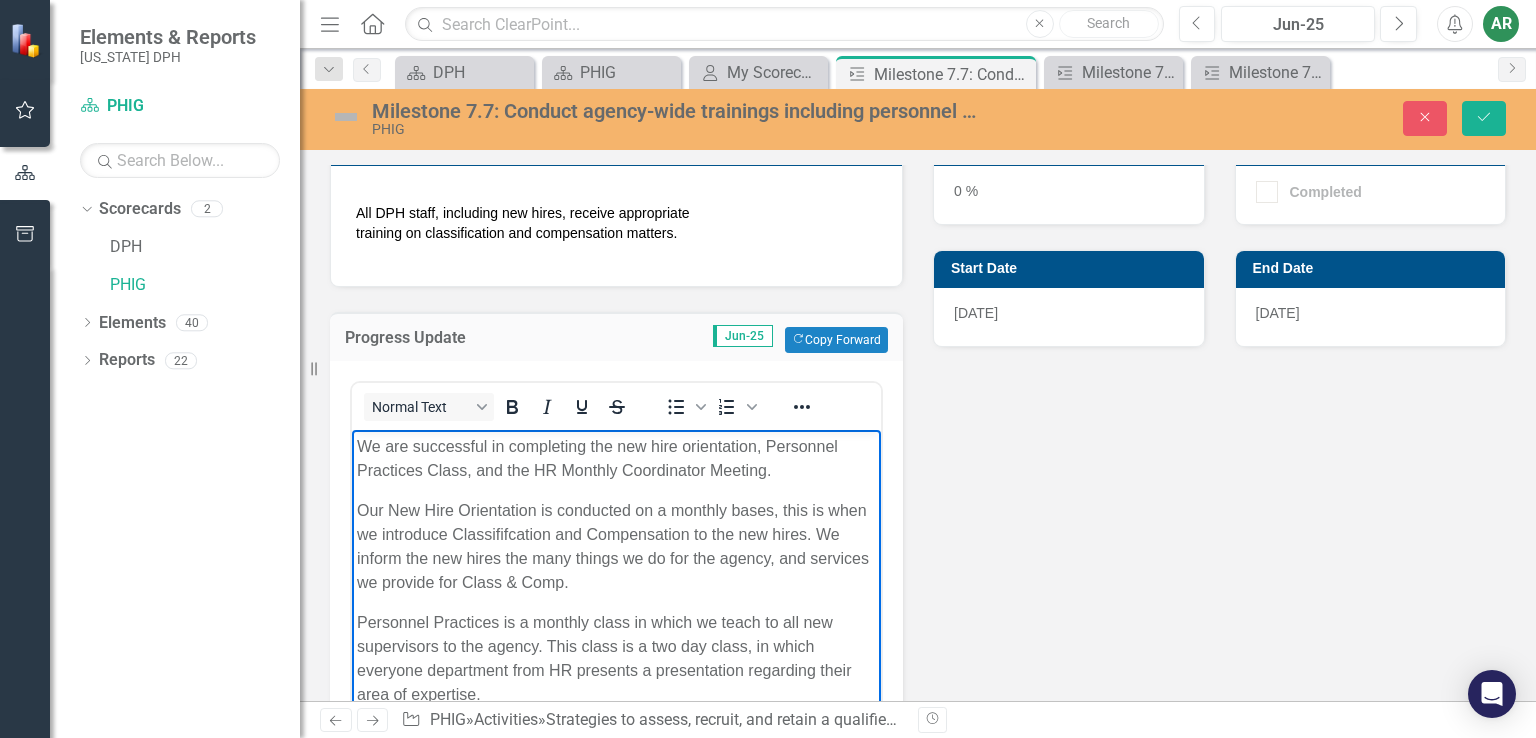 scroll, scrollTop: 373, scrollLeft: 0, axis: vertical 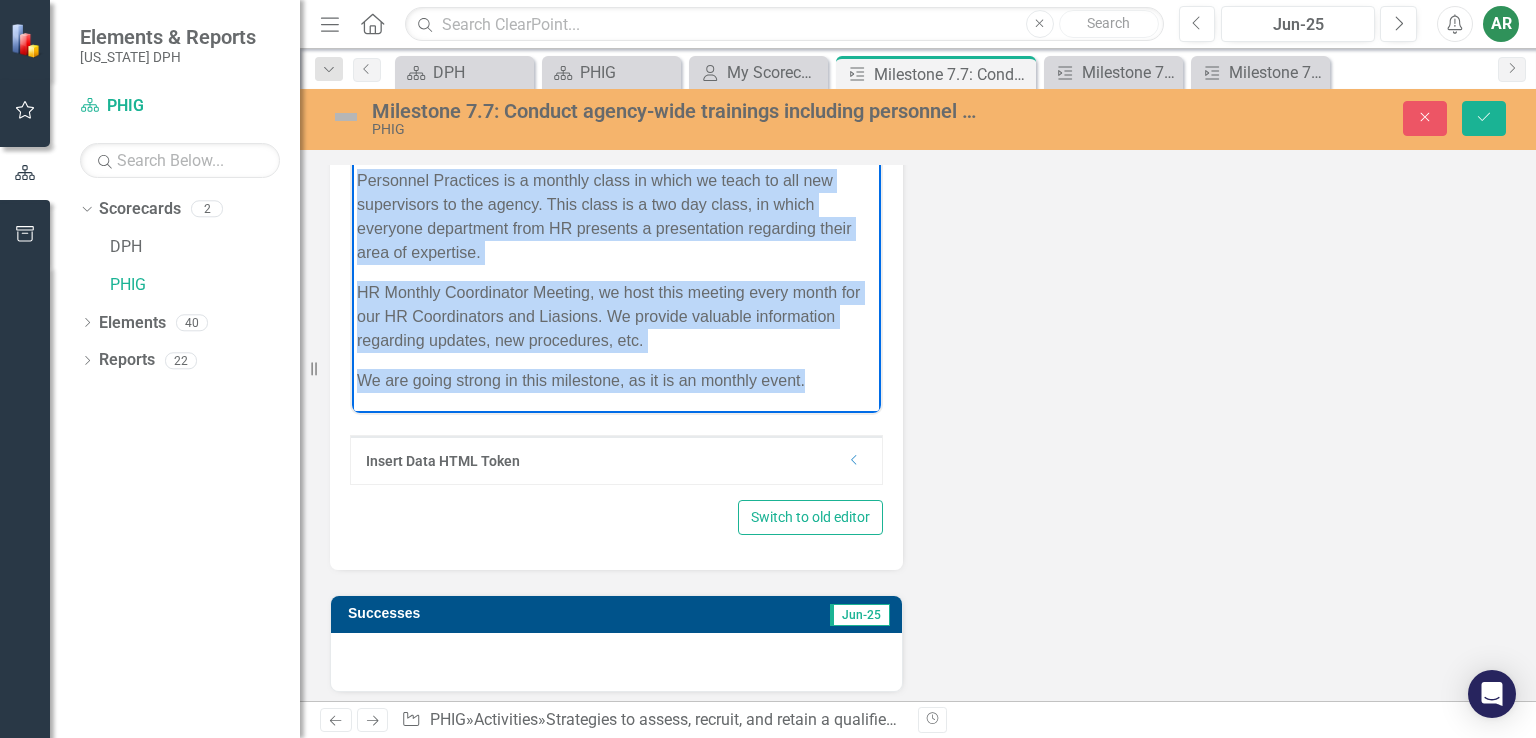 drag, startPoint x: 358, startPoint y: 89, endPoint x: 812, endPoint y: 380, distance: 539.256 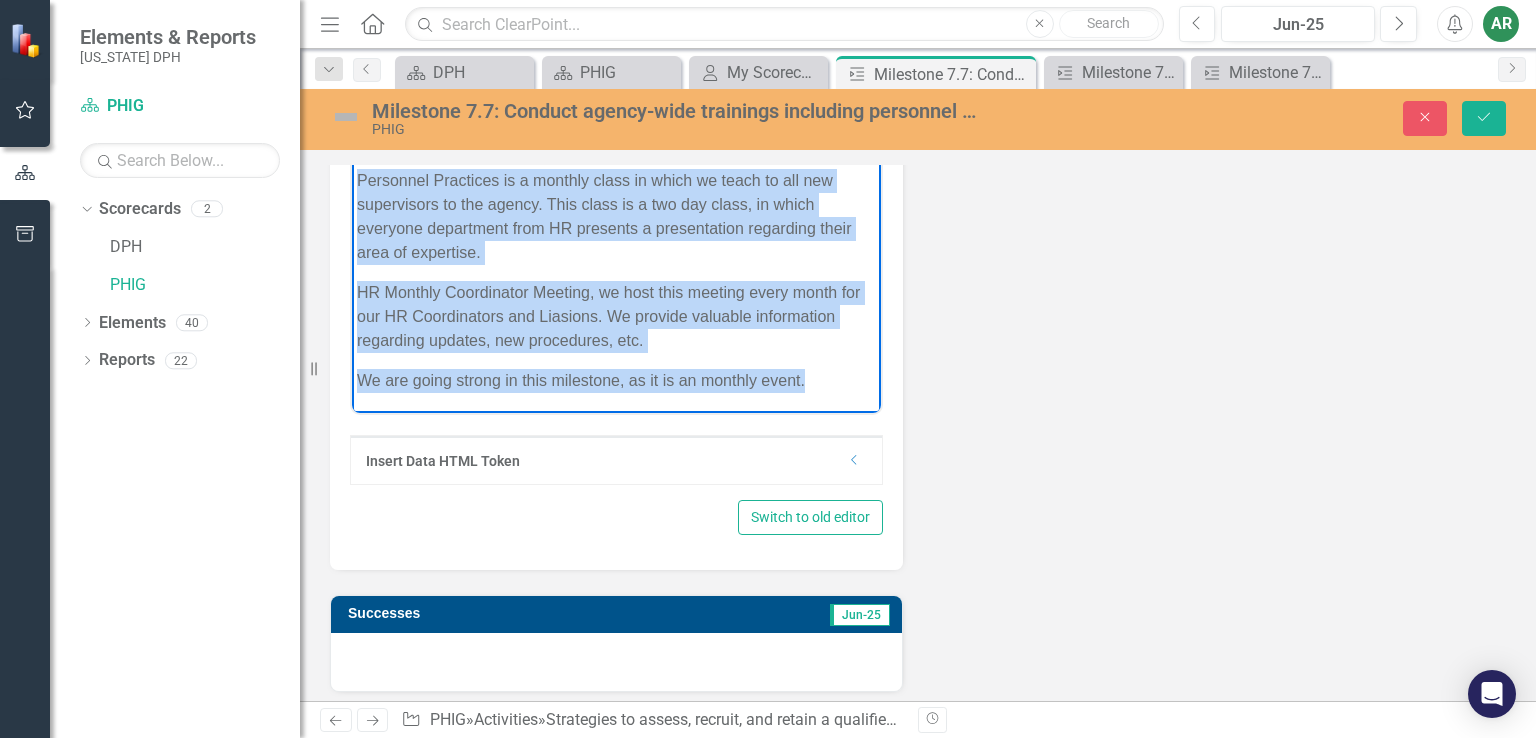 click on "We are successful in completing the new hire orientation, Personnel Practices Class, and the HR Monthly Coordinator Meeting. Our New Hire Orientation is conducted on a monthly bases, this is when we introduce Classififcation and Compensation to the new hires. We inform the new hires the many things we do for the agency, and services we provide for Class & Comp. Personnel Practices is a monthly class in which we teach to all new supervisors to the agency. This class is a two day class, in which everyone department from HR presents a presentation regarding their area of expertise. HR Monthly Coordinator Meeting, we host this meeting every month for our HR Coordinators and Liasions. We provide valuable information regarding updates, new procedures, etc.  We are going strong in this milestone, as it is an monthly event." at bounding box center (616, 200) 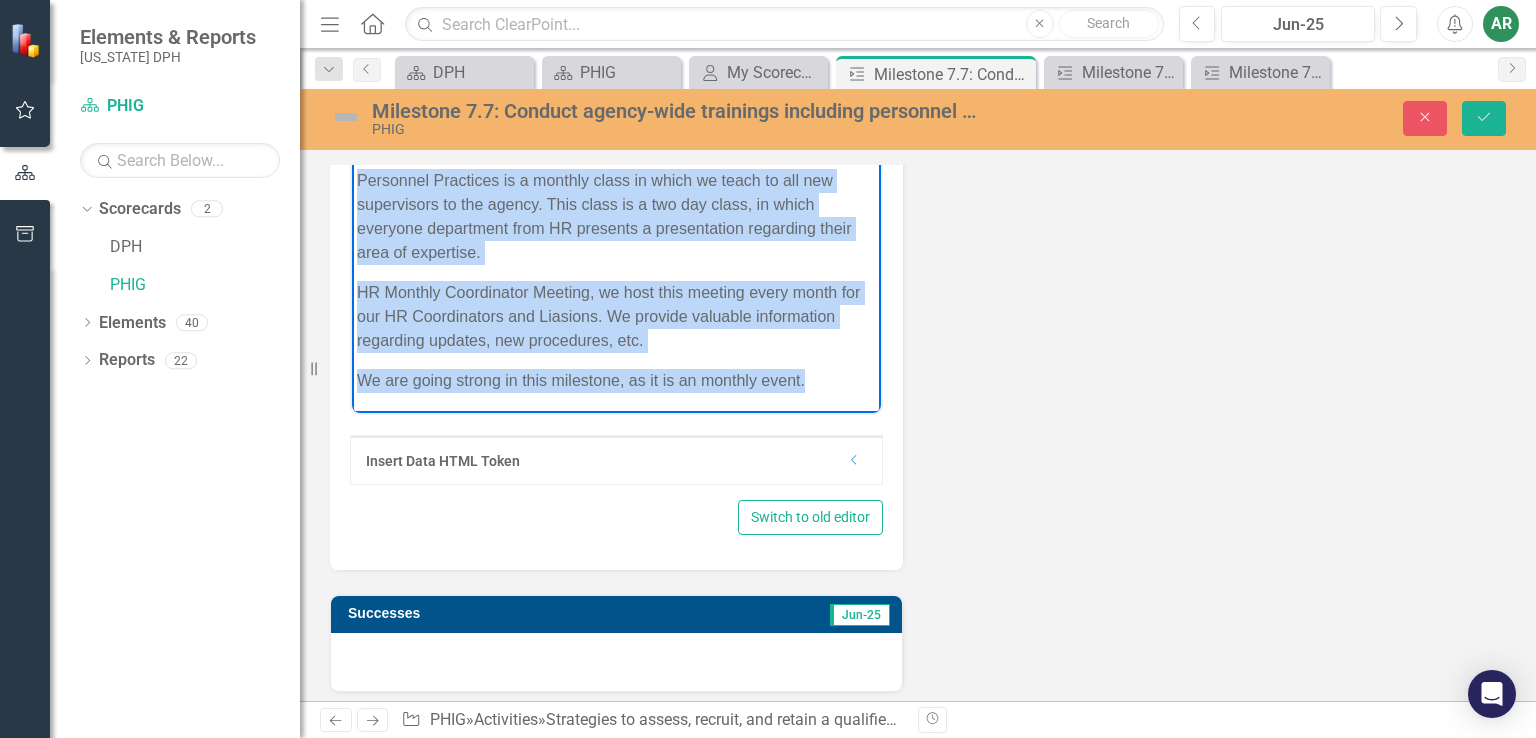 copy on "Our New Hire Orientation is conducted on a monthly bases, this is when we introduce Classififcation and Compensation to the new hires. We inform the new hires the many things we do for the agency, and services we provide for Class & Comp. Personnel Practices is a monthly class in which we teach to all new supervisors to the agency. This class is a two day class, in which everyone department from HR presents a presentation regarding their area of expertise. HR Monthly Coordinator Meeting, we host this meeting every month for our HR Coordinators and Liasions. We provide valuable information regarding updates, new procedures, etc.  We are going strong in this milestone, as it is an monthly event." 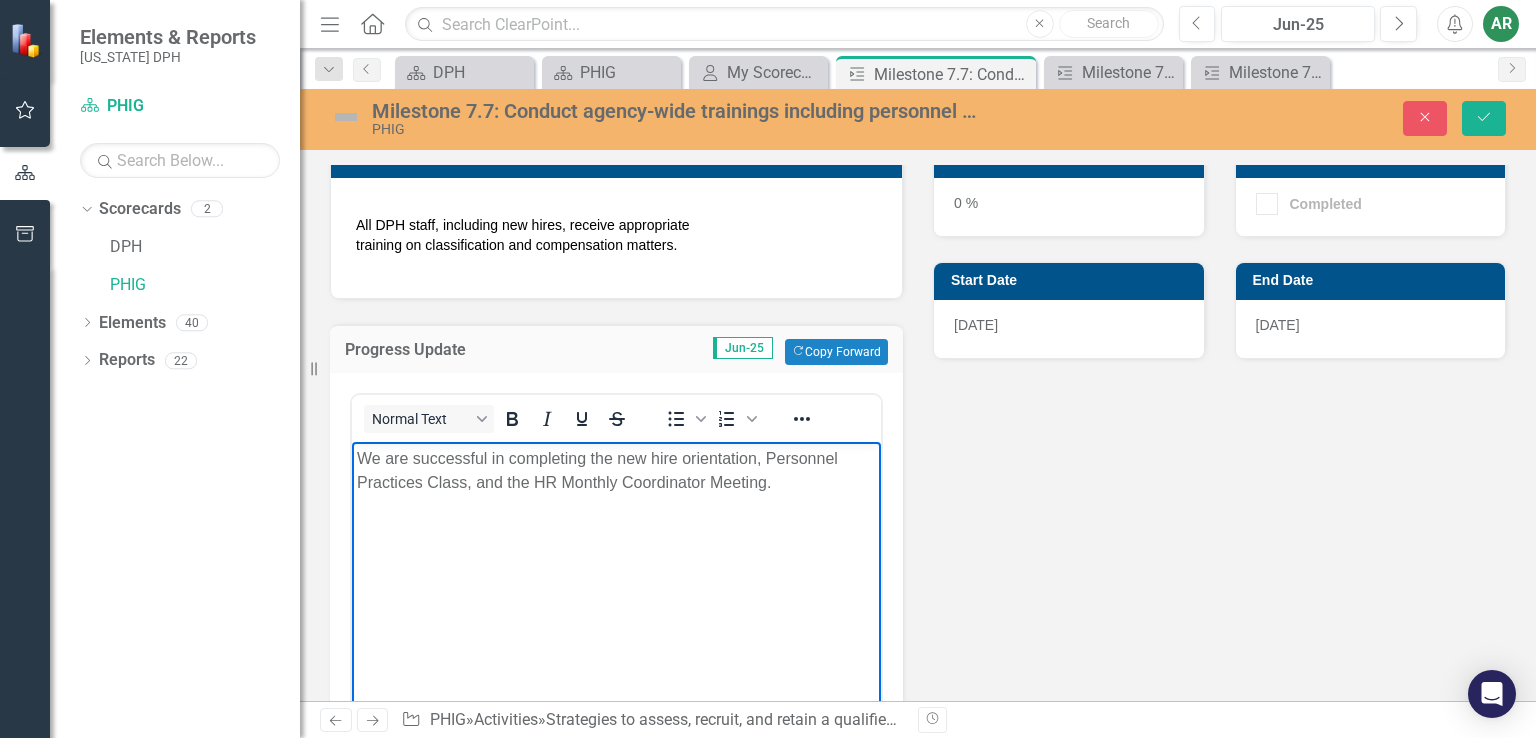 scroll, scrollTop: 300, scrollLeft: 0, axis: vertical 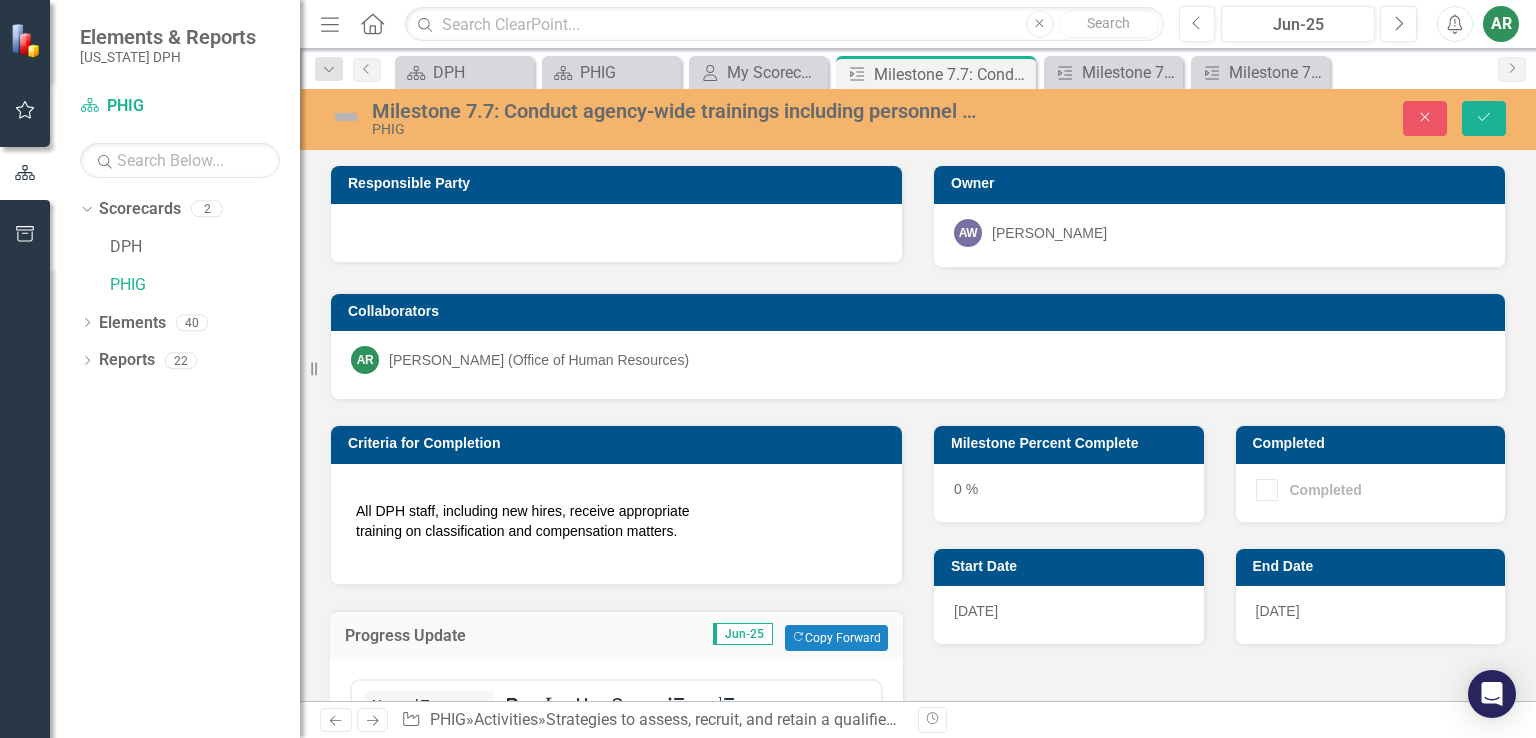 click on "Milestone Percent Complete" at bounding box center [1072, 443] 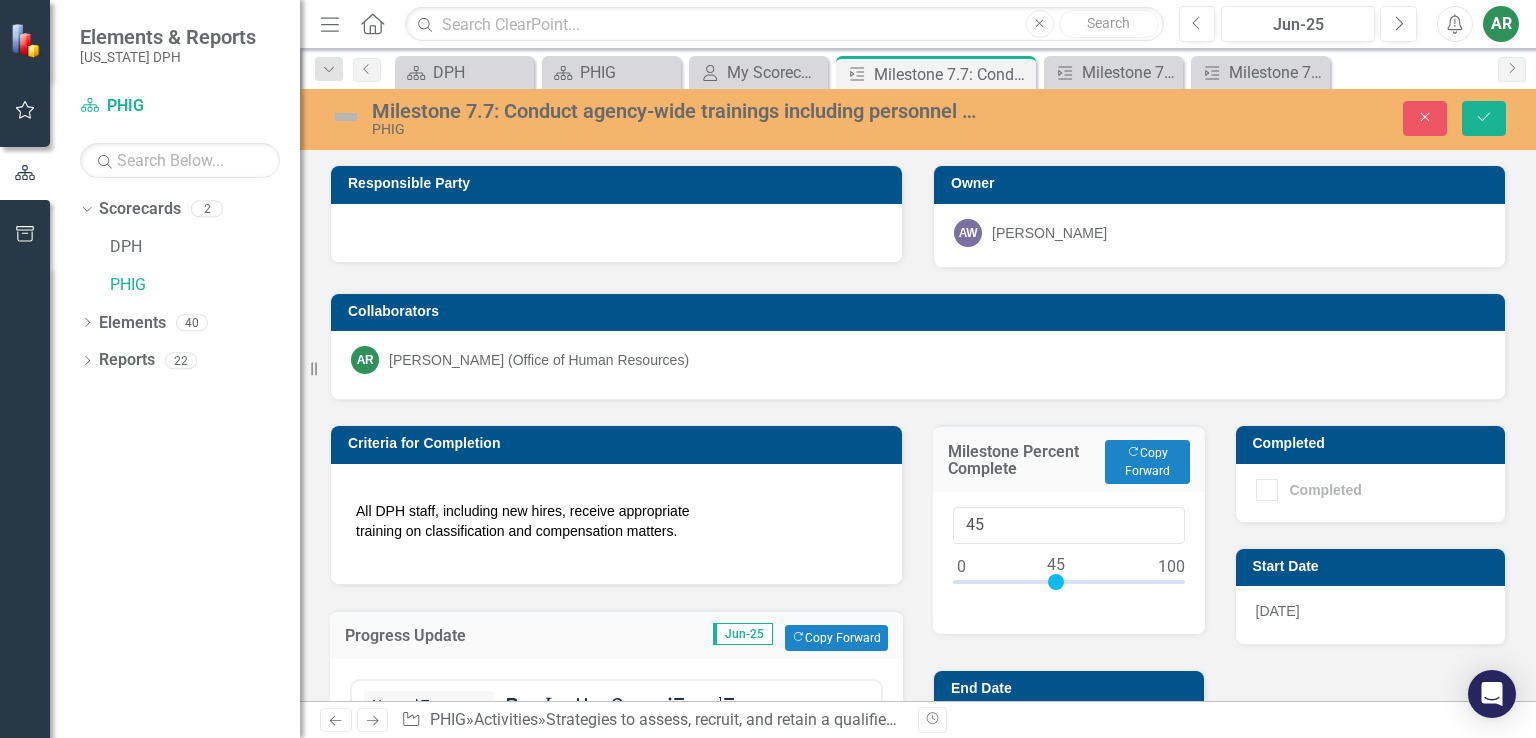 type on "46" 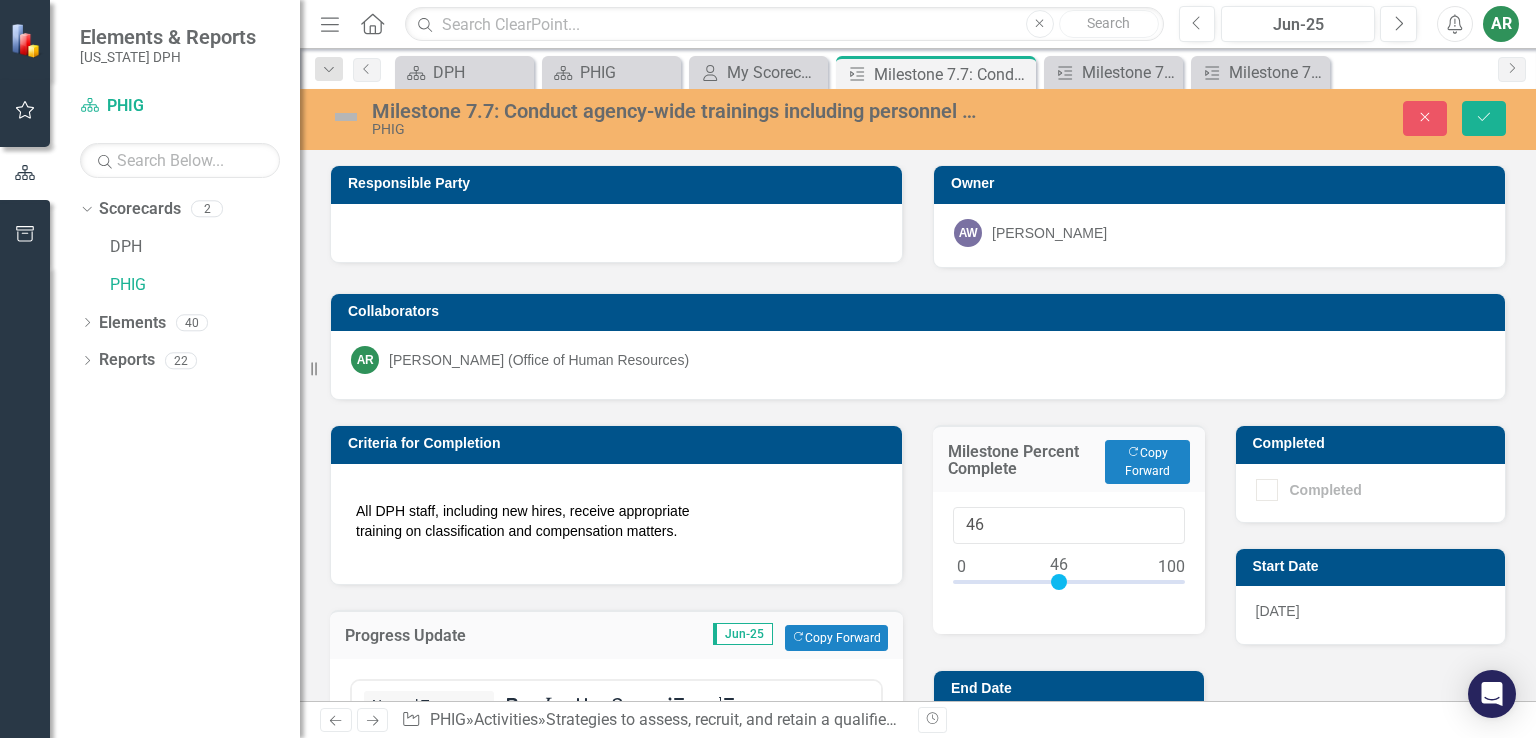 drag, startPoint x: 959, startPoint y: 578, endPoint x: 1056, endPoint y: 575, distance: 97.04638 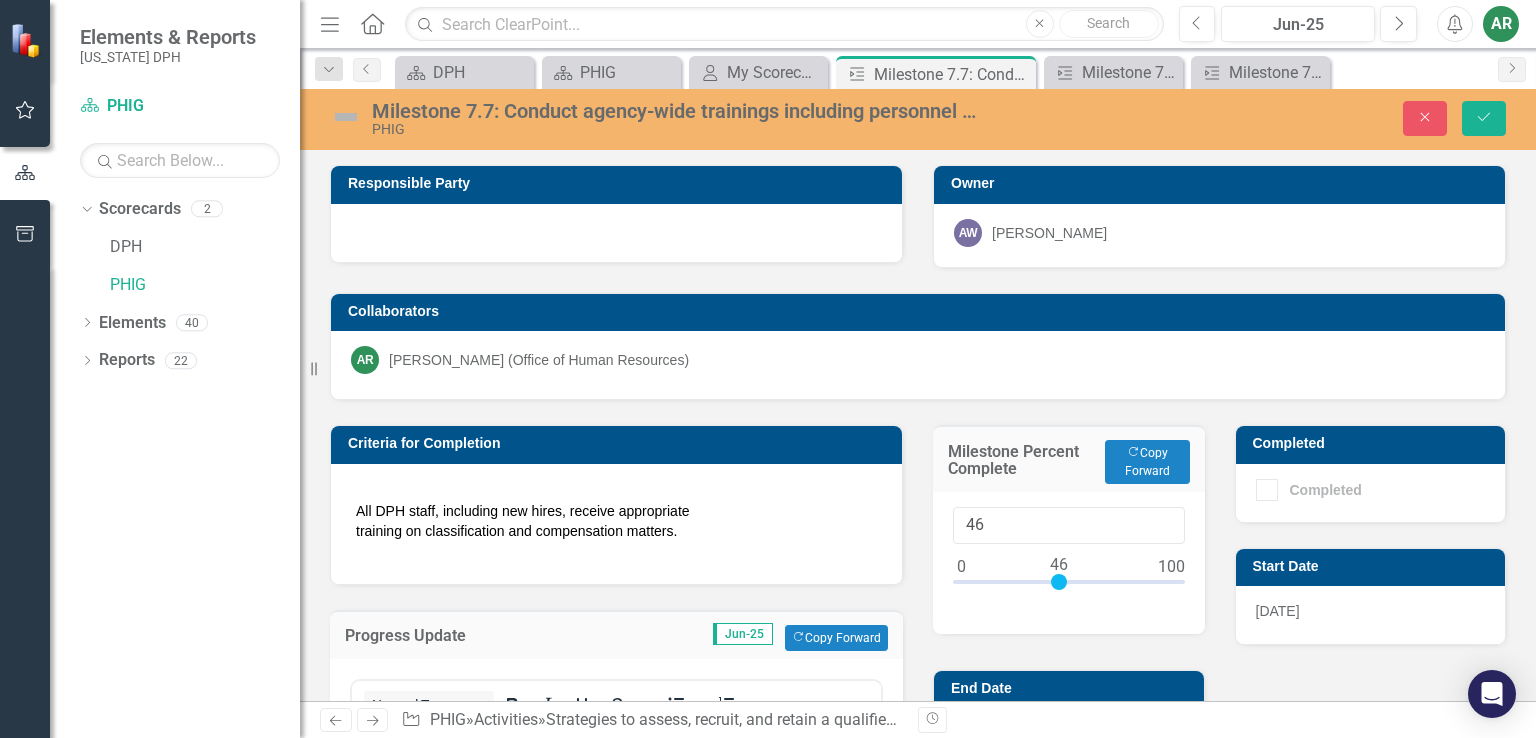 click at bounding box center [1059, 582] 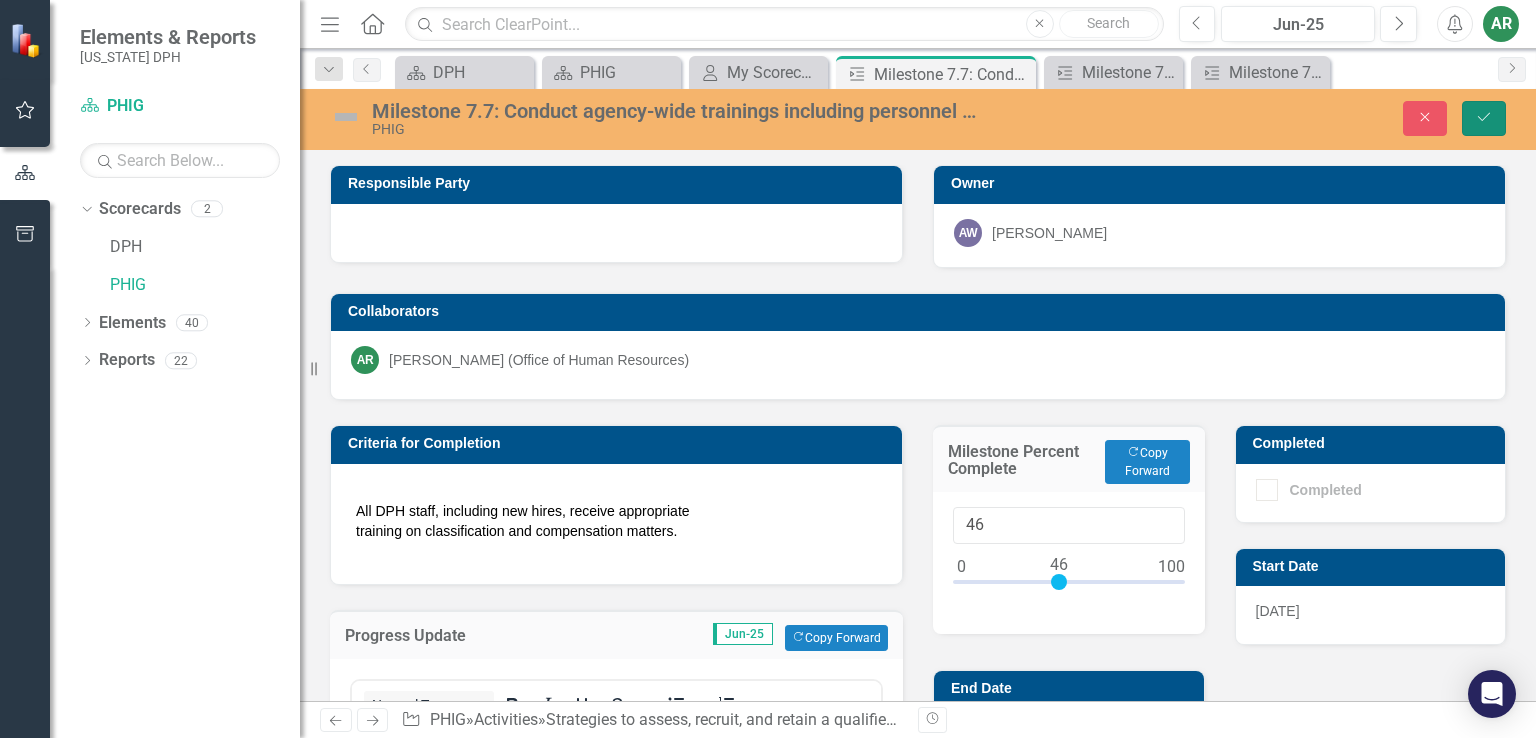 click on "Save" at bounding box center (1484, 118) 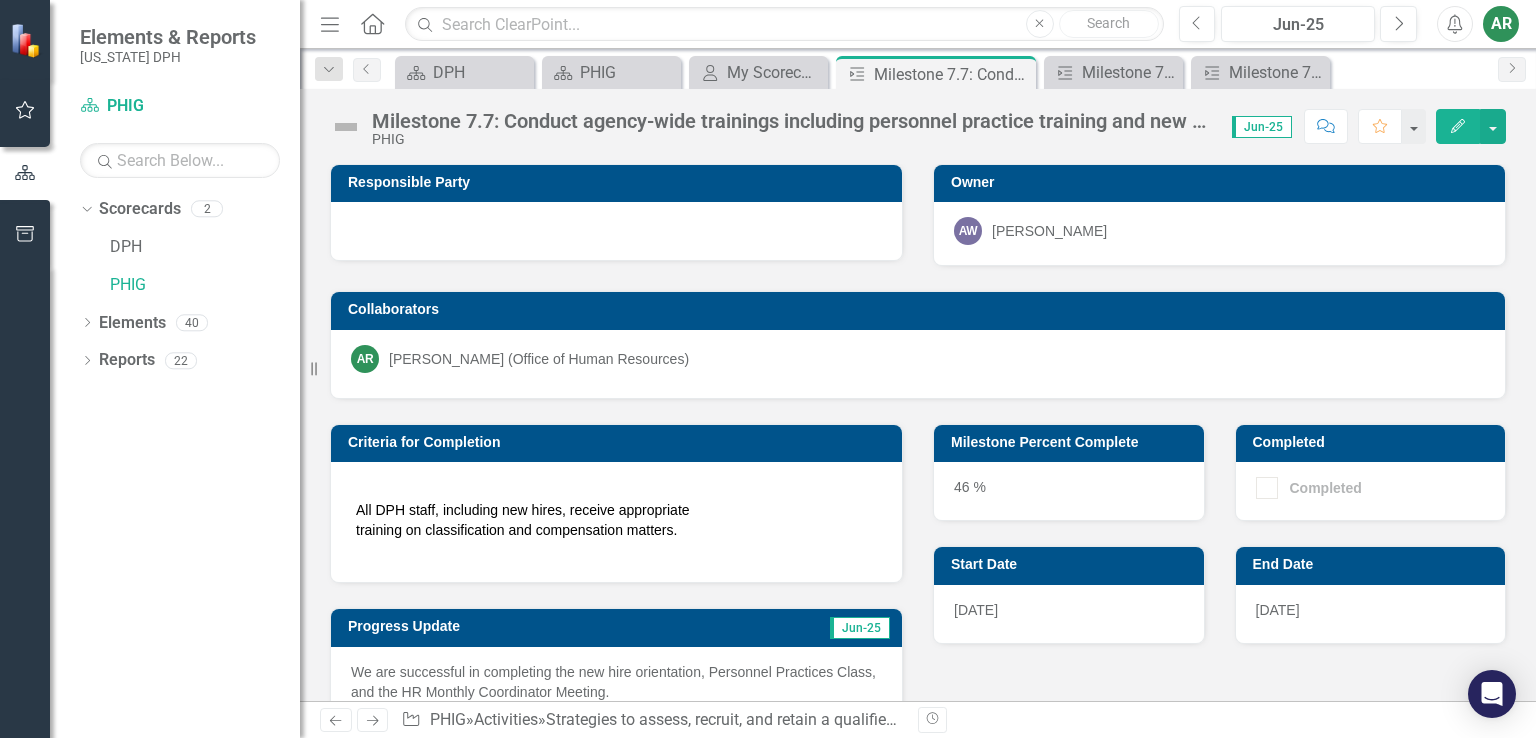 click on "AR" at bounding box center [1501, 24] 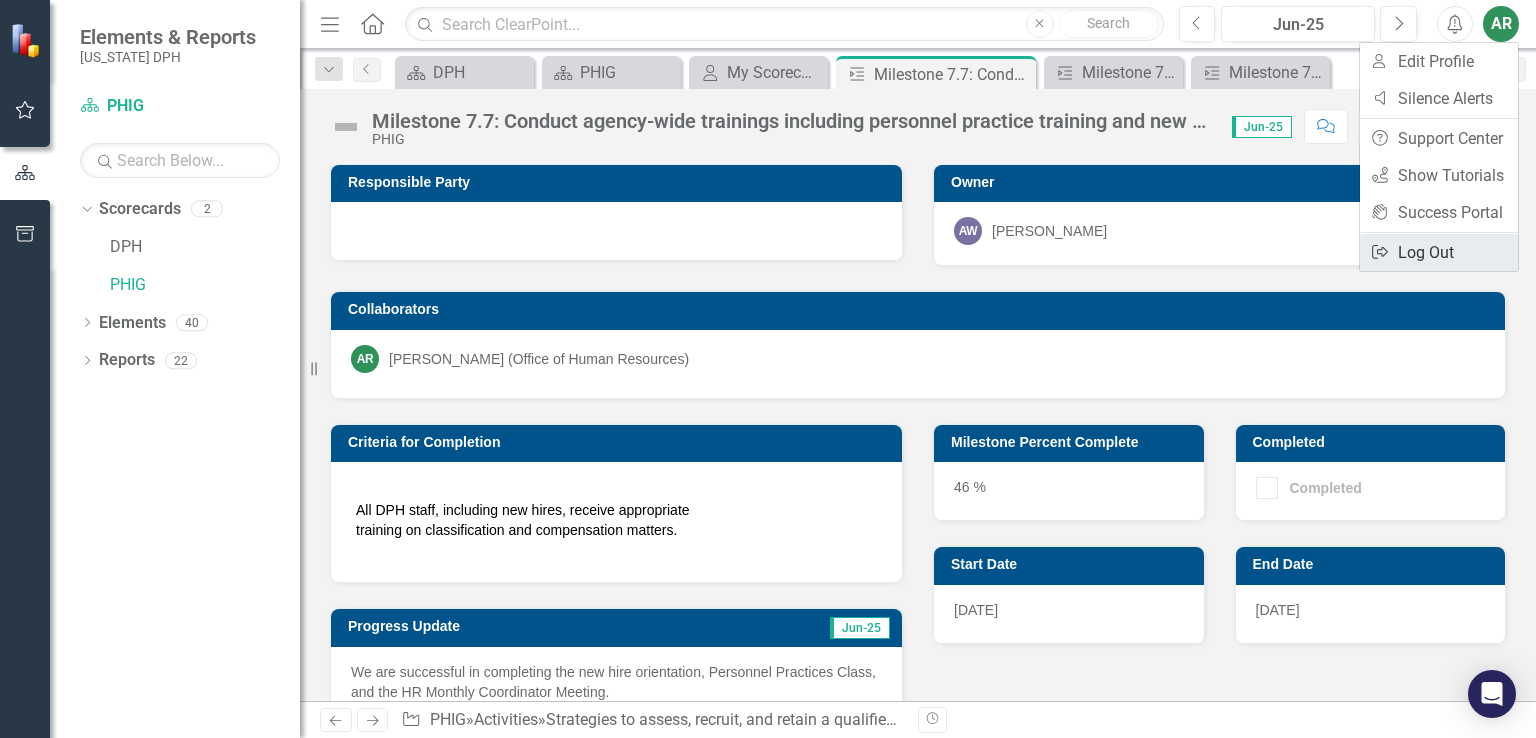 click on "Logout Log Out" at bounding box center (1439, 252) 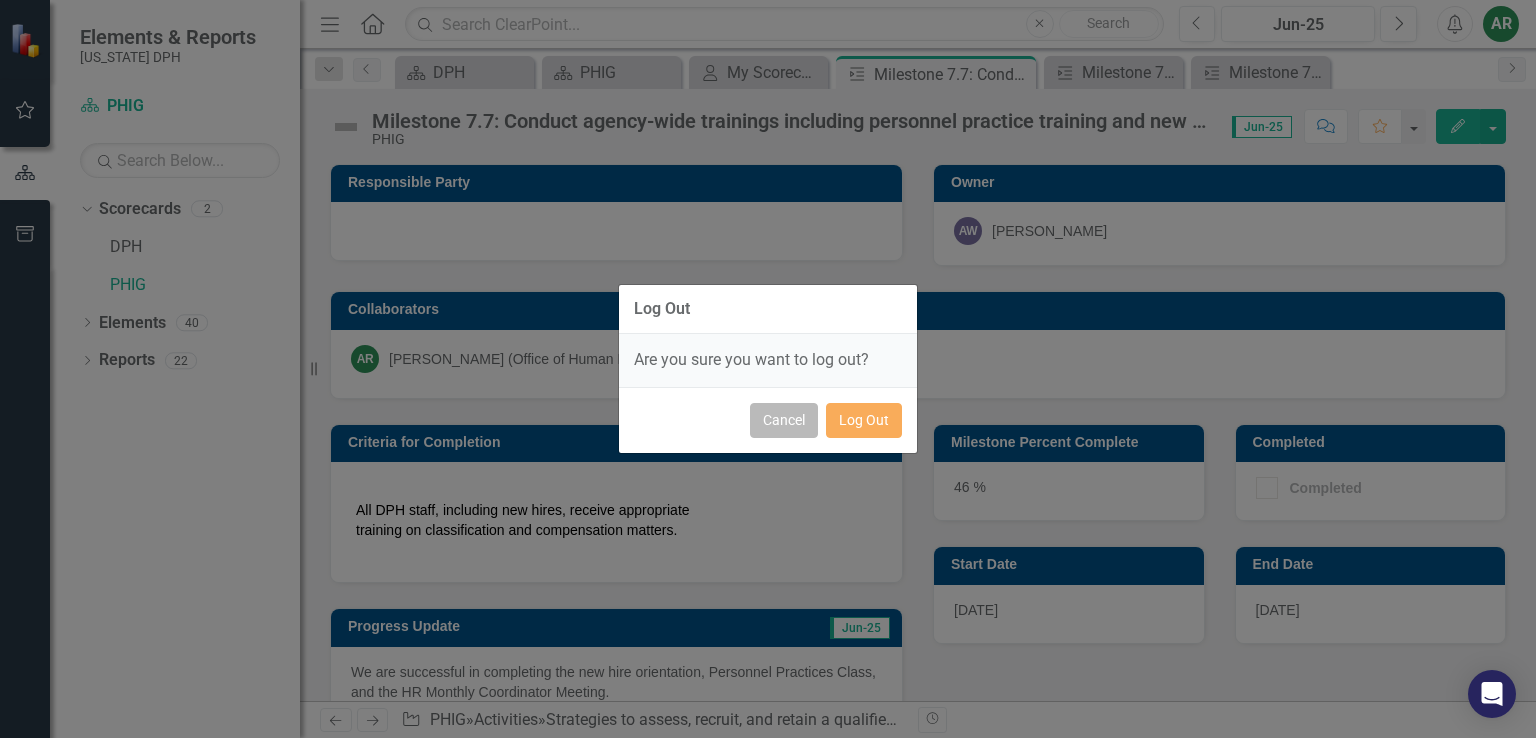 click on "Cancel" at bounding box center [784, 420] 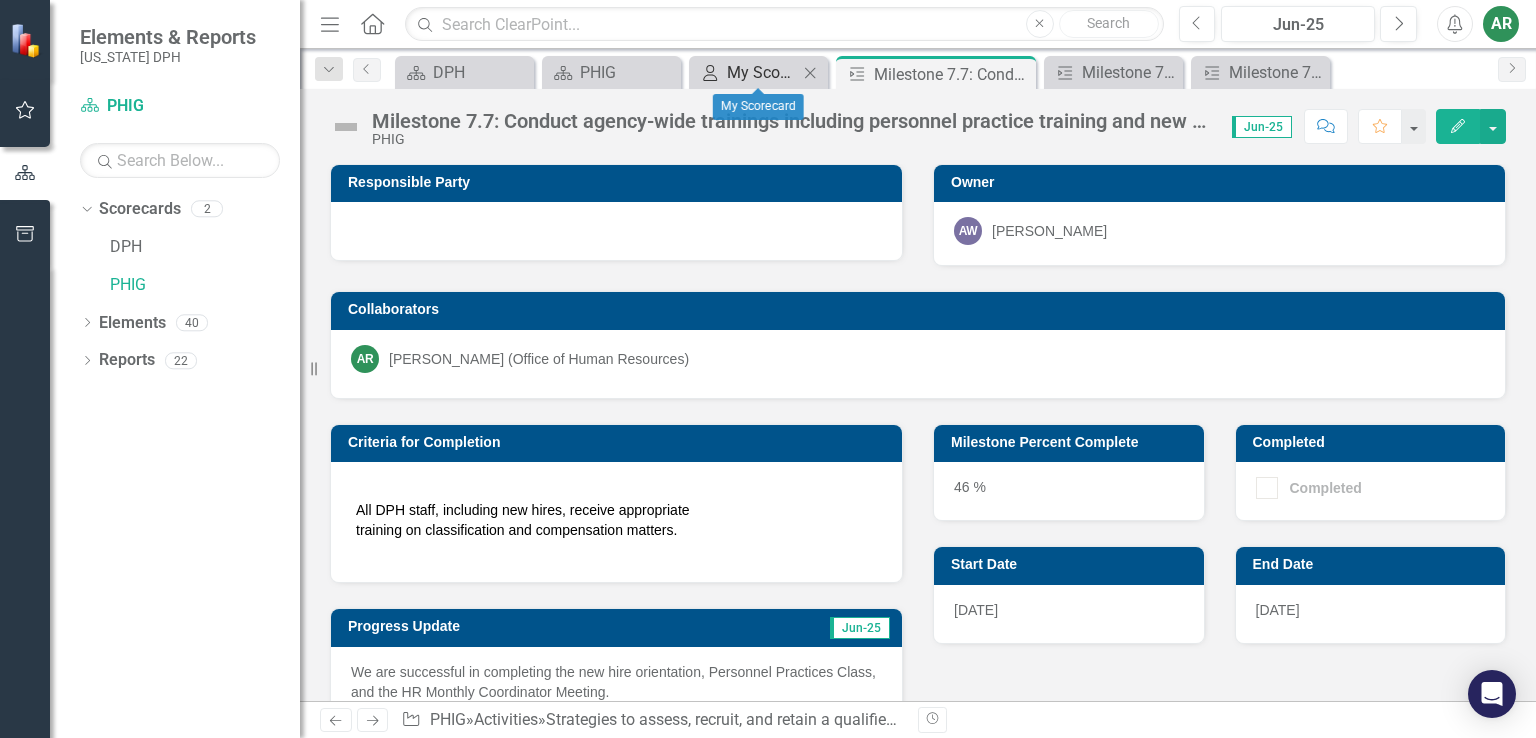 click on "My Scorecard" at bounding box center (762, 72) 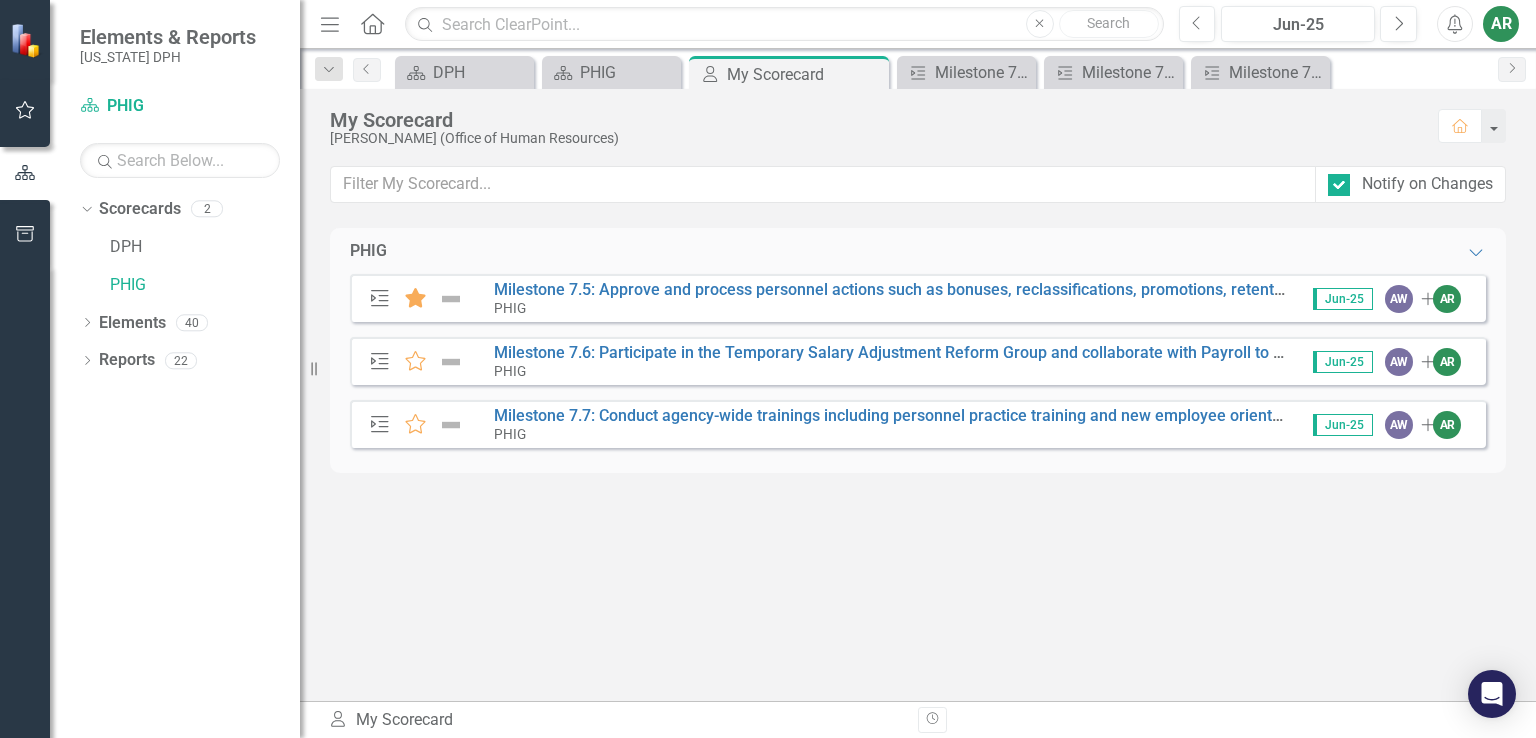 click on "AR" at bounding box center (1501, 24) 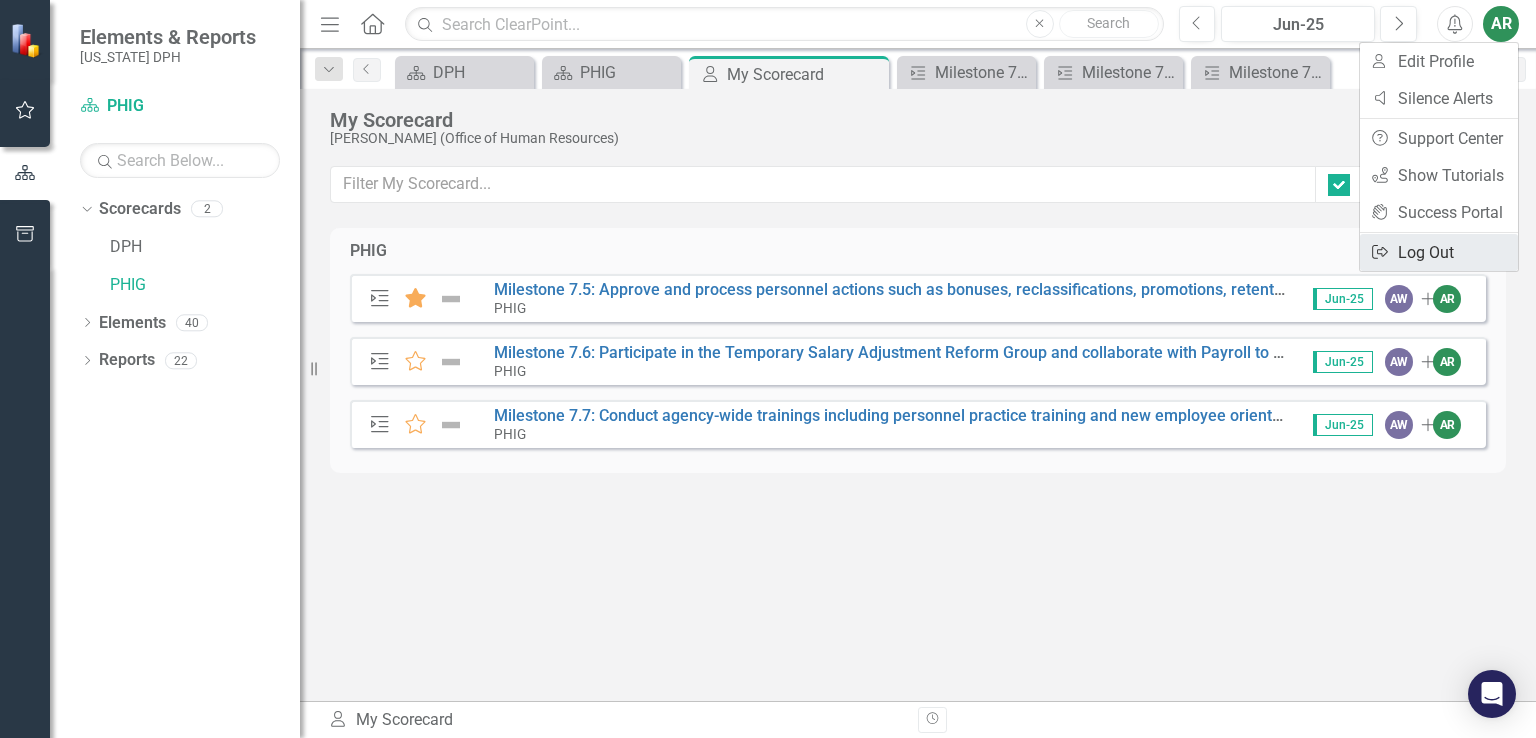 click on "Logout Log Out" at bounding box center [1439, 252] 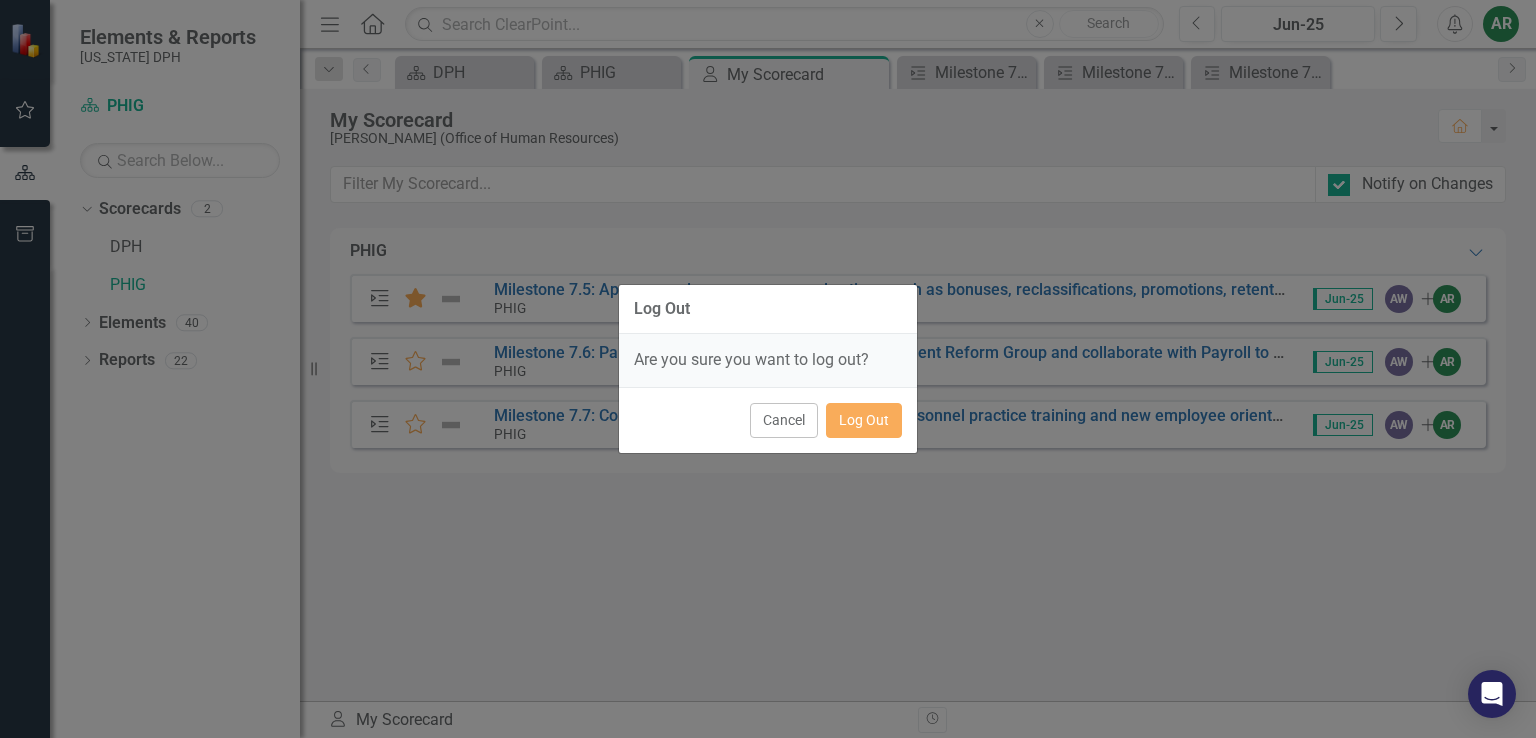 click on "Log Out Are you sure you want to log out? Cancel Log Out" at bounding box center [768, 369] 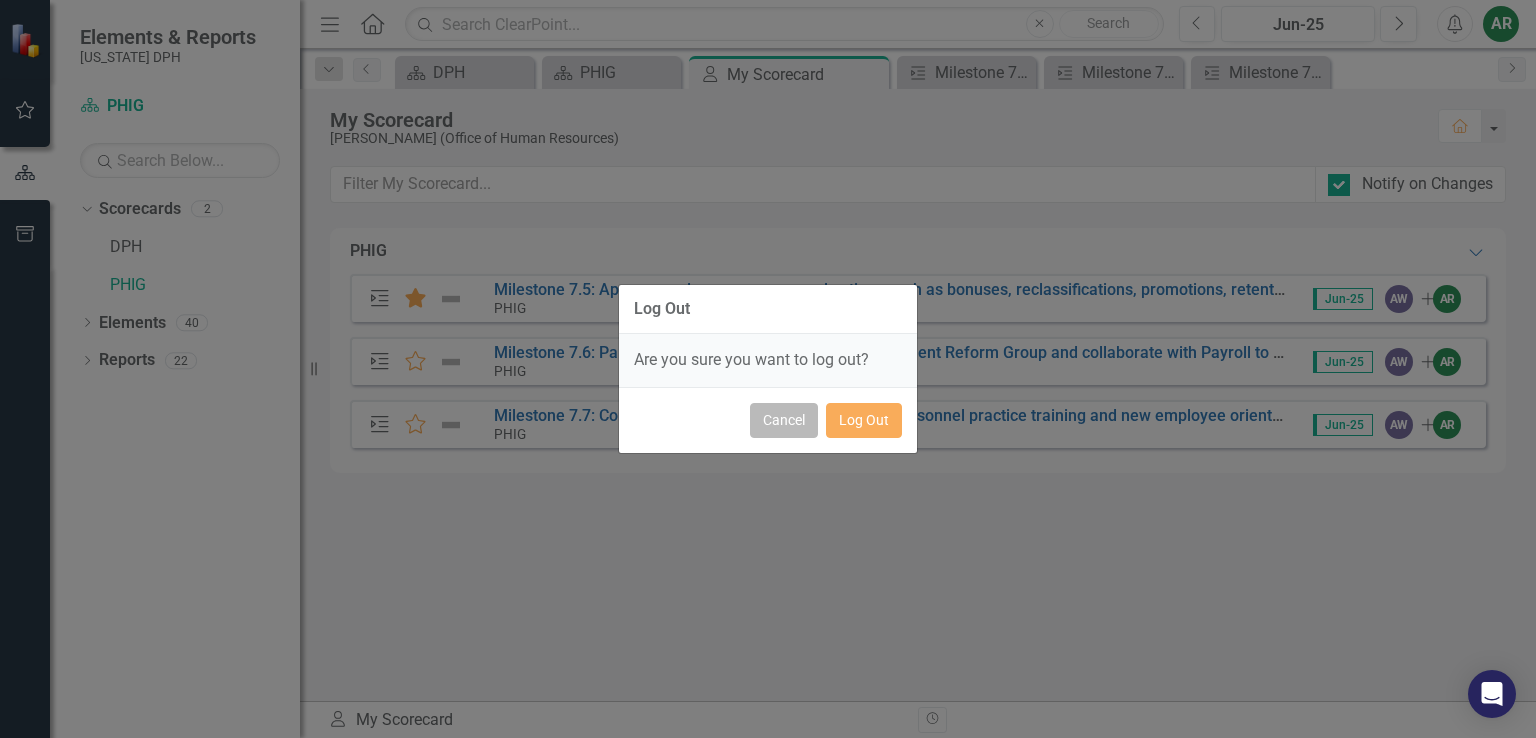 click on "Cancel" at bounding box center [784, 420] 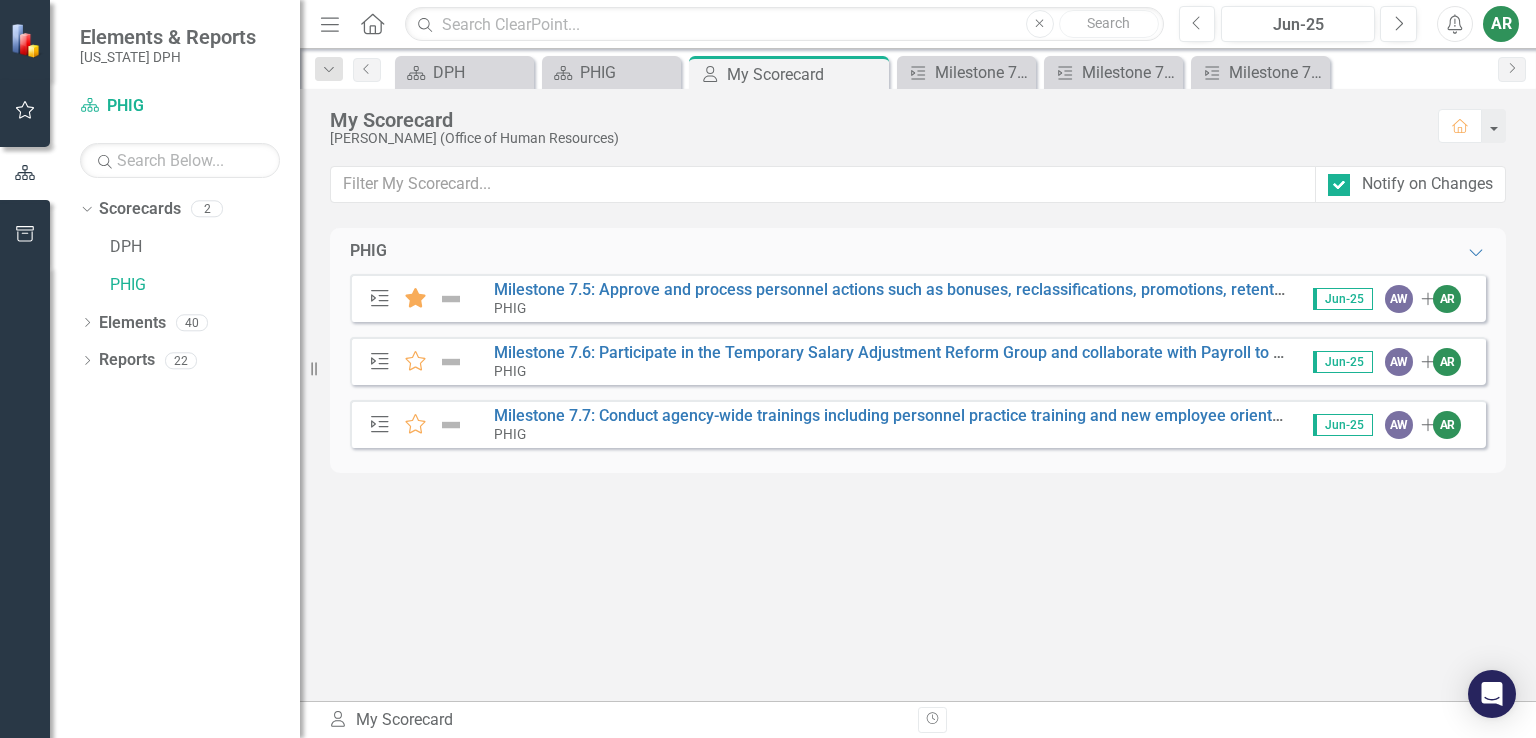 click on "PHIG Expanded Milestone Favorite Milestone 7.5: Approve and process personnel actions such as bonuses, reclassifications, promotions, retentions, new hires, and rehires—reducing turnaround time from five days to one. Maintain the classification and compensation tracker to monitor all actions. Simultaneously, automate Salary Action Forms and Position Descriptions to improve quality and processing efficiency. PHIG Jun-25 AW Add AR Milestone Favorite Milestone 7.6: Participate in the Temporary Salary Adjustment Reform Group and collaborate with Payroll to correct salaries and support equitable compensation practices across the agency.   Assist Payroll with retrieving W-2s, correcting salary issues, and completing employment verification forms for employees." PHIG Jun-25 AW Add AR Milestone Favorite Milestone 7.7: Conduct agency-wide trainings including personnel practice training and new employee orientation. Deliver additional training sessions based on program area or employee requests. PHIG Jun-25 AW Add AR" at bounding box center (918, 464) 